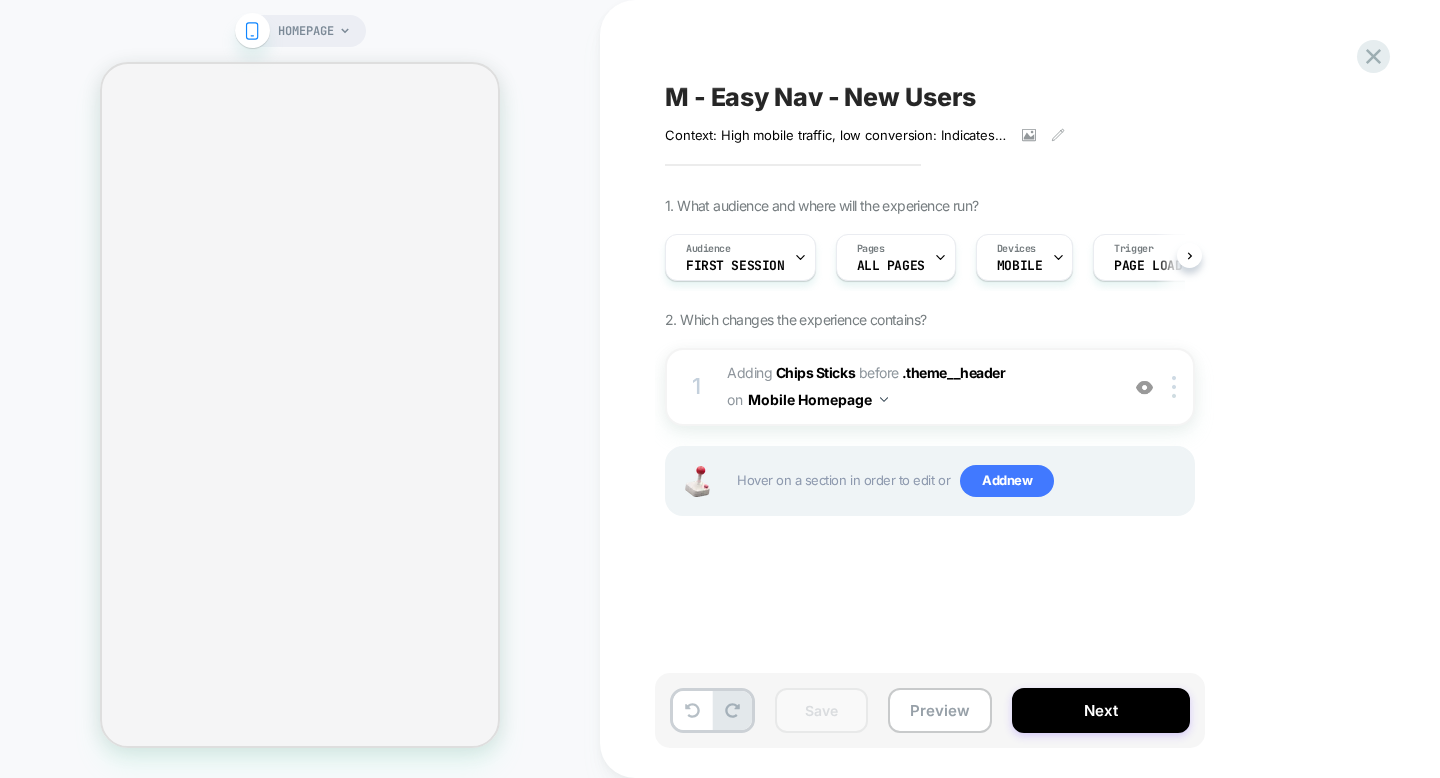 scroll, scrollTop: 0, scrollLeft: 0, axis: both 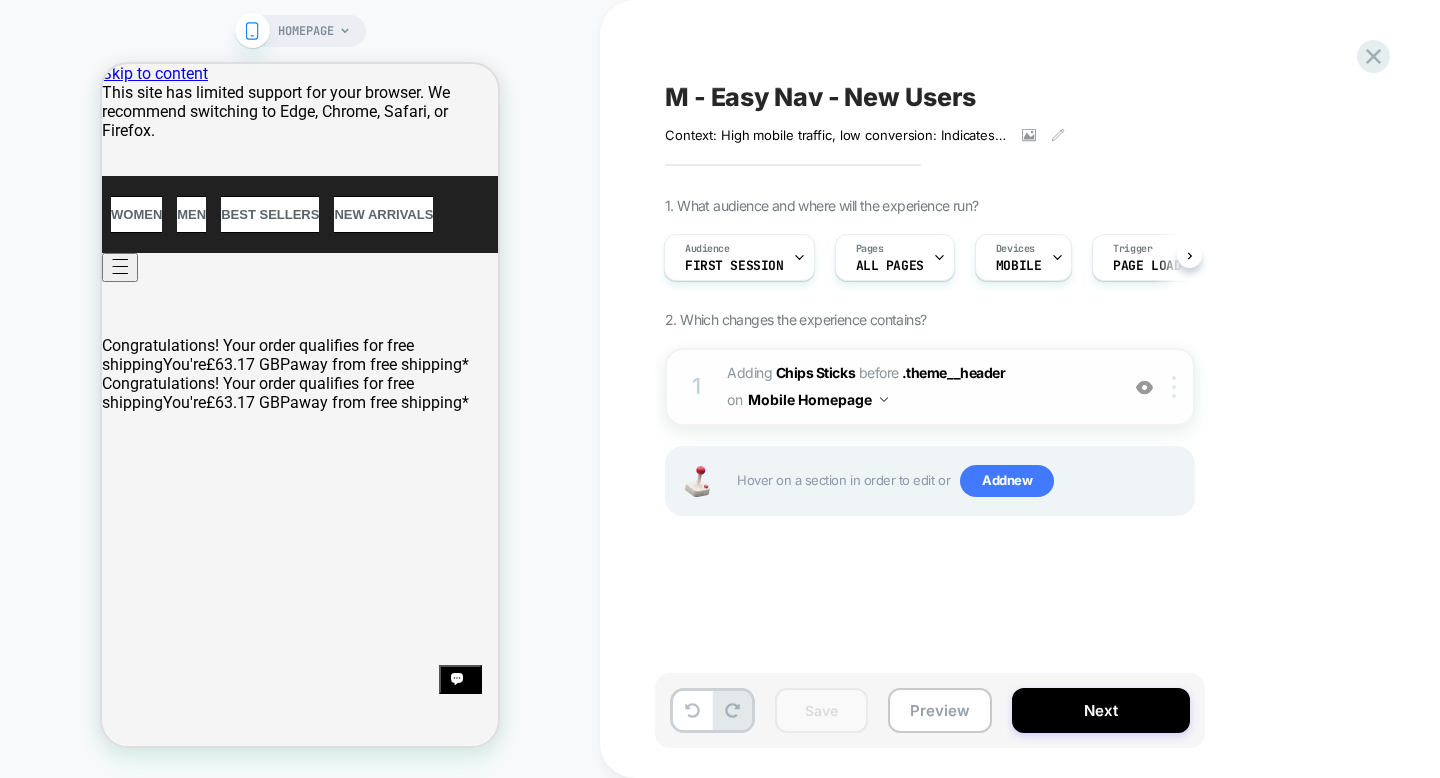 click at bounding box center (1177, 387) 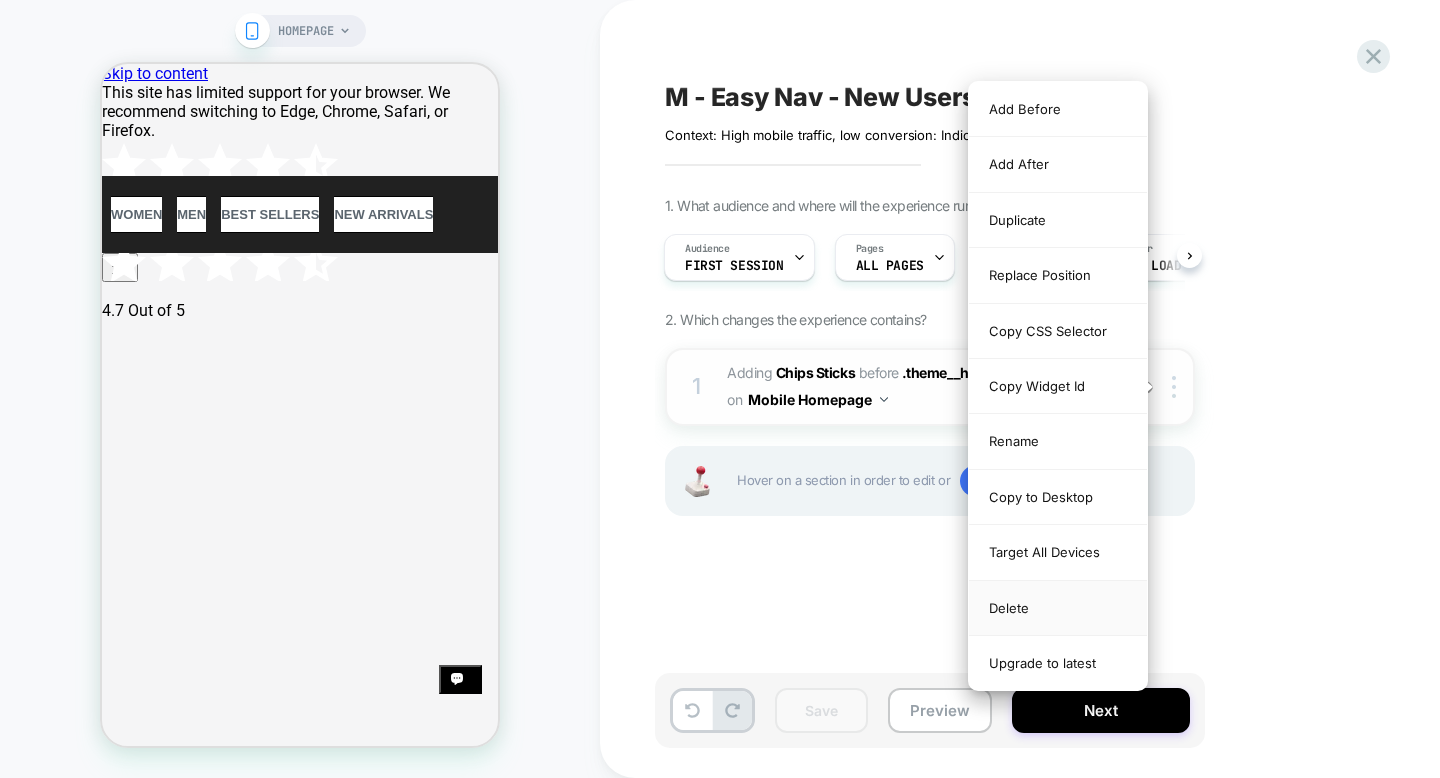 click on "Delete" at bounding box center (1058, 608) 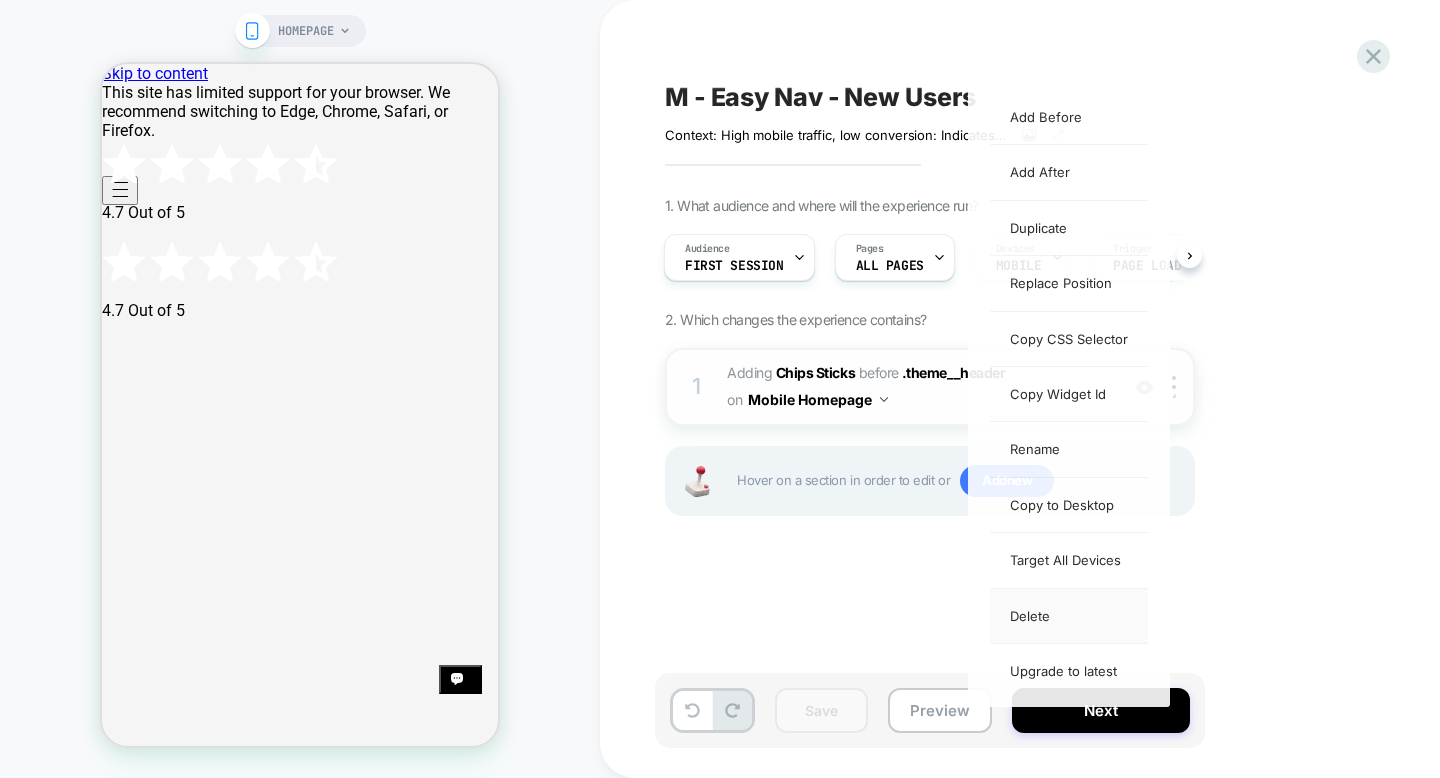 scroll, scrollTop: 0, scrollLeft: 0, axis: both 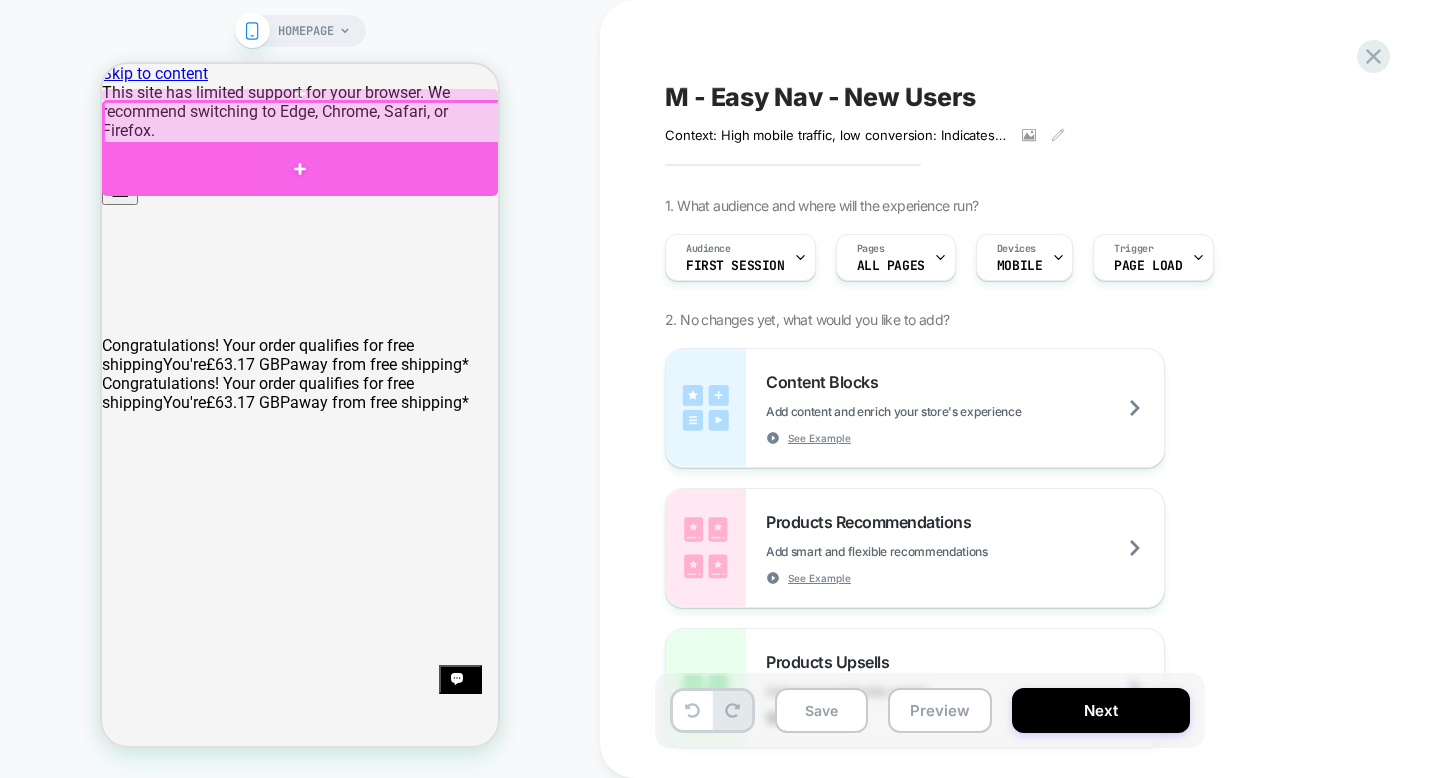 click at bounding box center (300, 169) 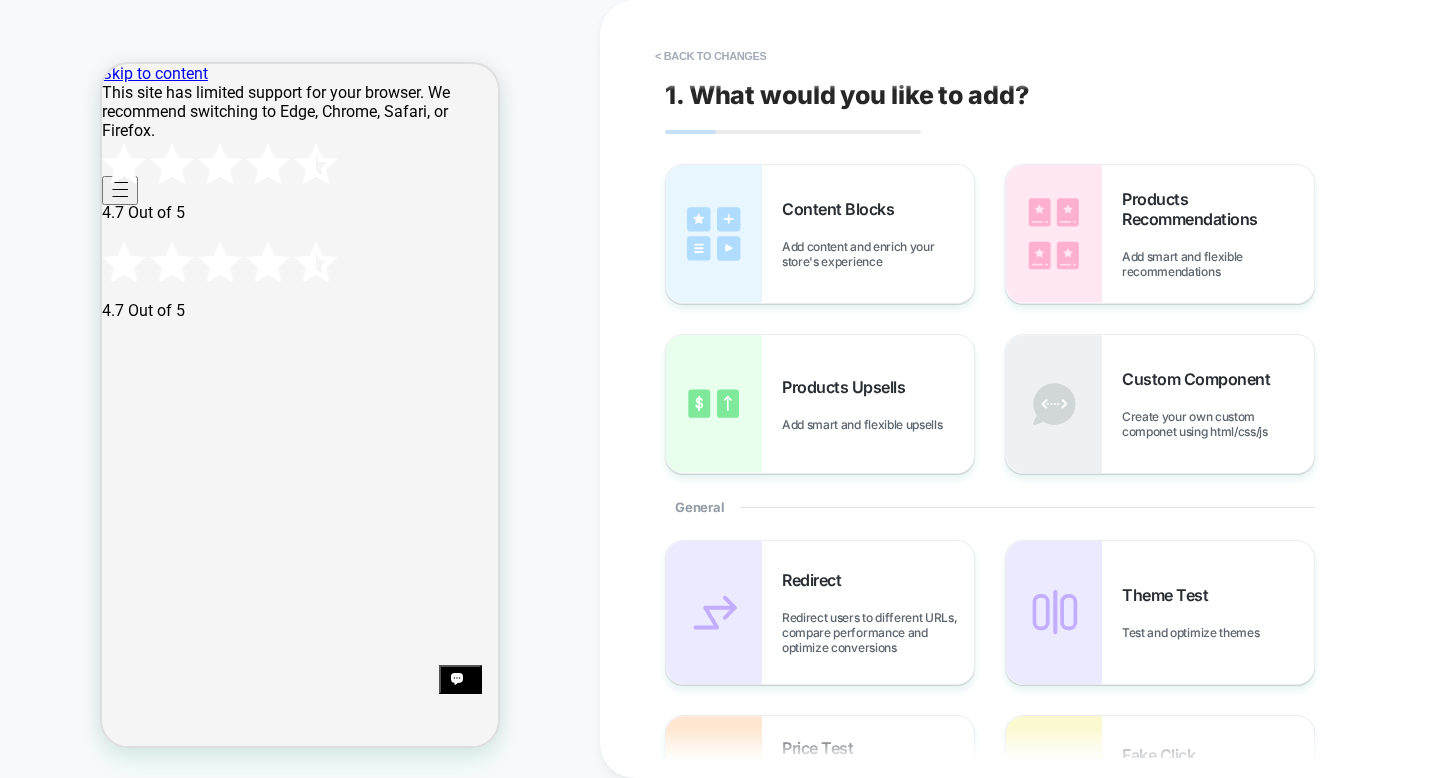 click at bounding box center [3142, 6276] 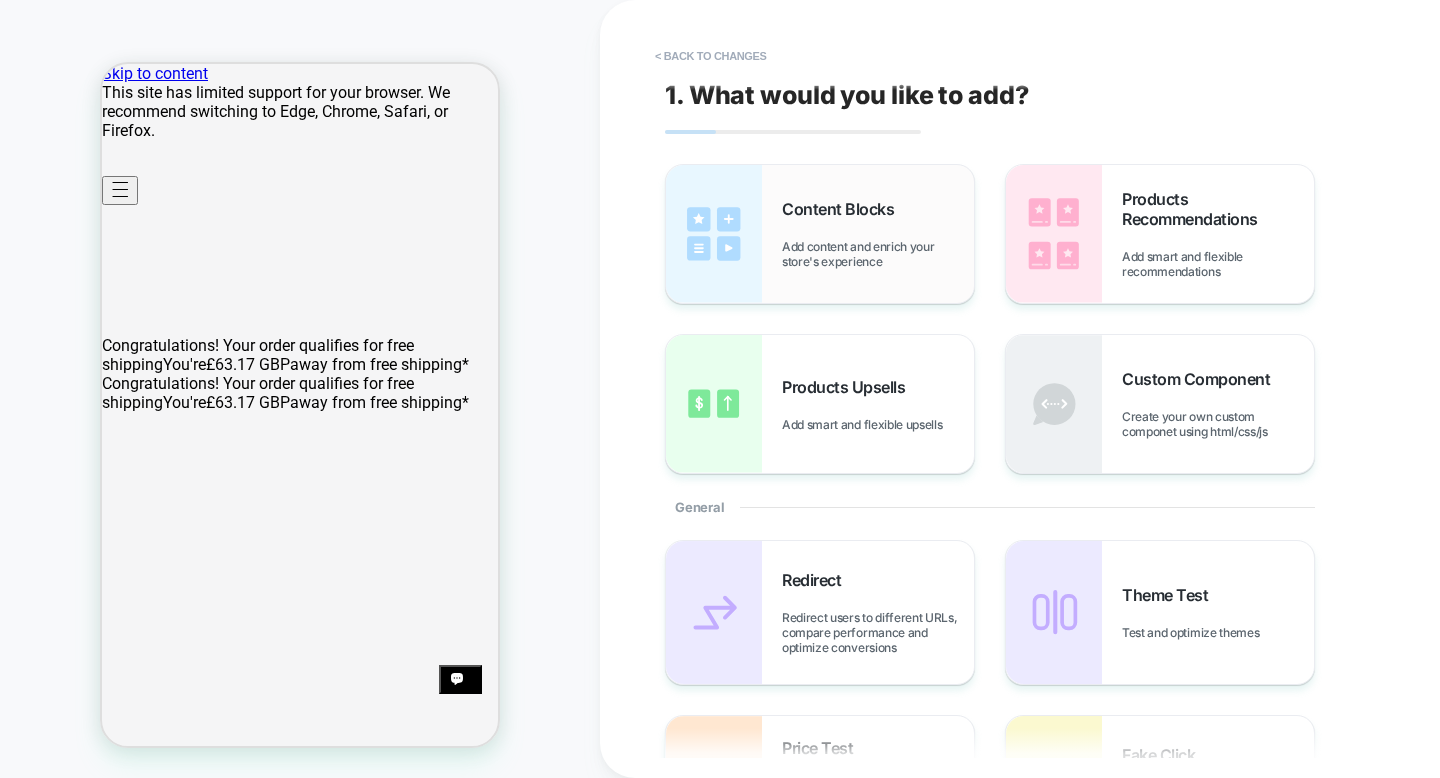 click on "Content Blocks Add content and enrich your store's experience" at bounding box center (878, 234) 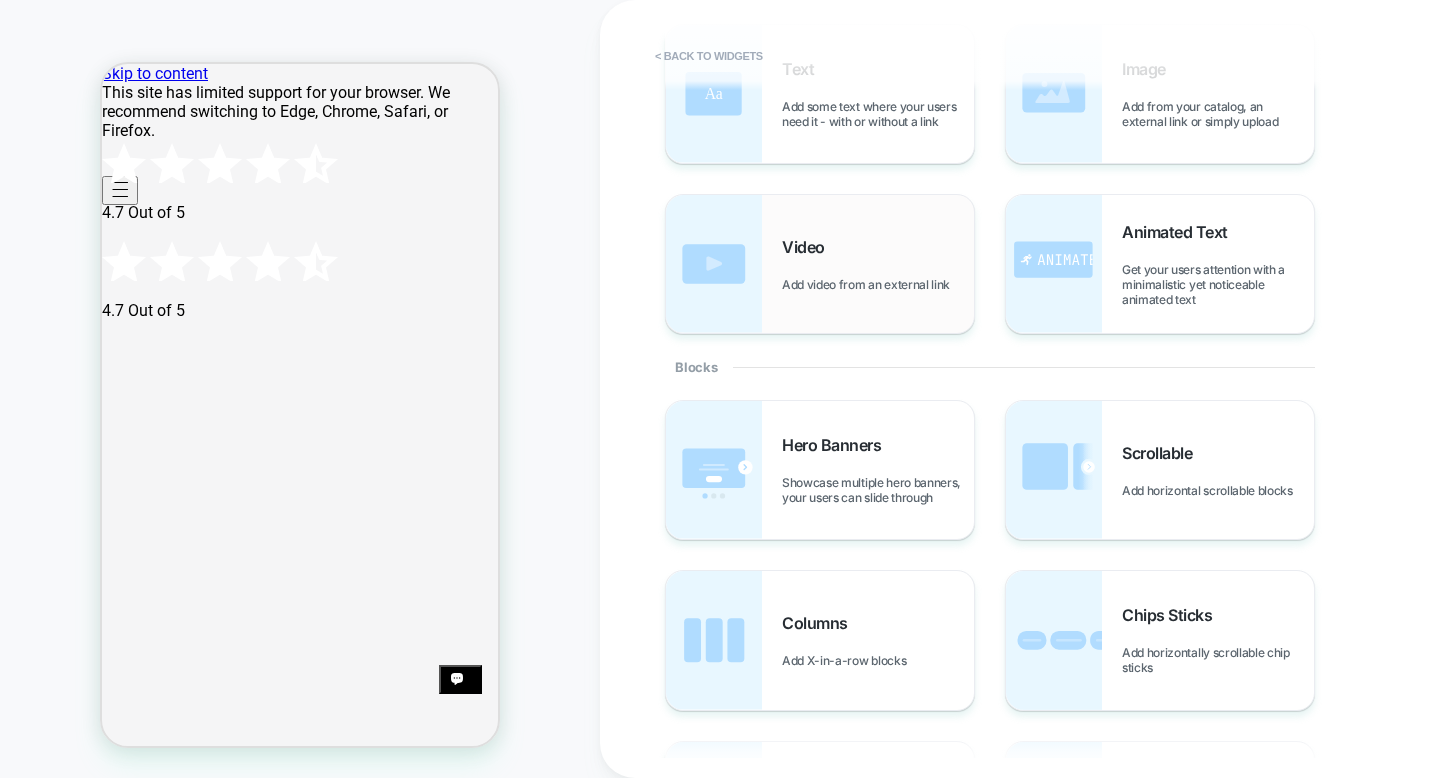 scroll, scrollTop: 145, scrollLeft: 0, axis: vertical 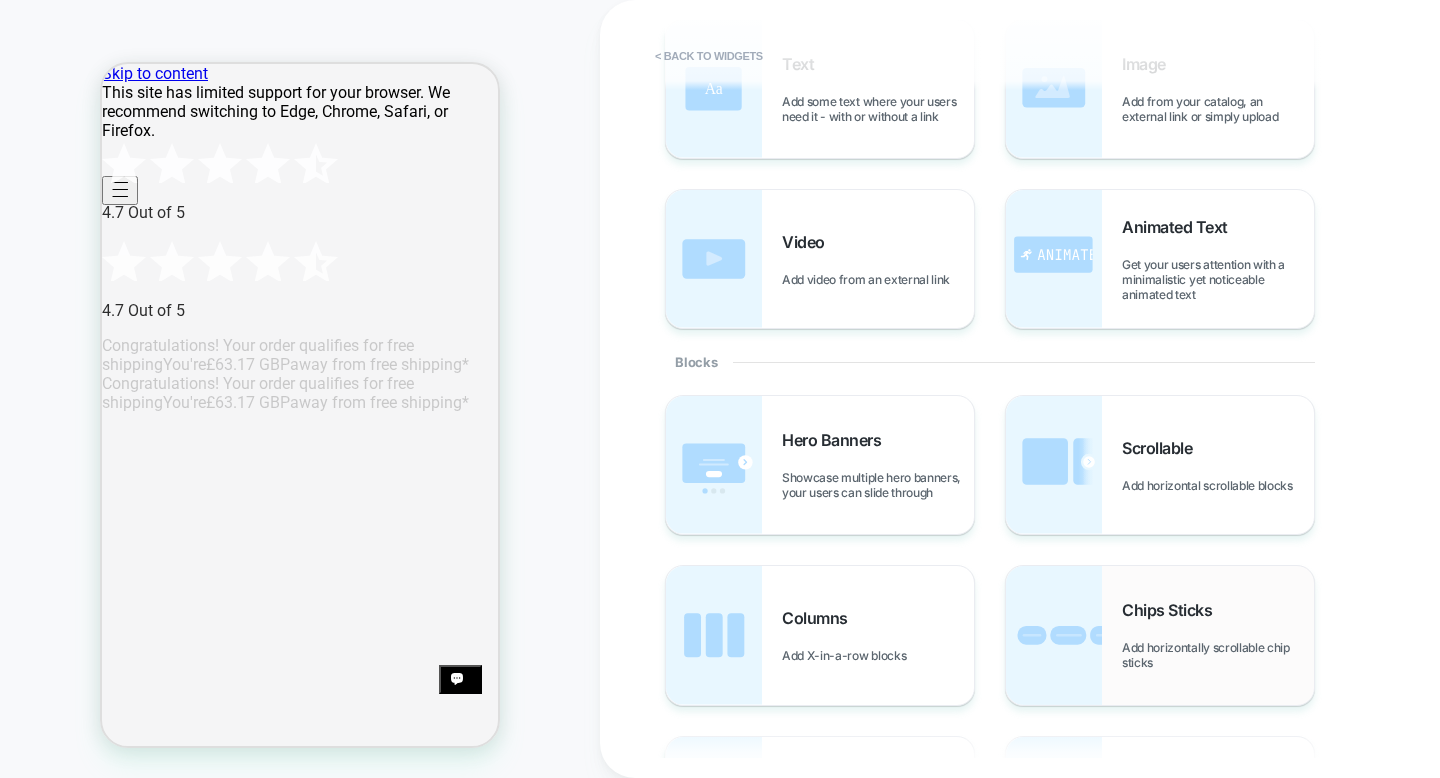 click on "Chips Sticks" at bounding box center [1172, 610] 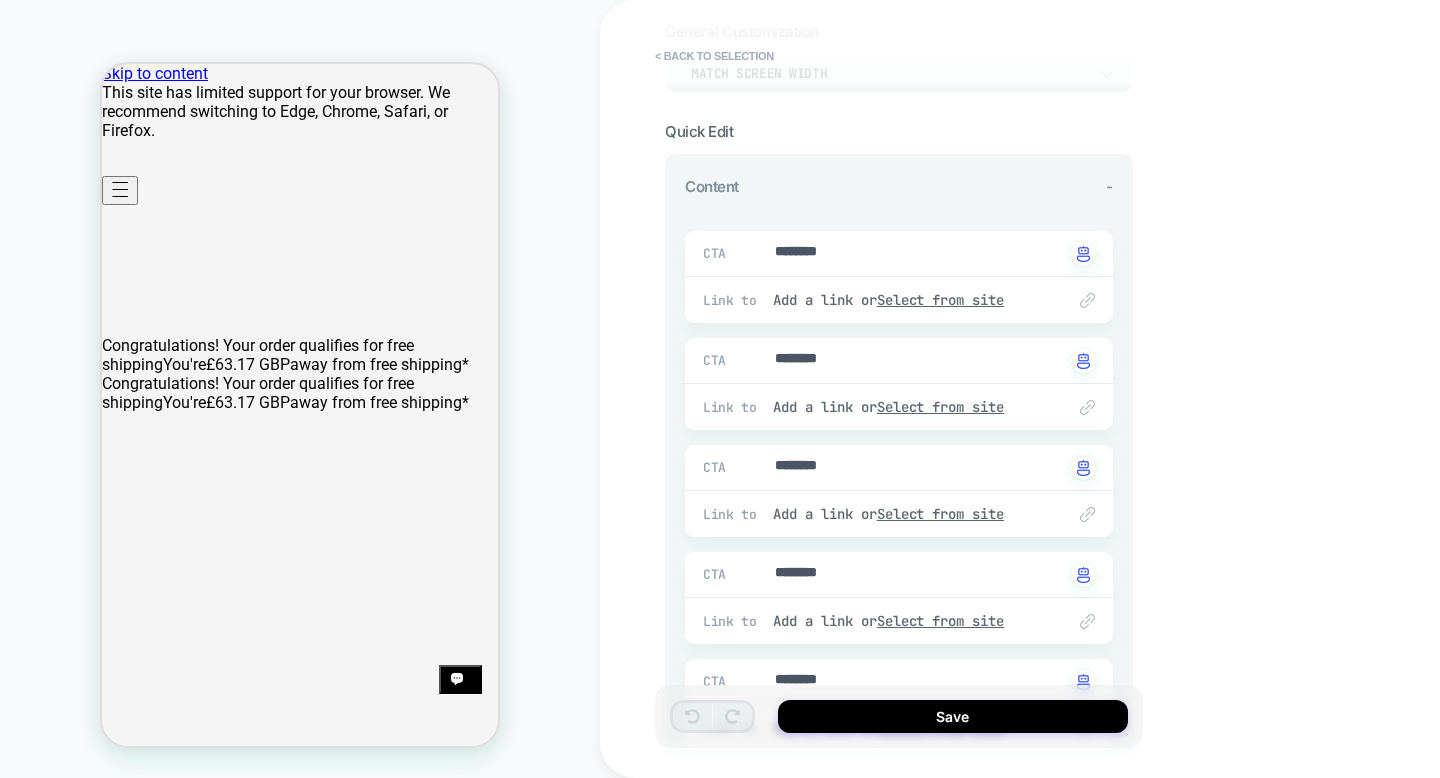 scroll, scrollTop: 0, scrollLeft: 0, axis: both 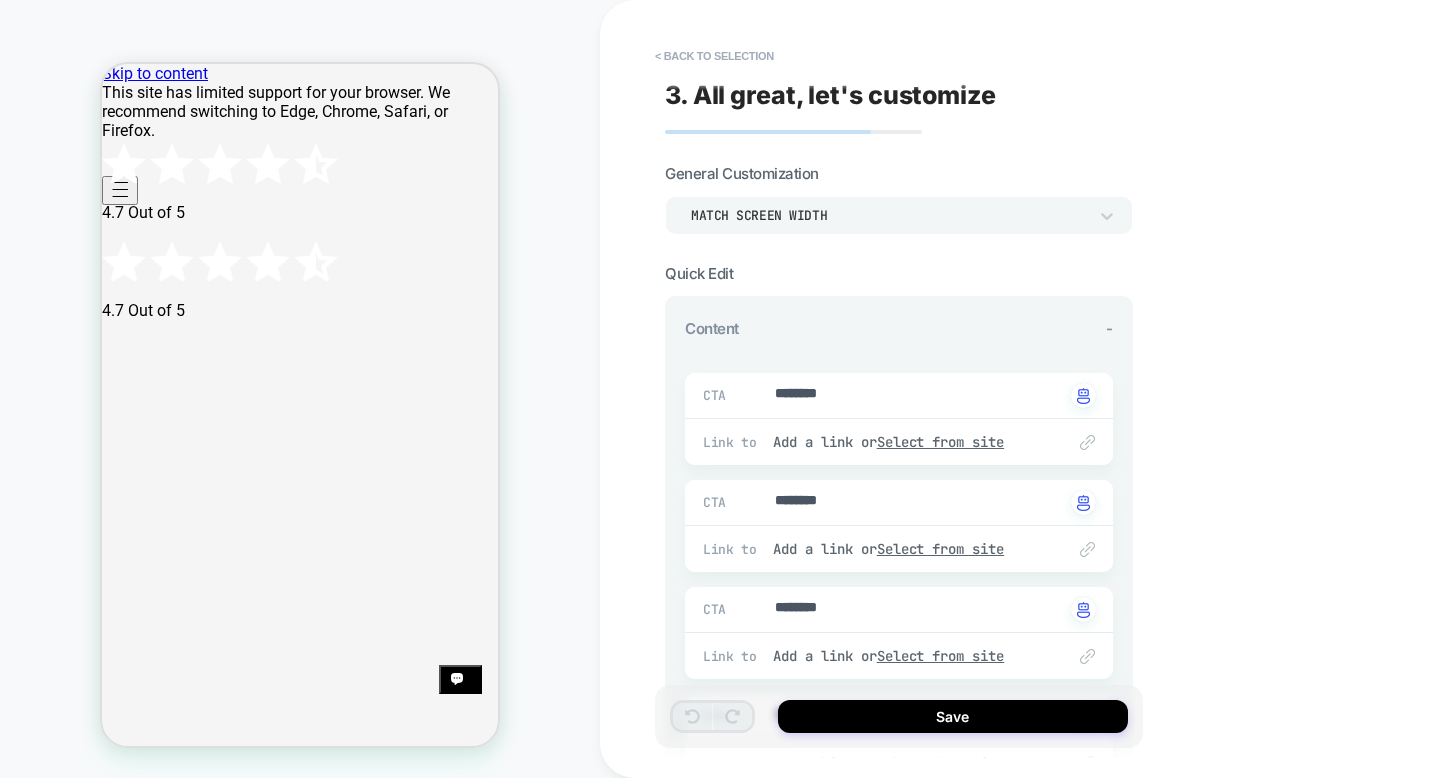 click on "Match Screen Width" at bounding box center (889, 215) 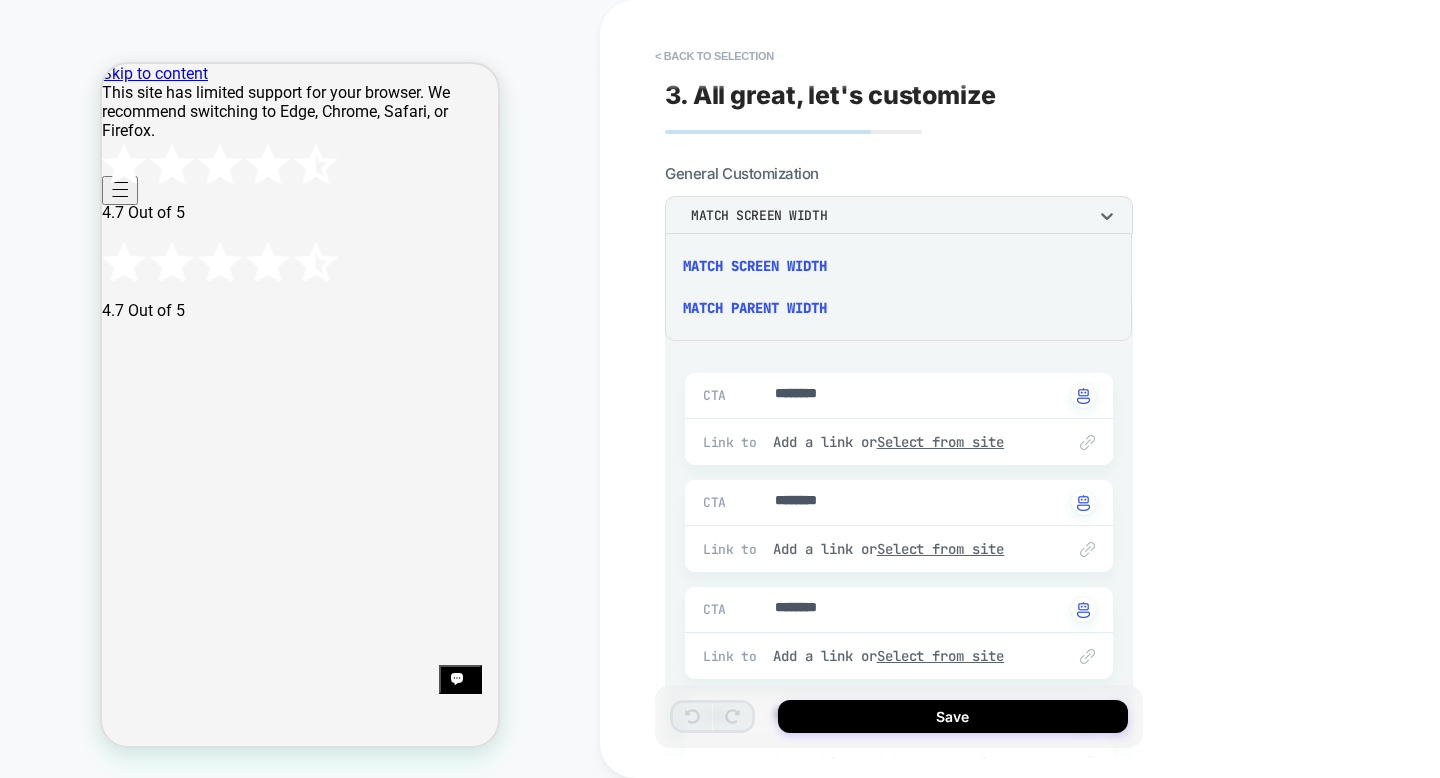 click on "Match Parent Width" at bounding box center [898, 308] 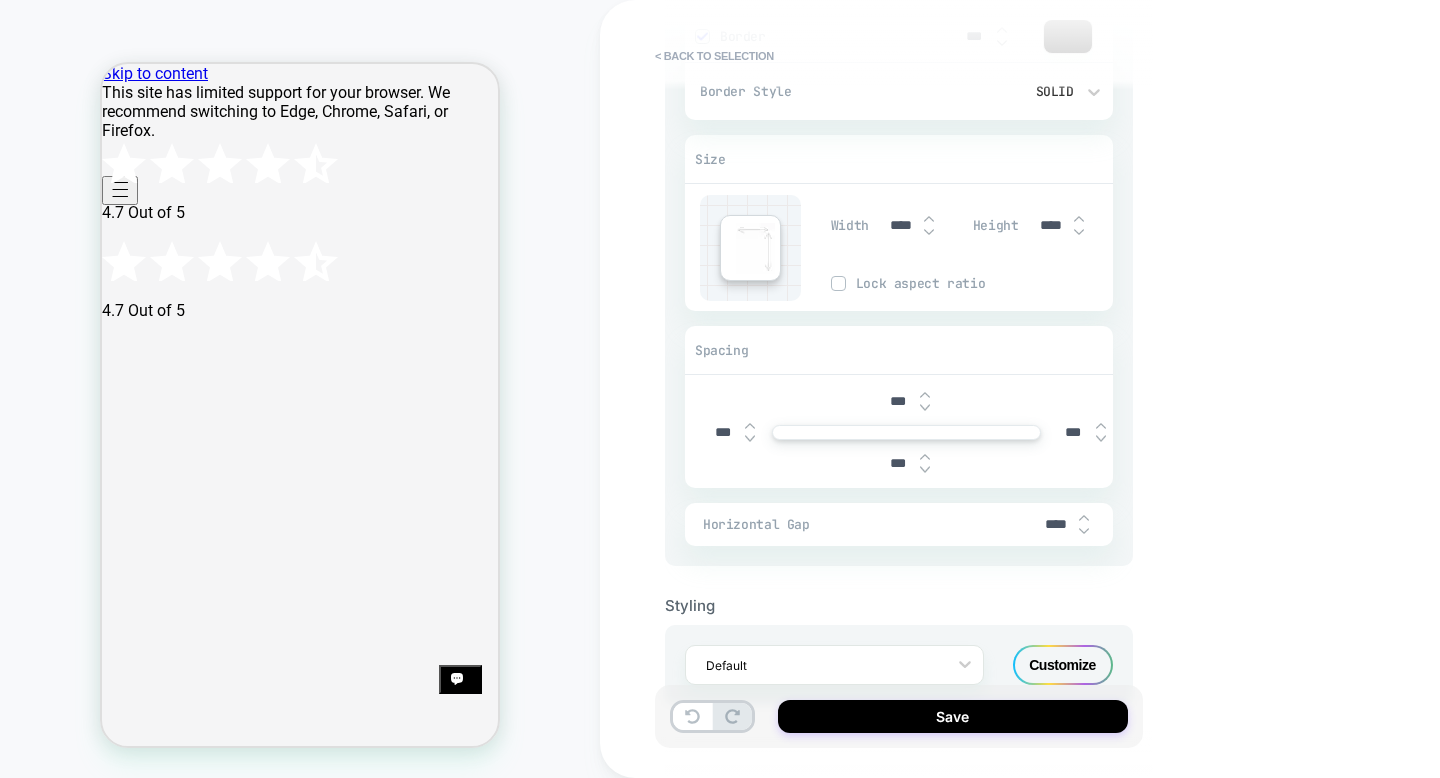 scroll, scrollTop: 1191, scrollLeft: 0, axis: vertical 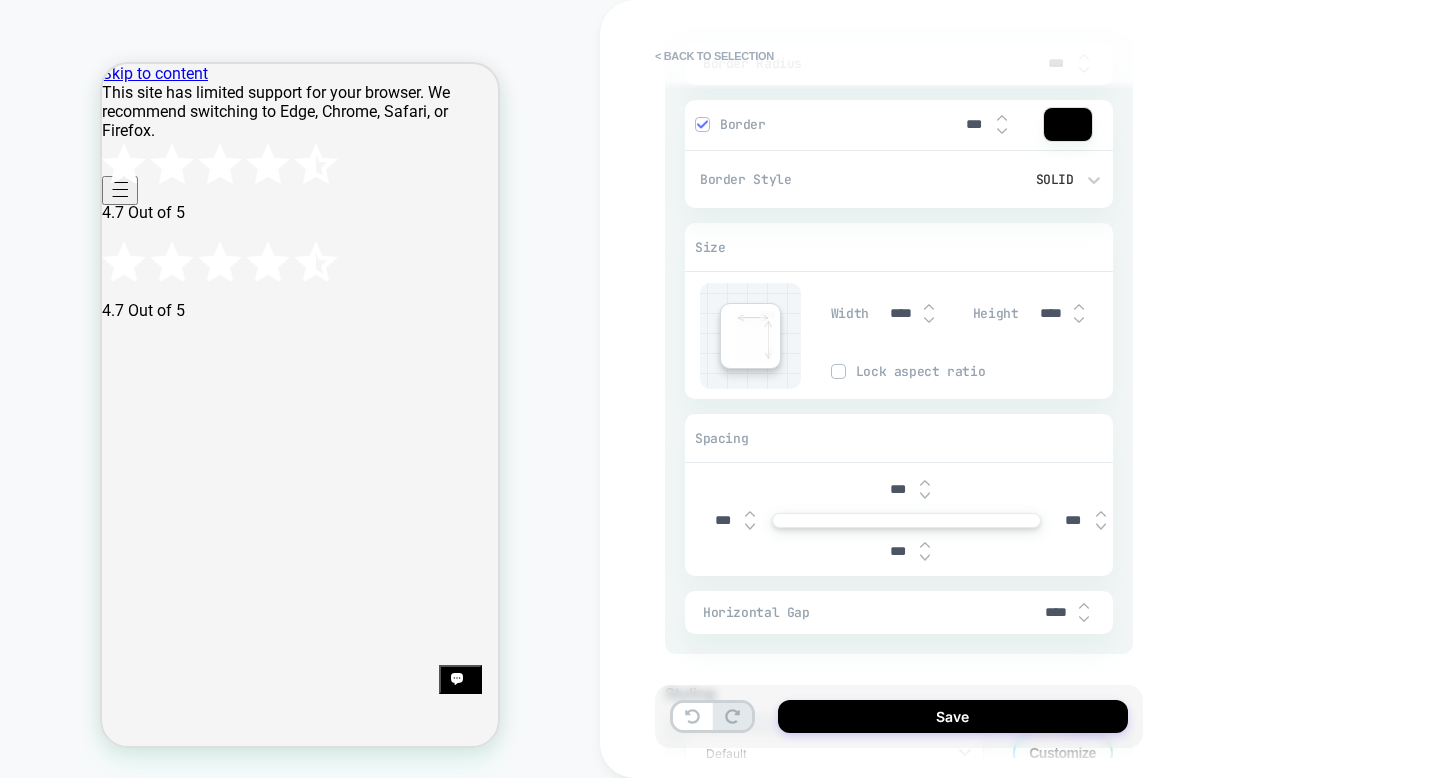 click on "****" at bounding box center (910, 313) 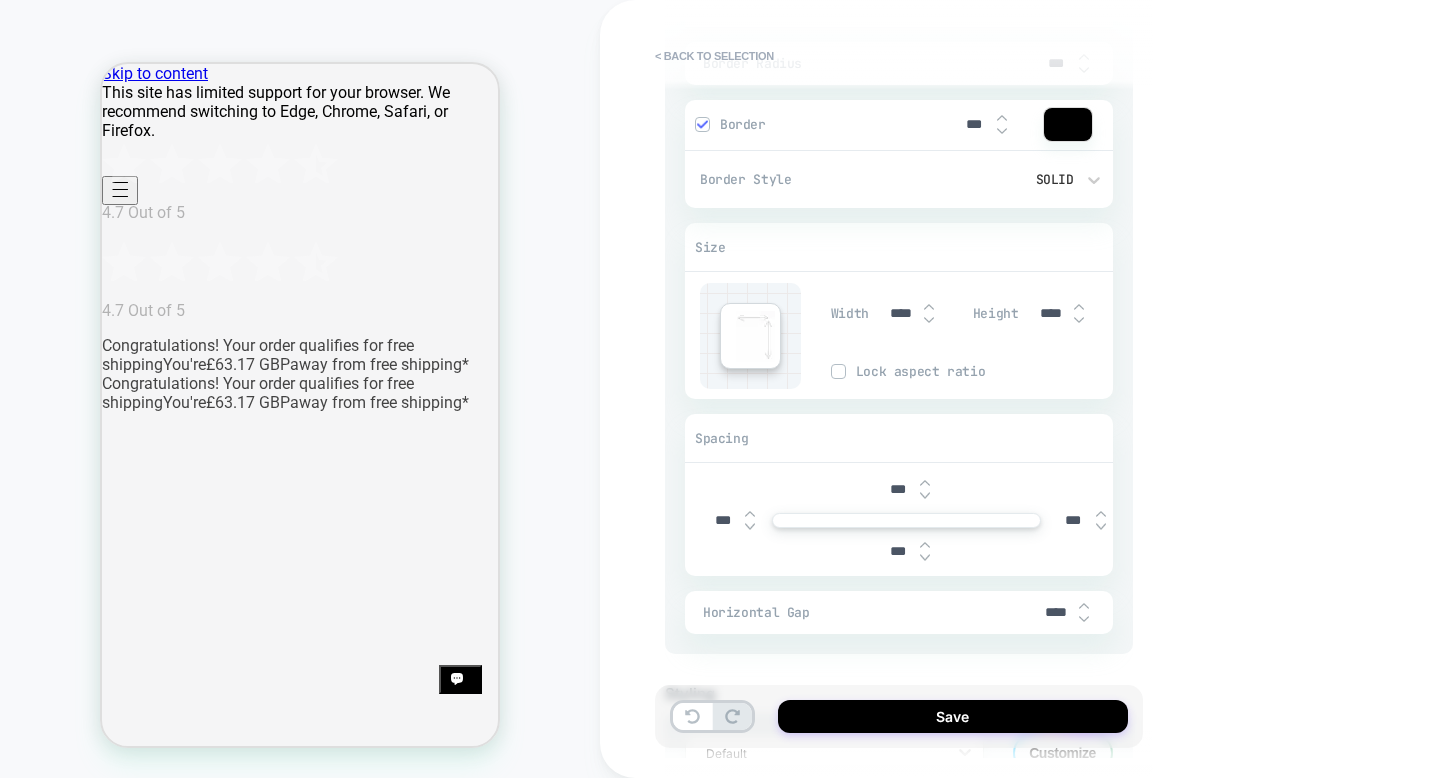 click on "****" at bounding box center [910, 313] 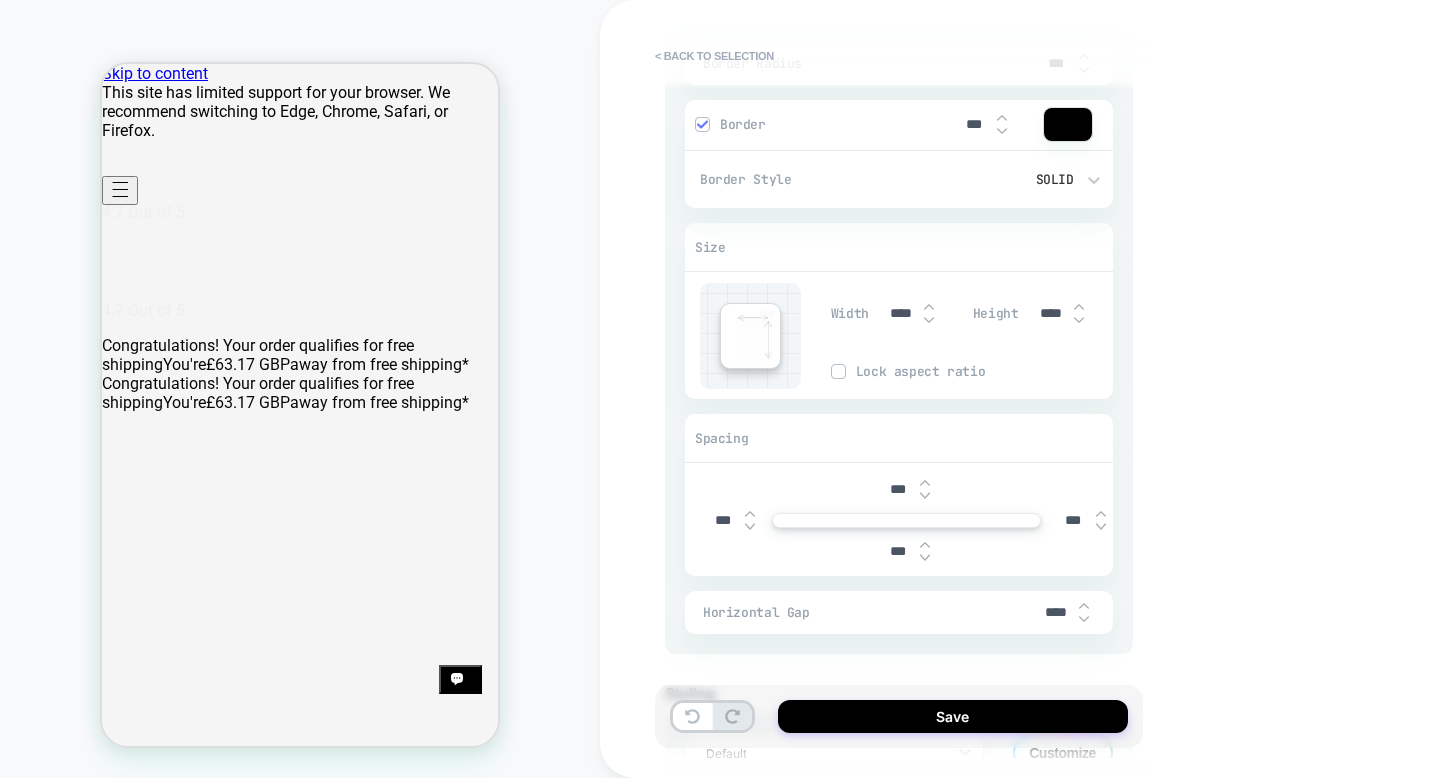 click on "****" at bounding box center [910, 313] 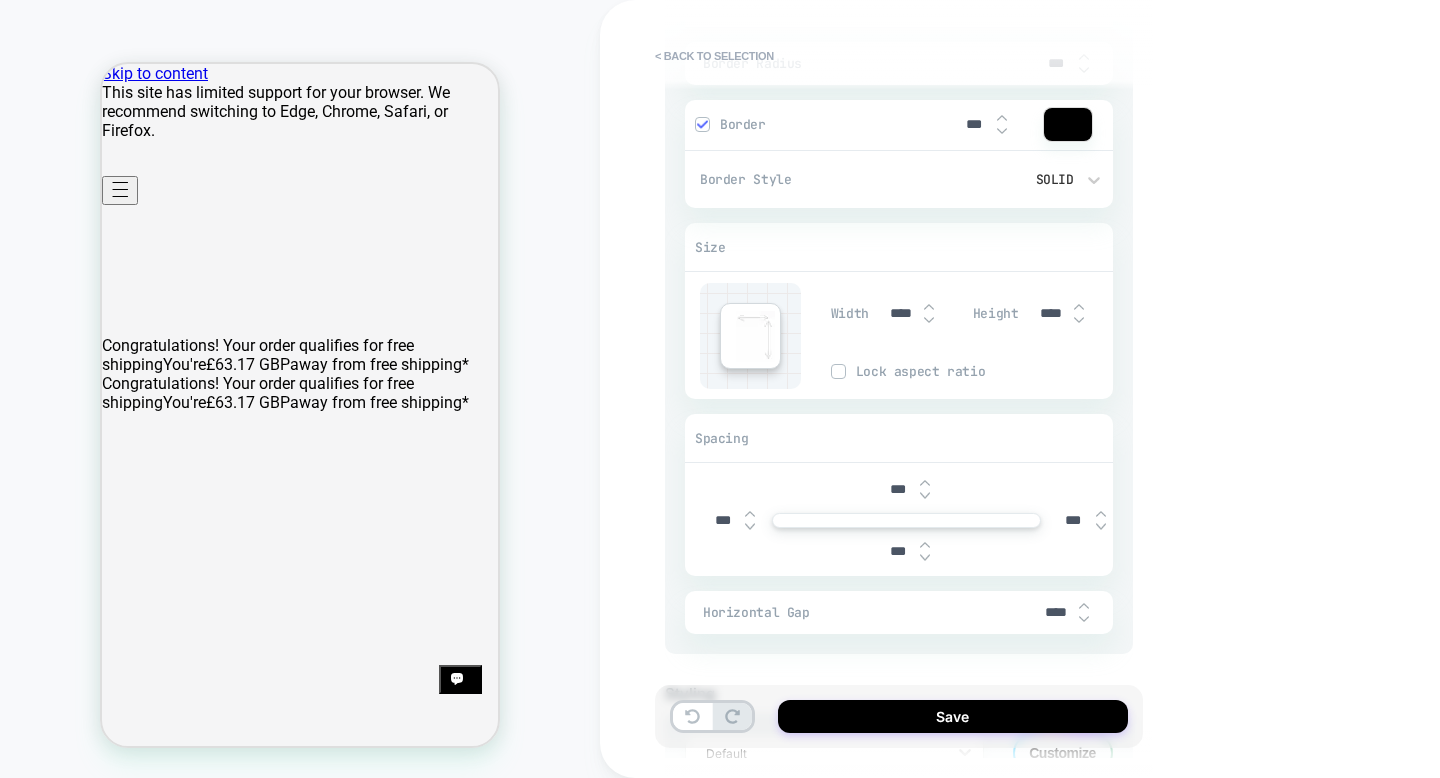 click on "****" at bounding box center (910, 313) 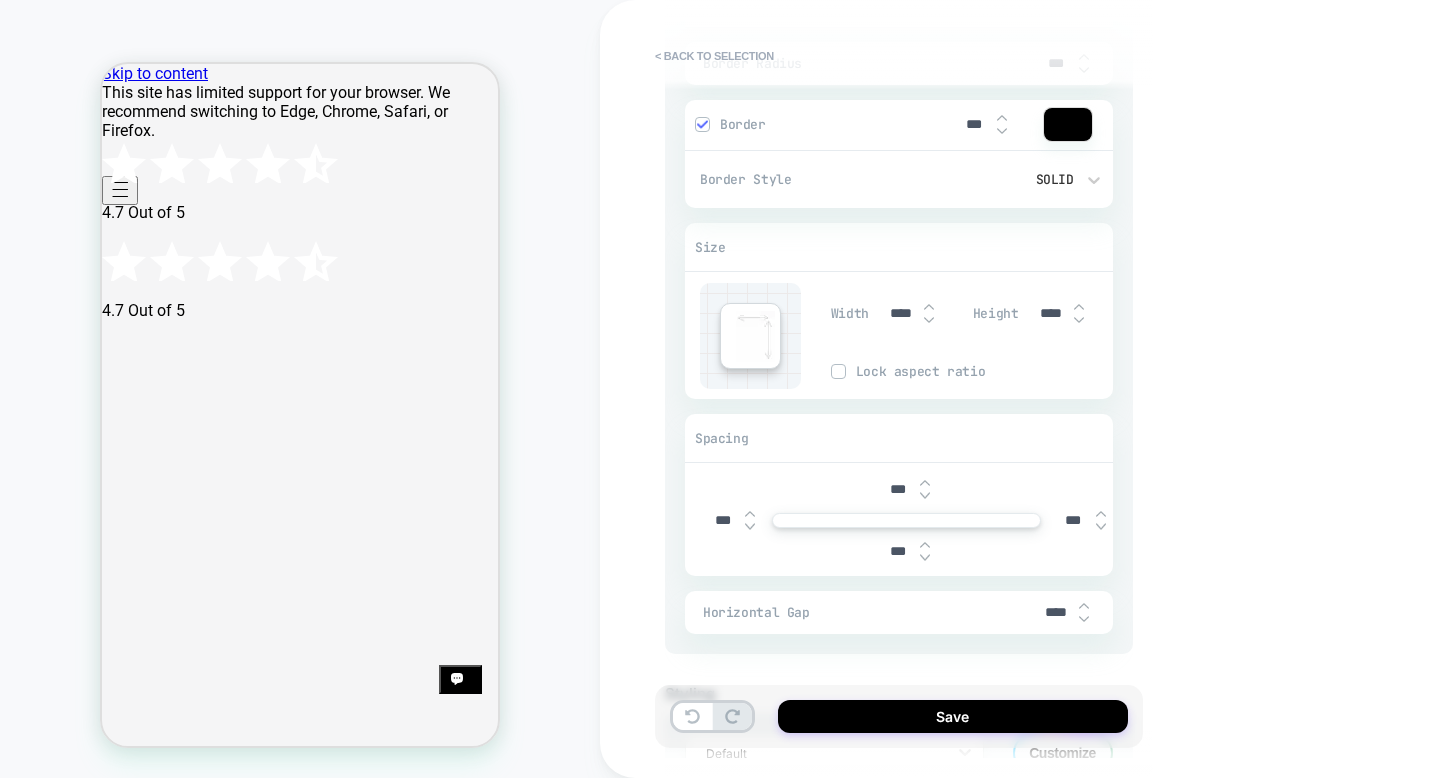 click on "****" at bounding box center (910, 313) 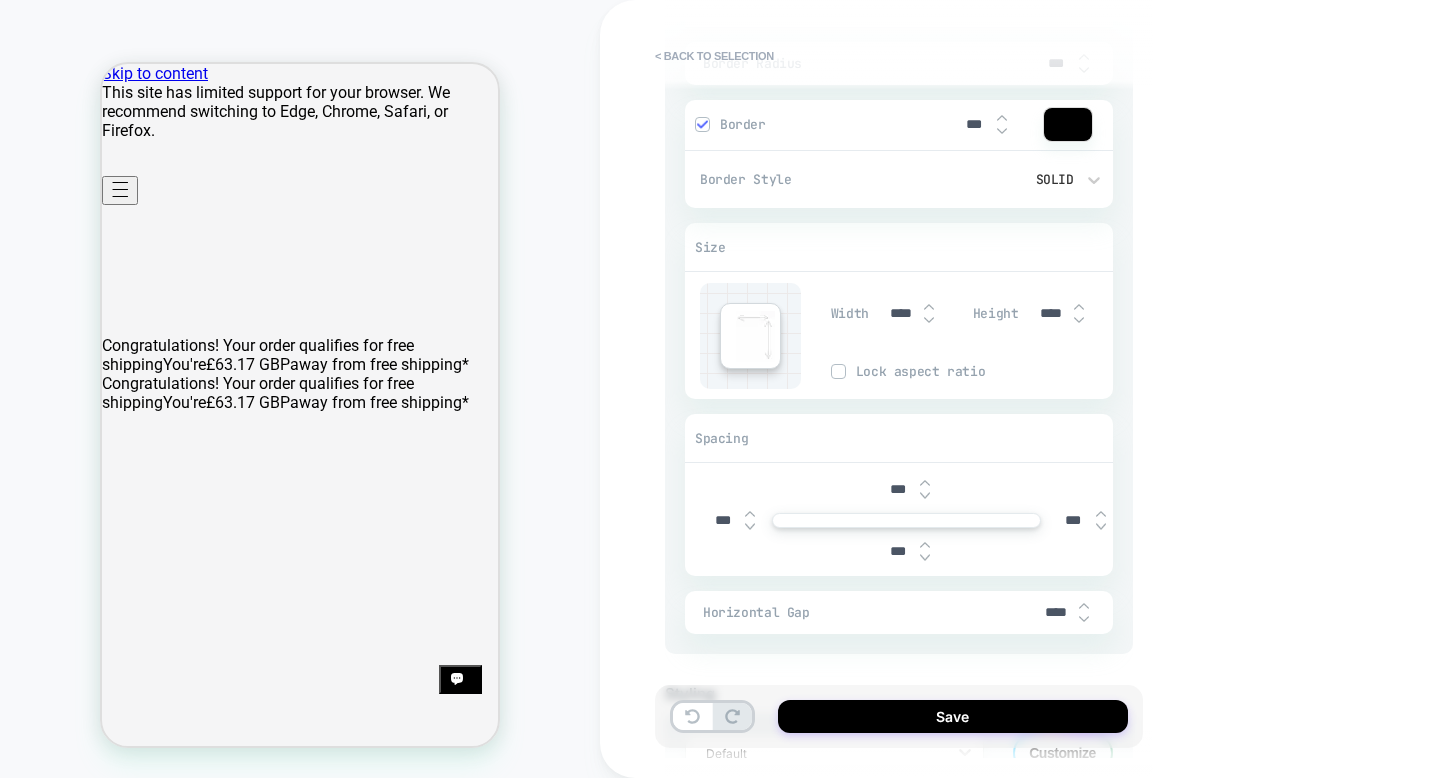 click on "****" at bounding box center (901, 313) 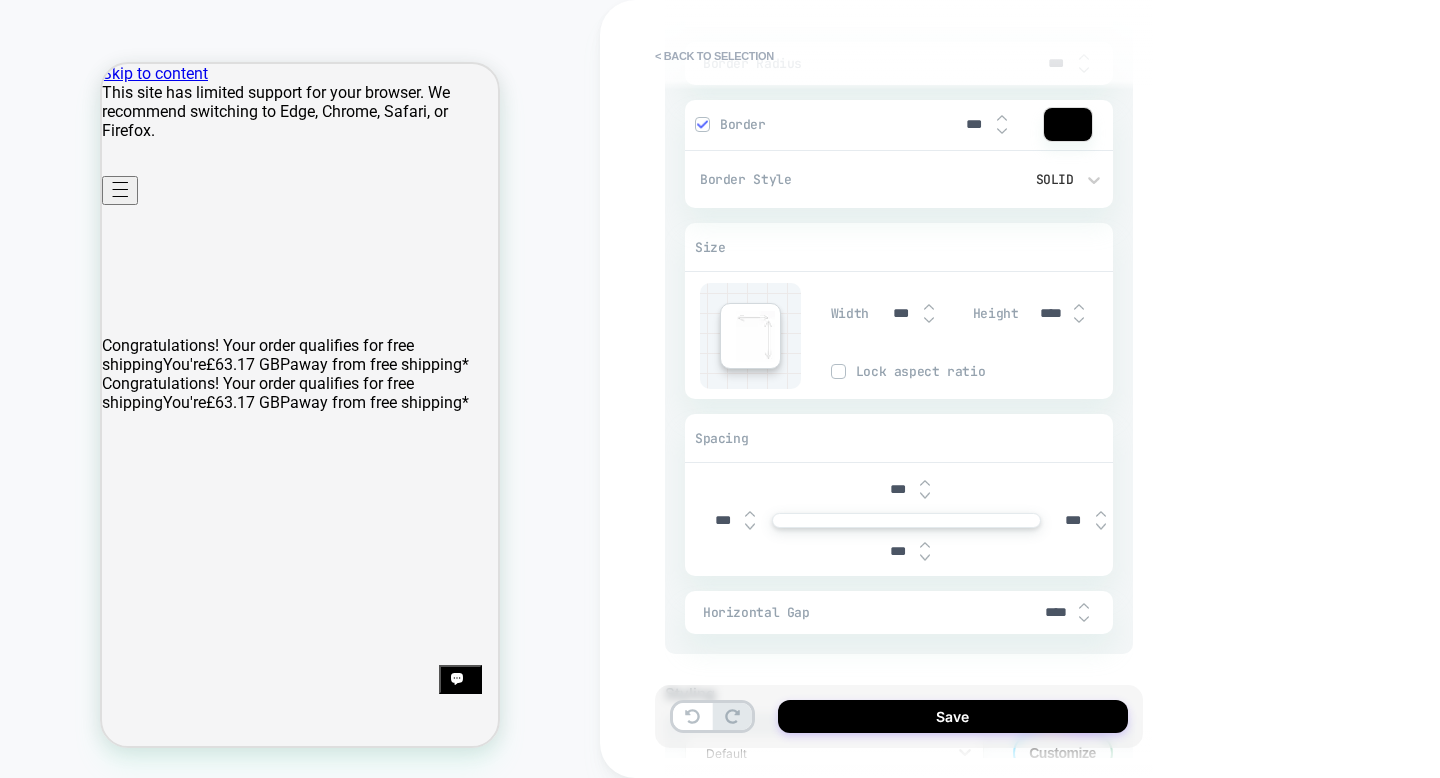 type on "*" 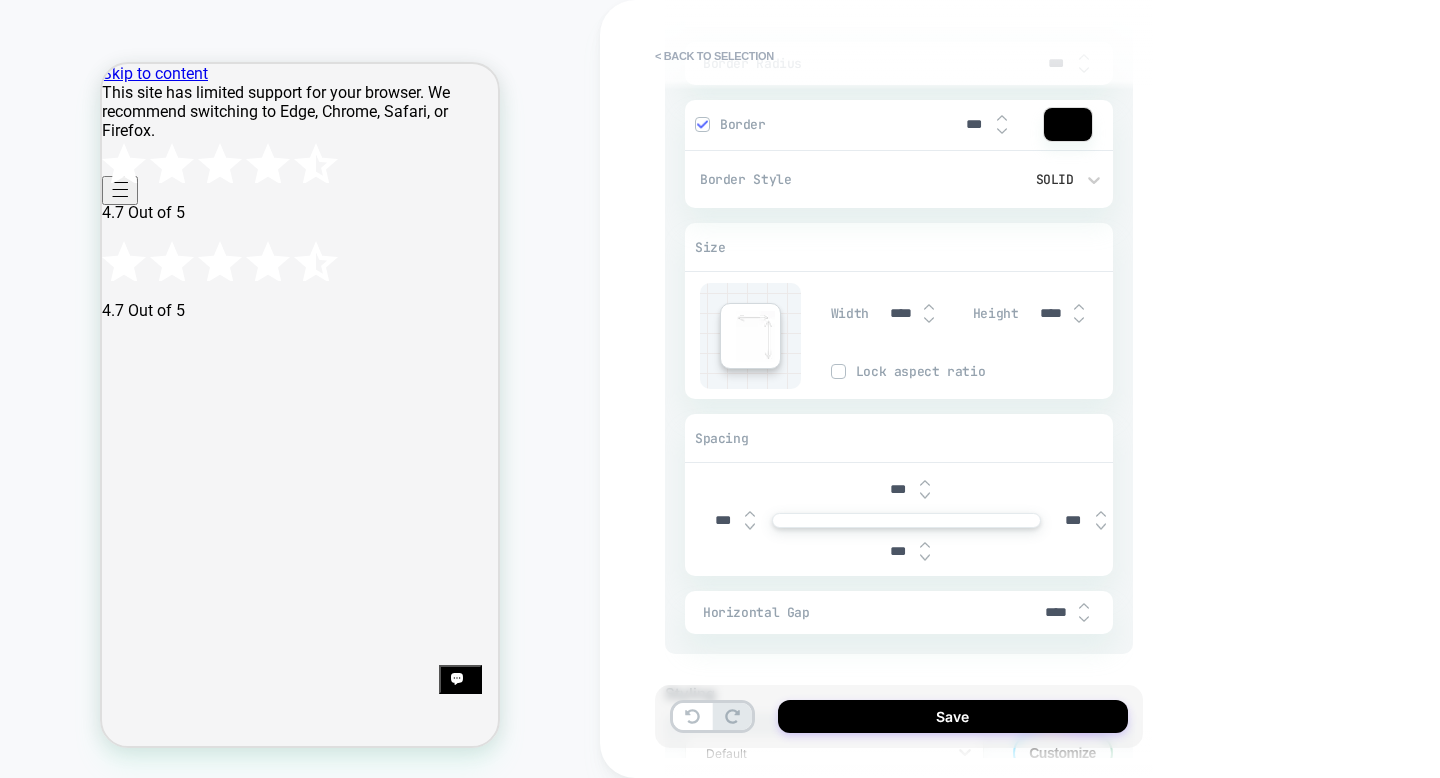 type on "*" 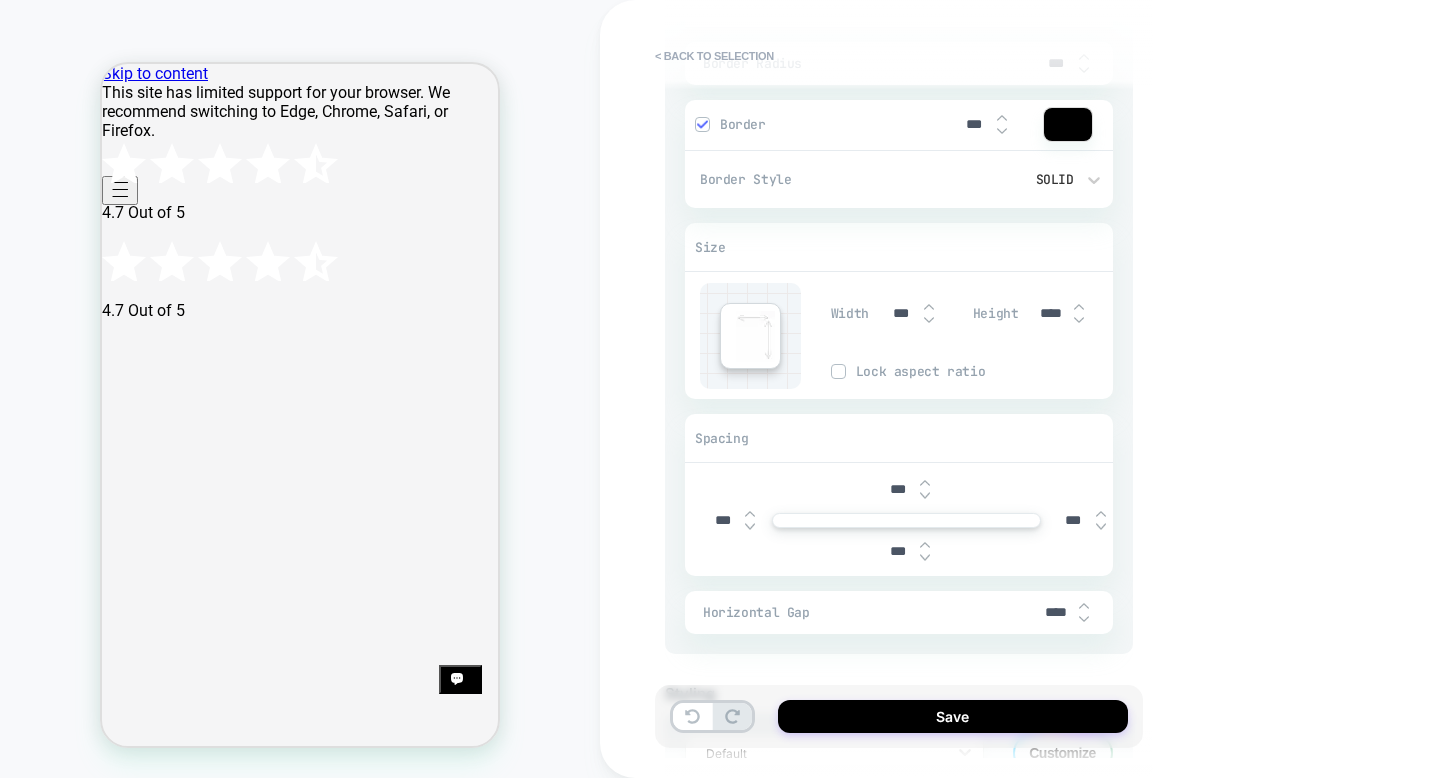 type on "*" 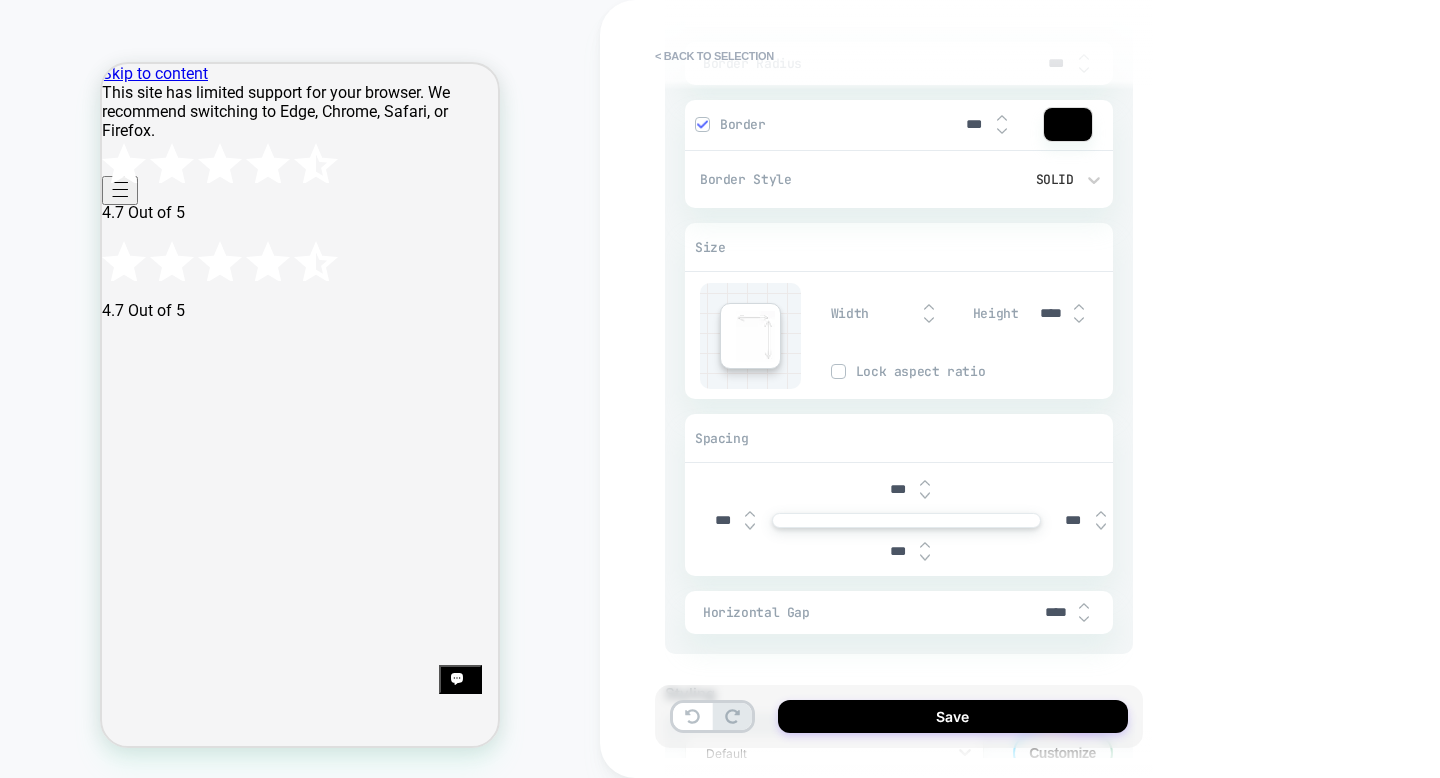 type on "*" 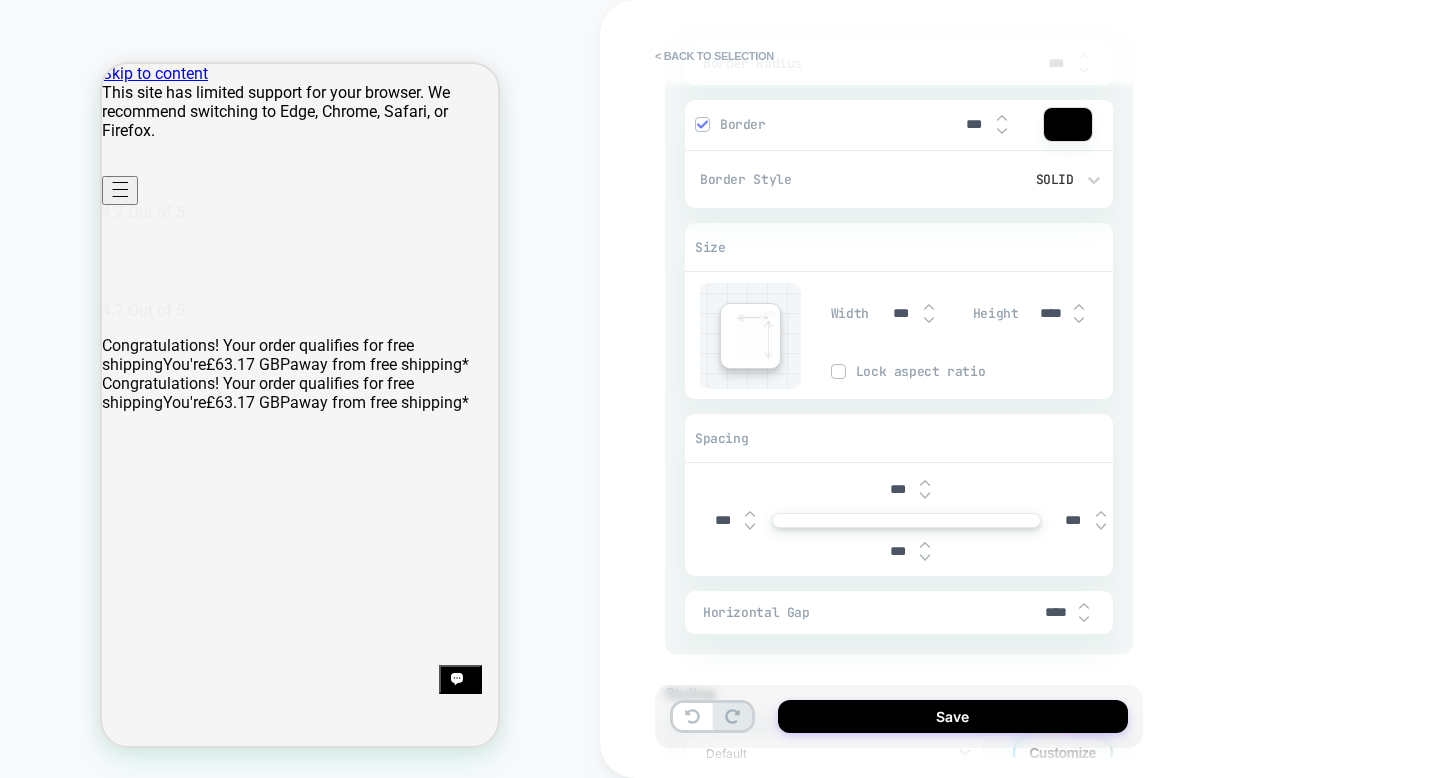 type on "*" 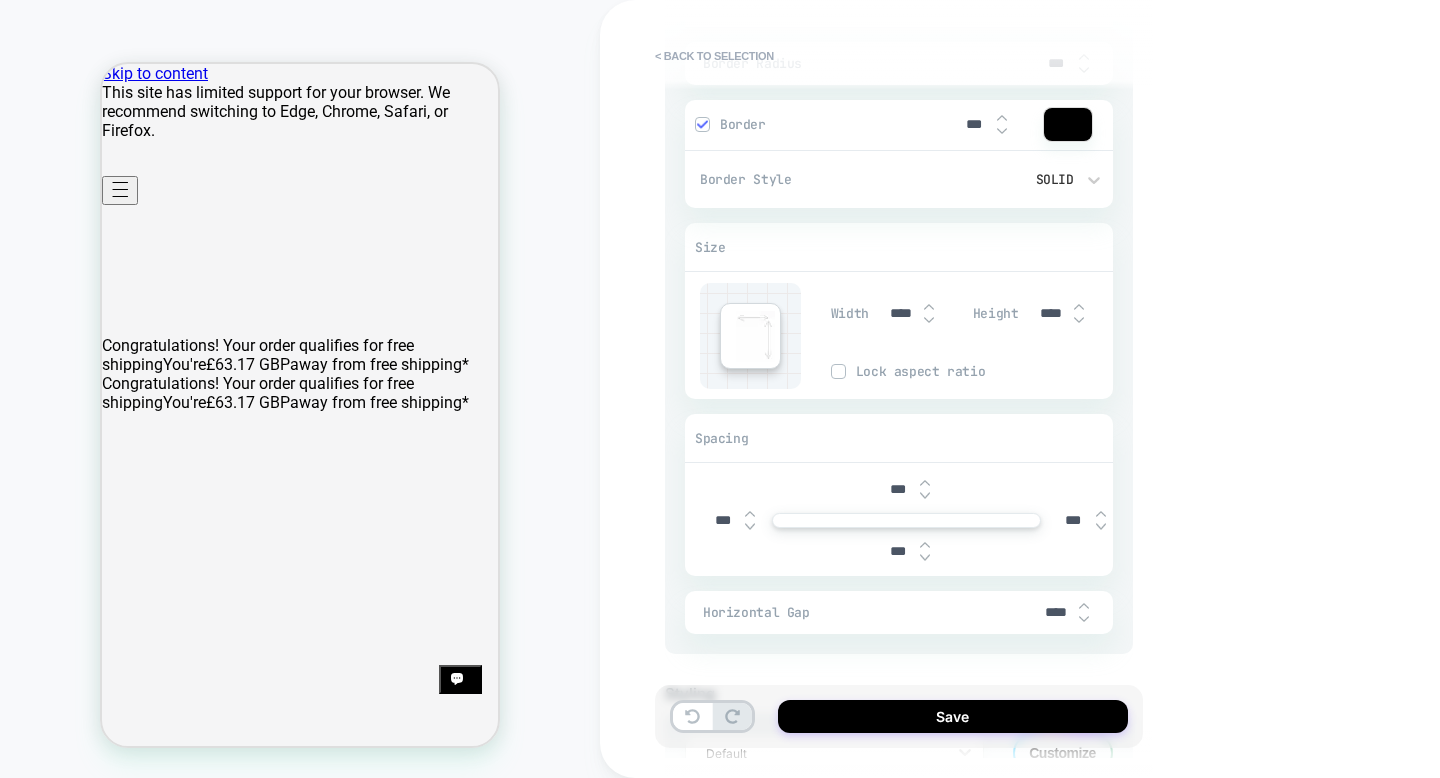 type on "*" 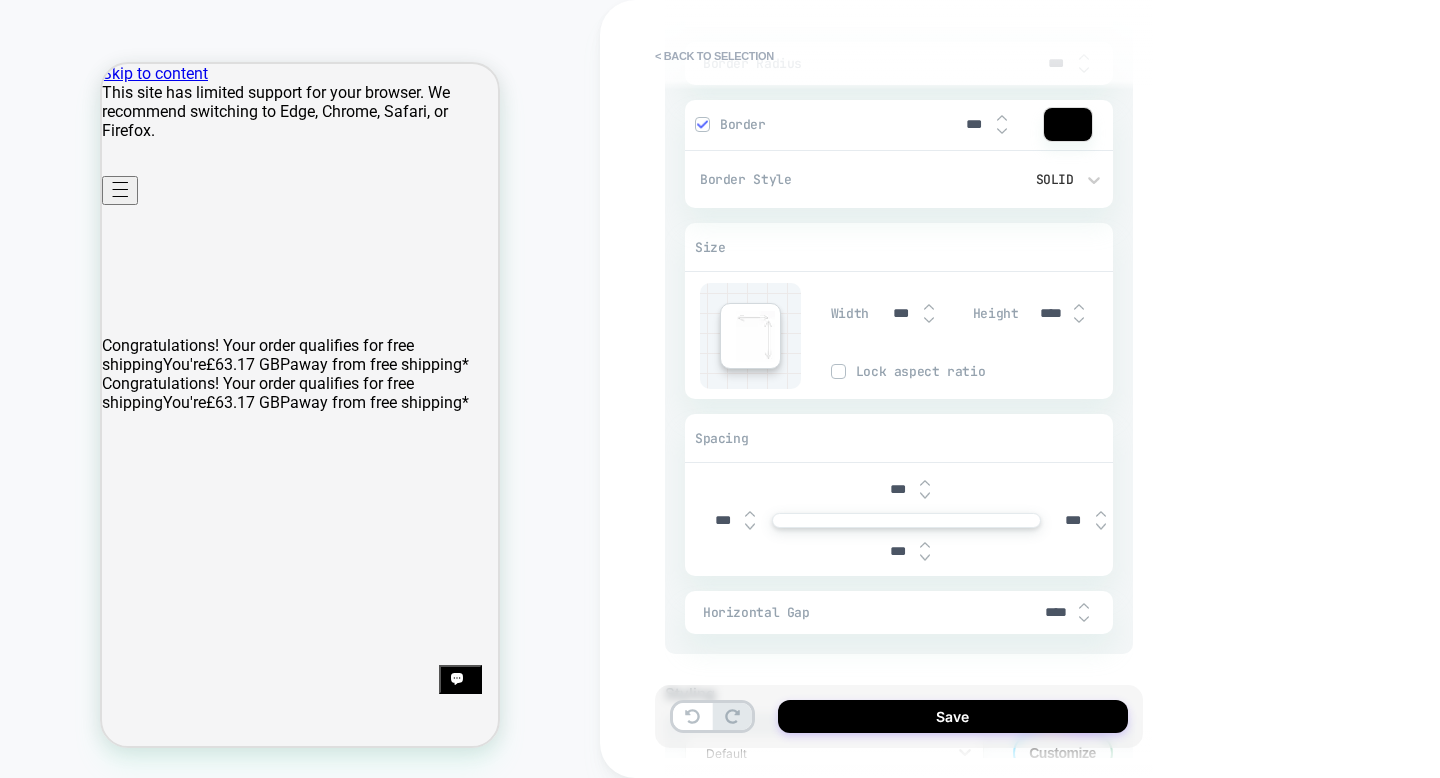 type on "*" 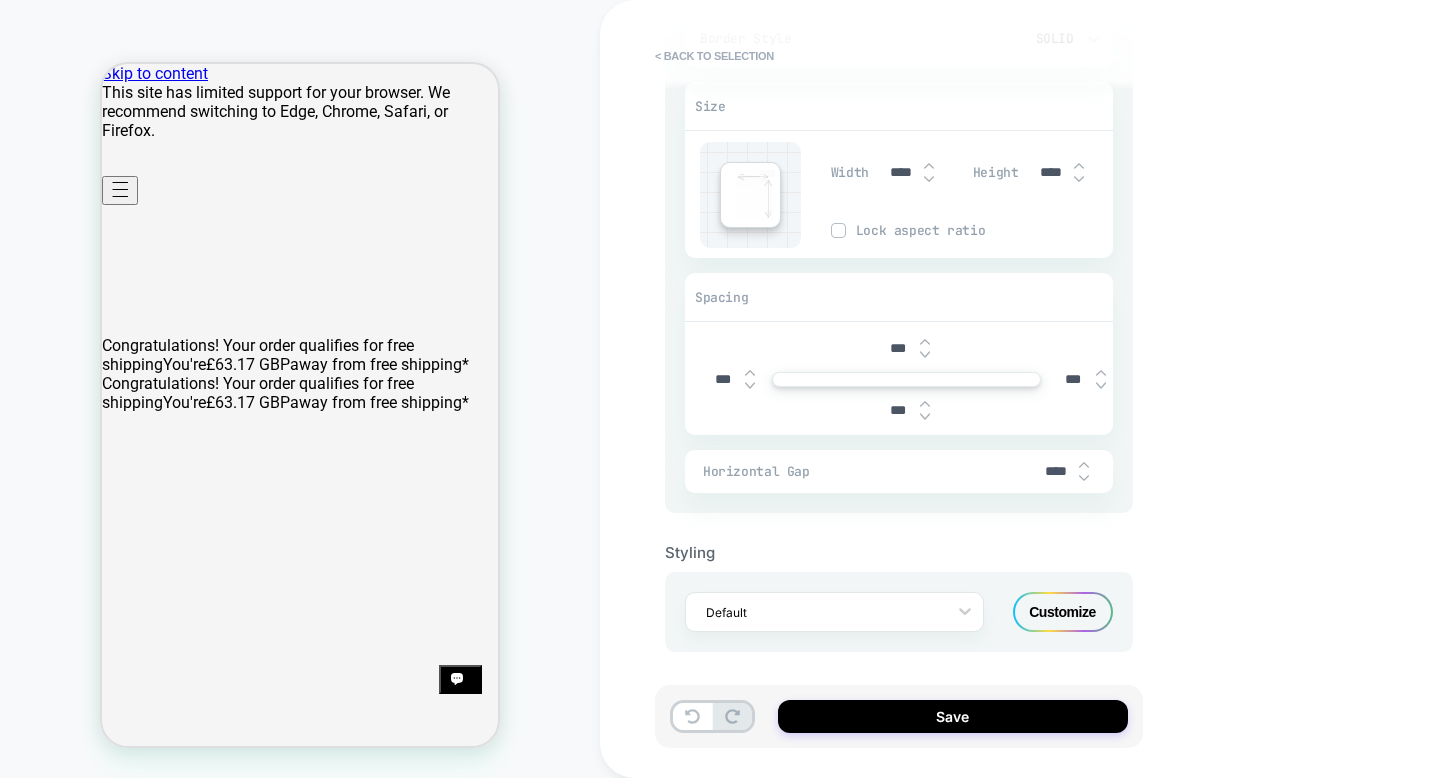 scroll, scrollTop: 1333, scrollLeft: 0, axis: vertical 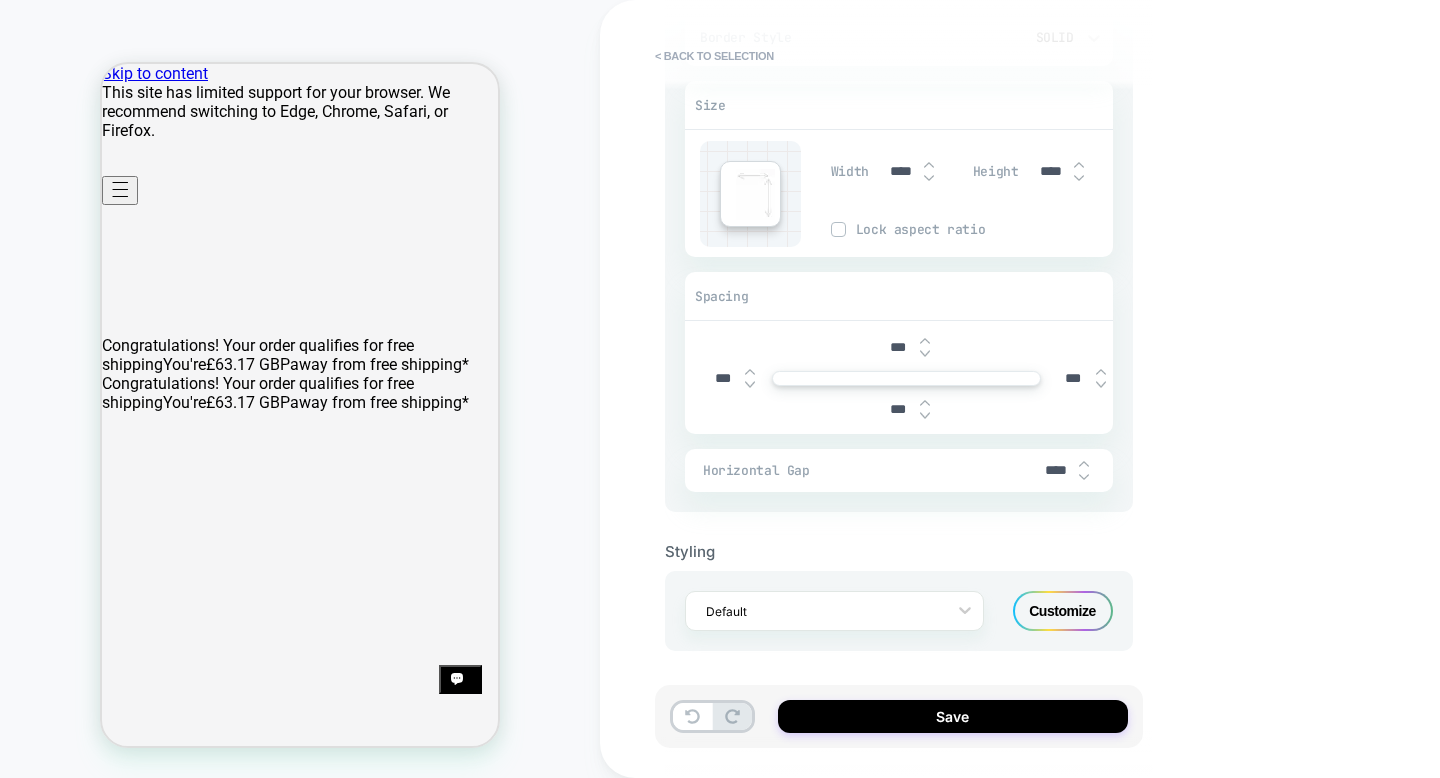 click on "***" at bounding box center [897, 347] 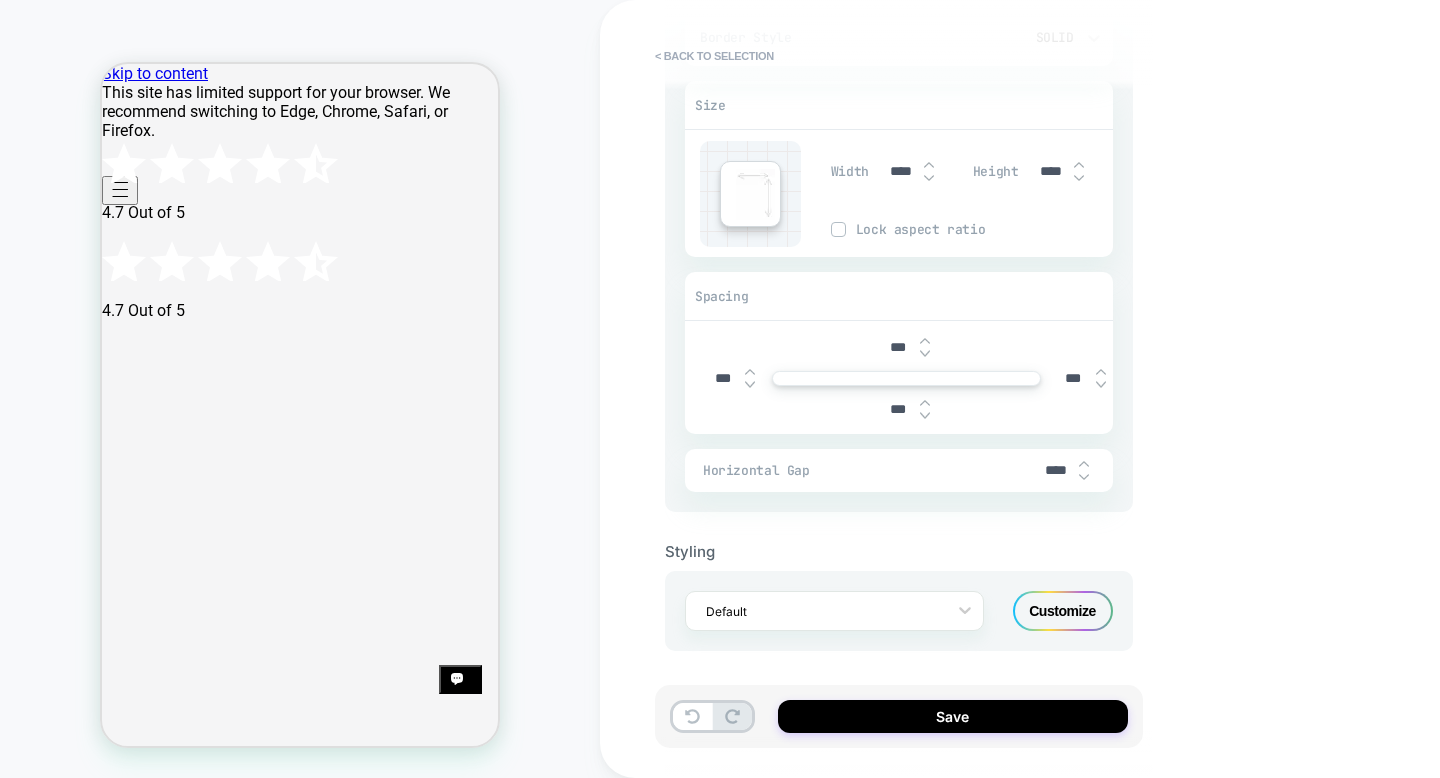type on "*" 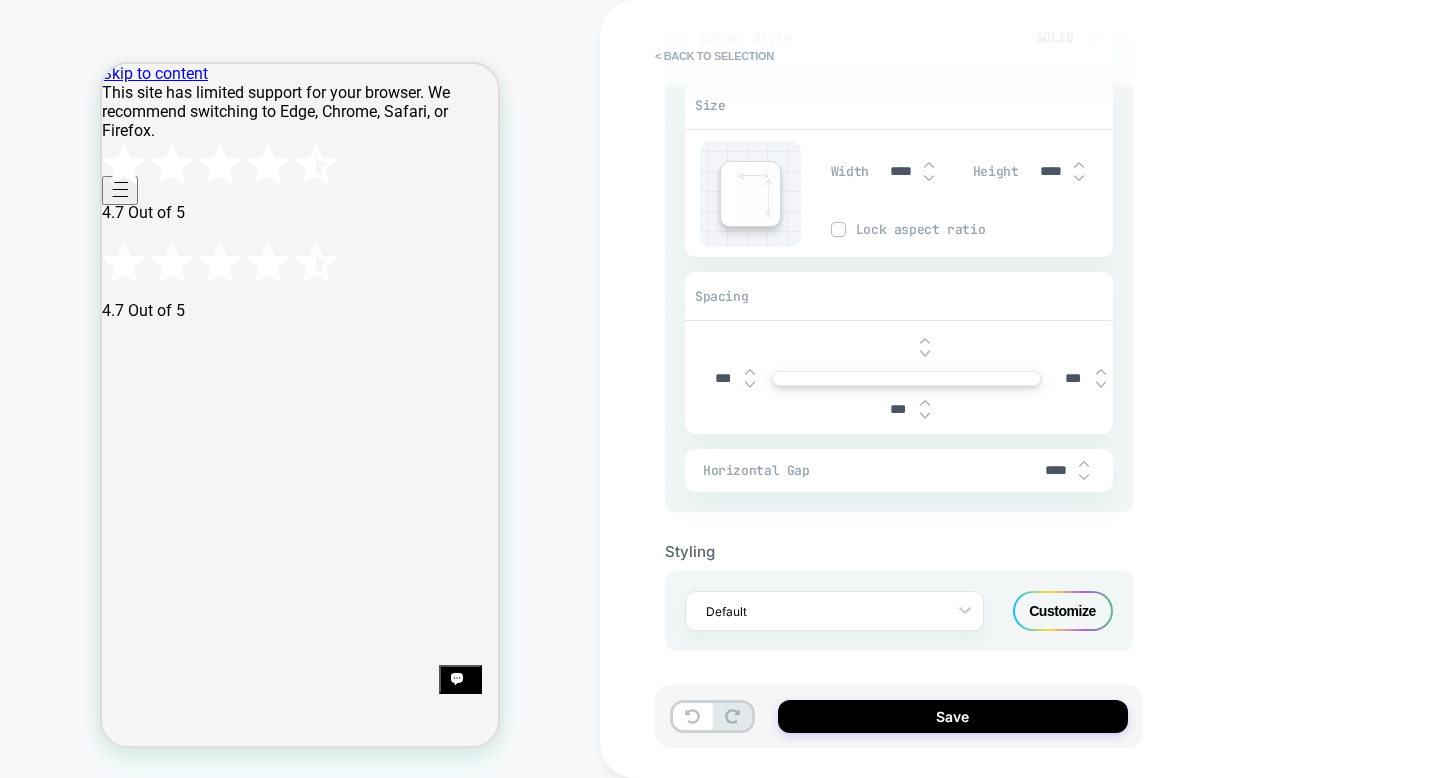 type on "*" 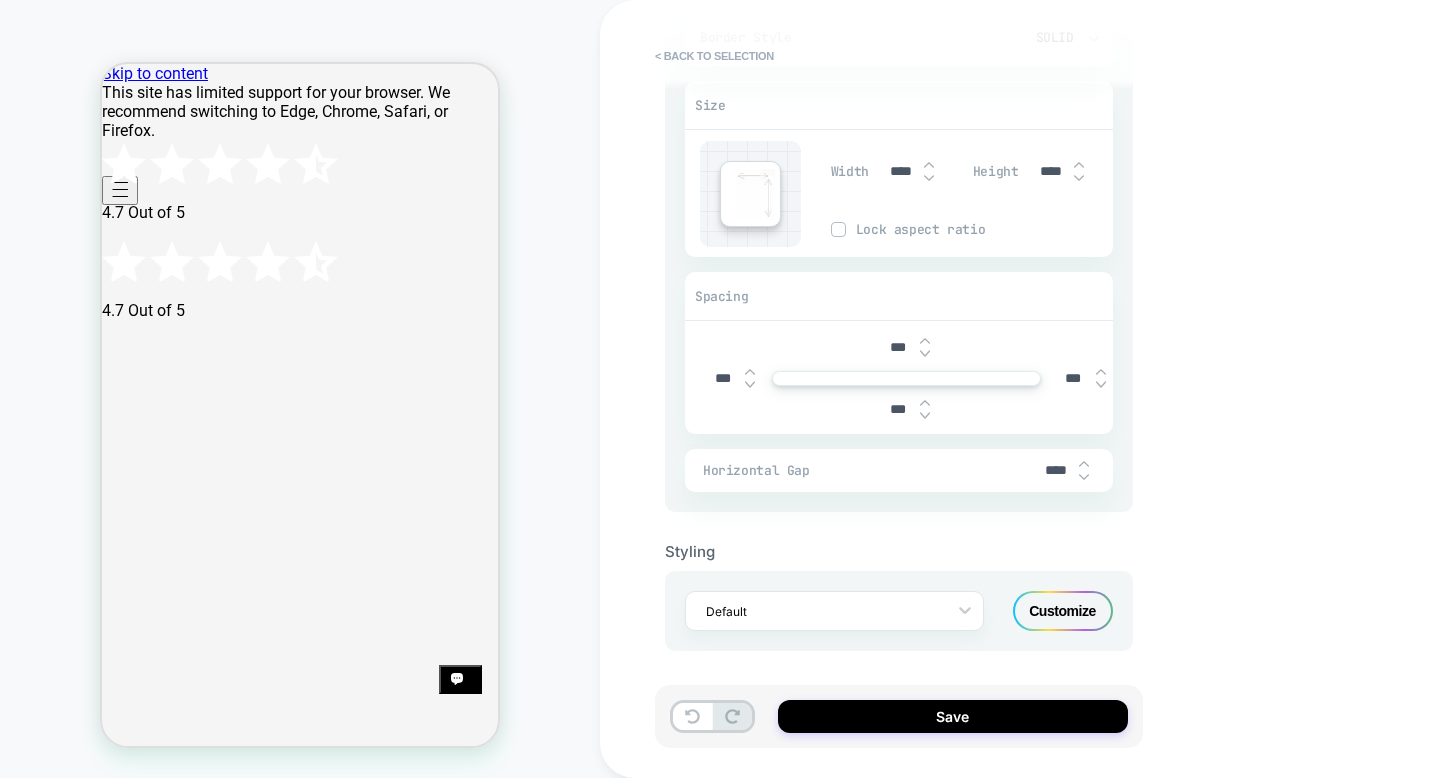 type on "*" 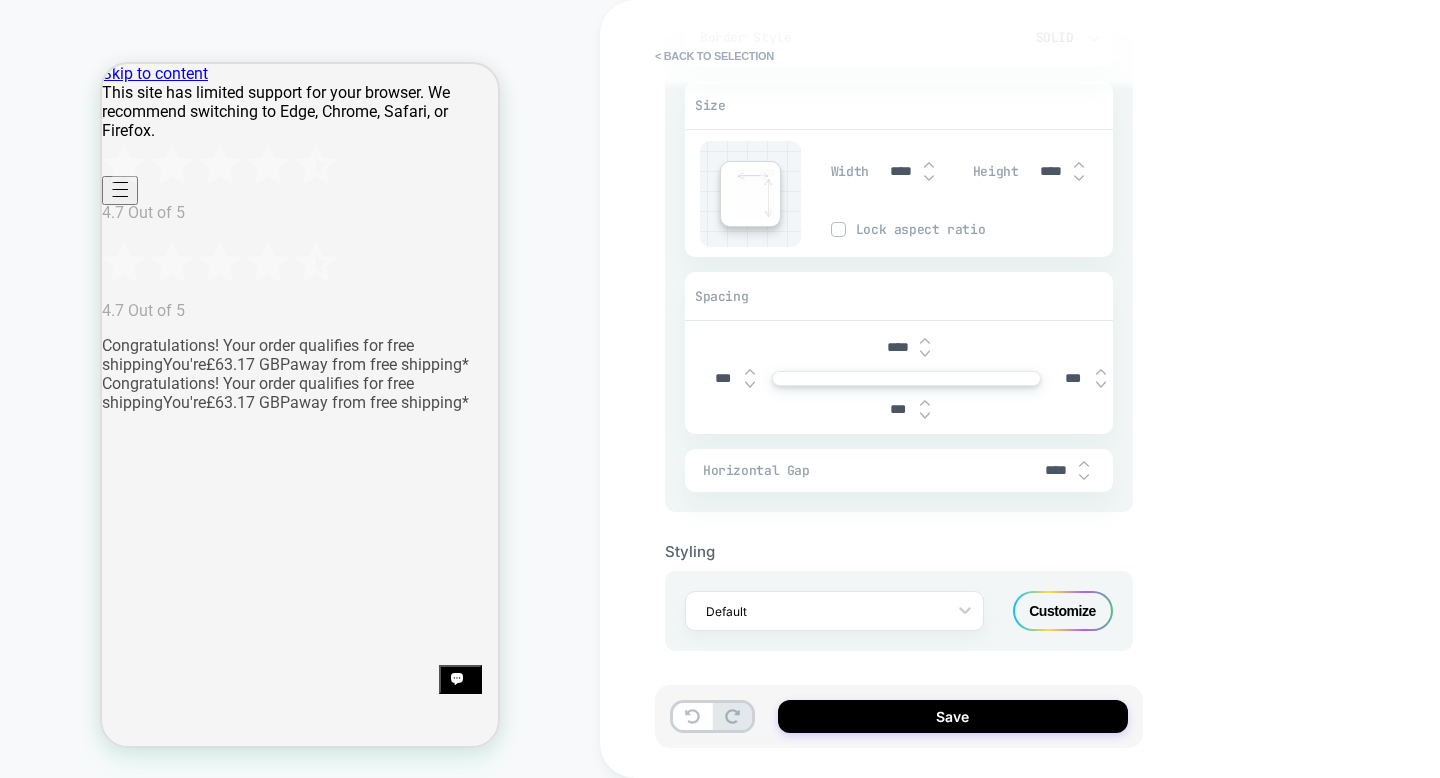 type on "*" 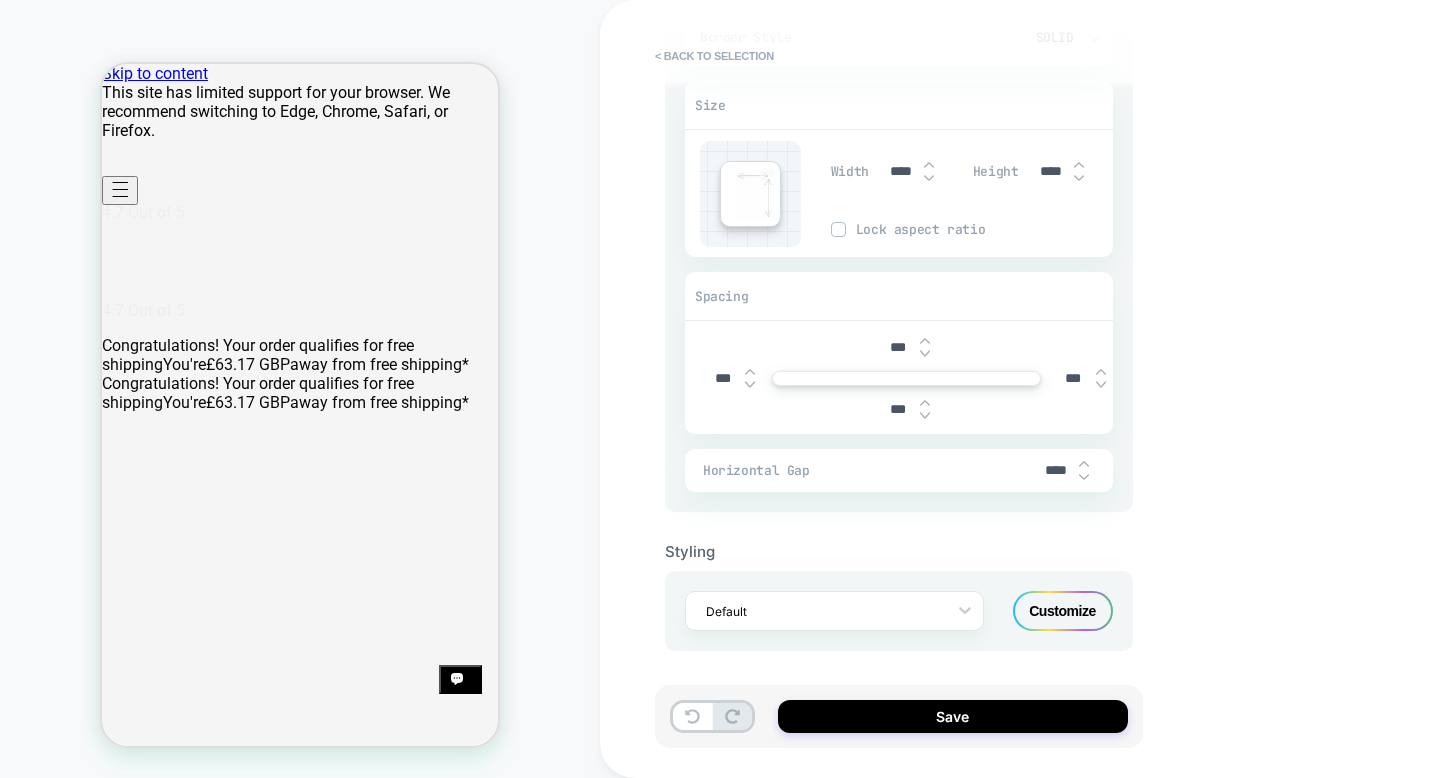 type on "*" 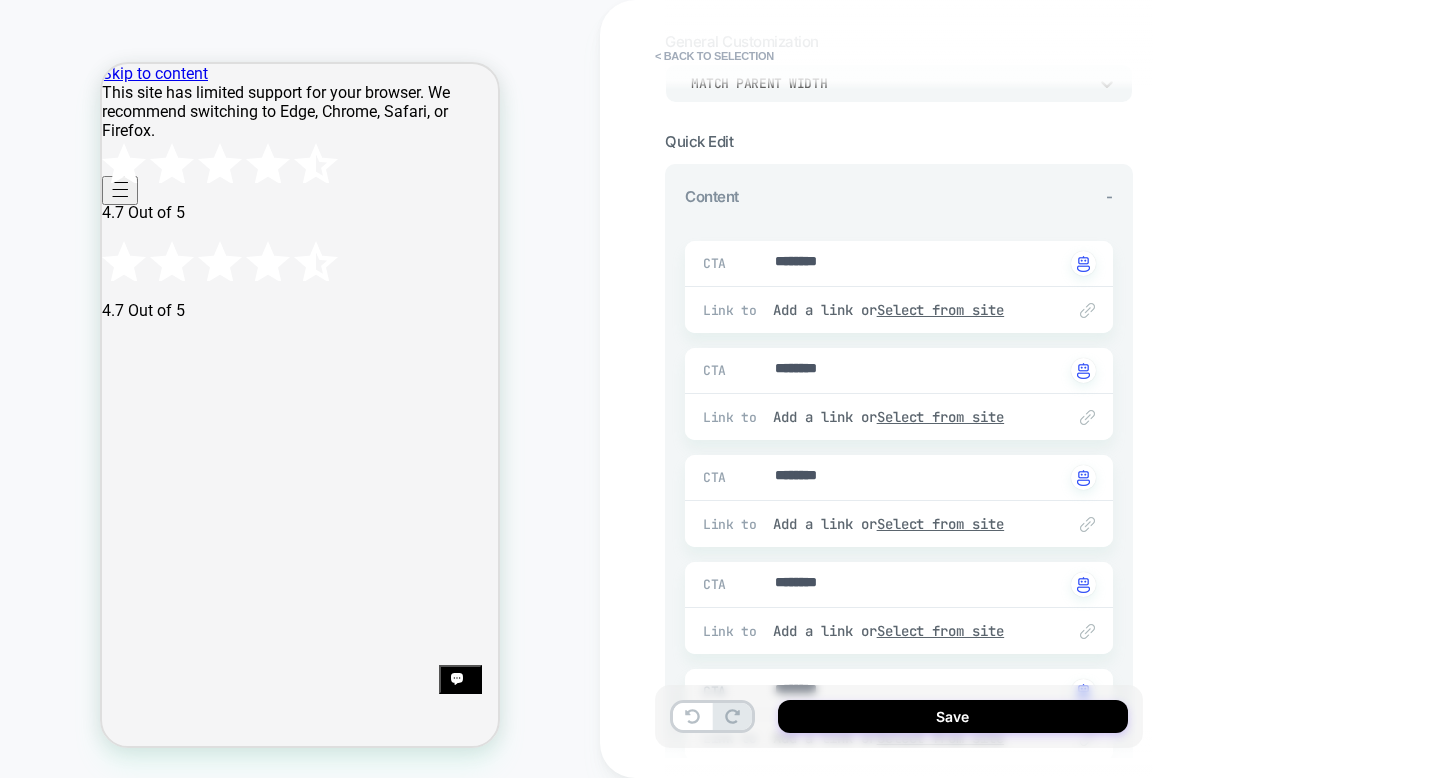 scroll, scrollTop: 0, scrollLeft: 0, axis: both 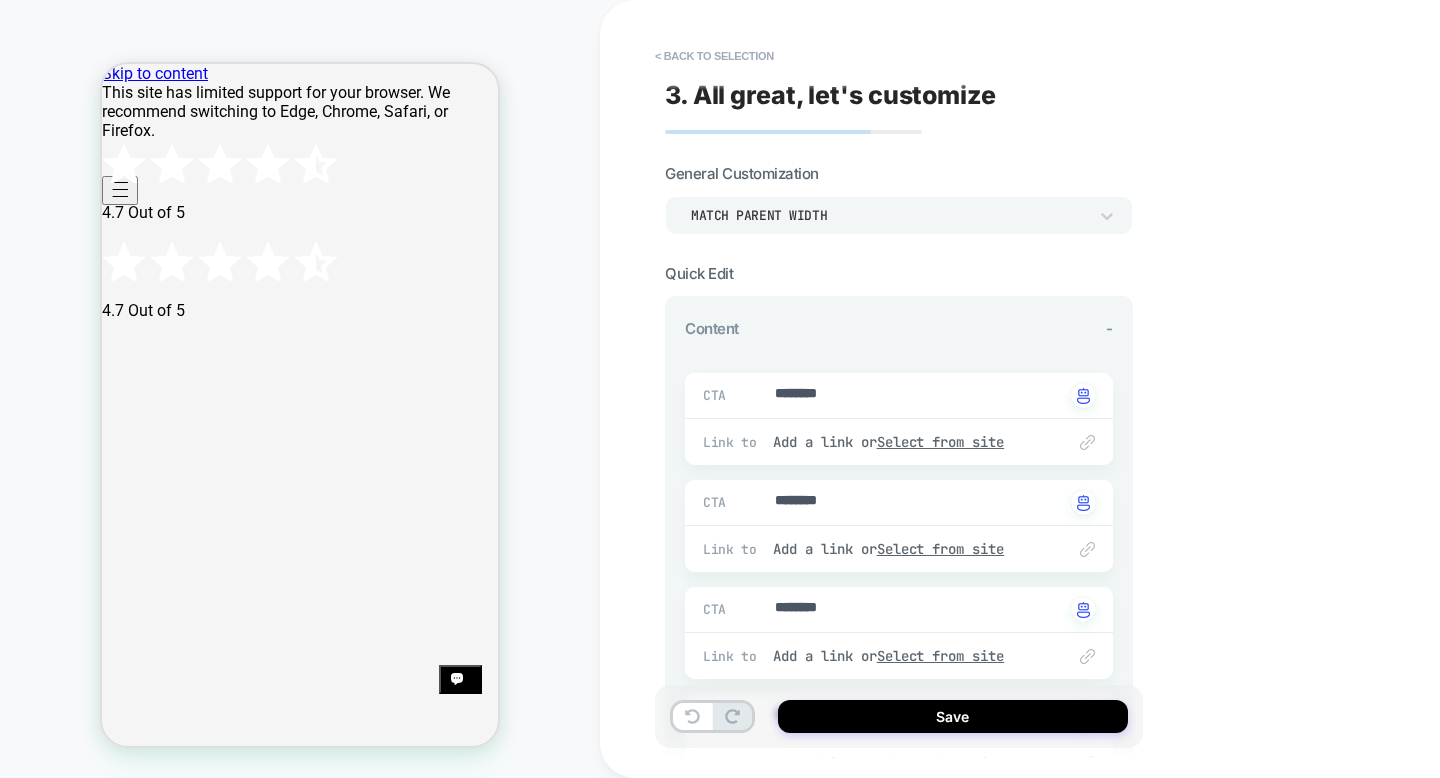 type on "*" 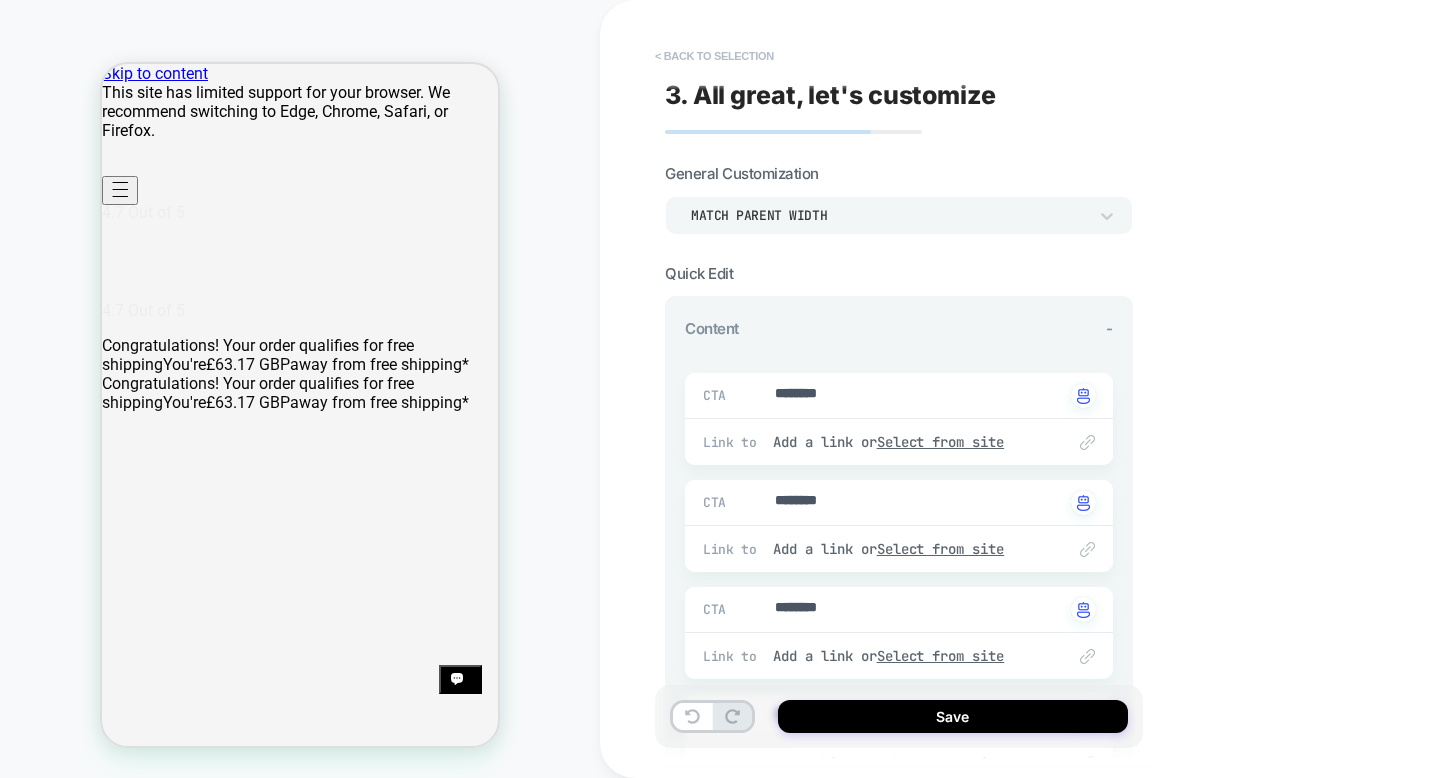 type 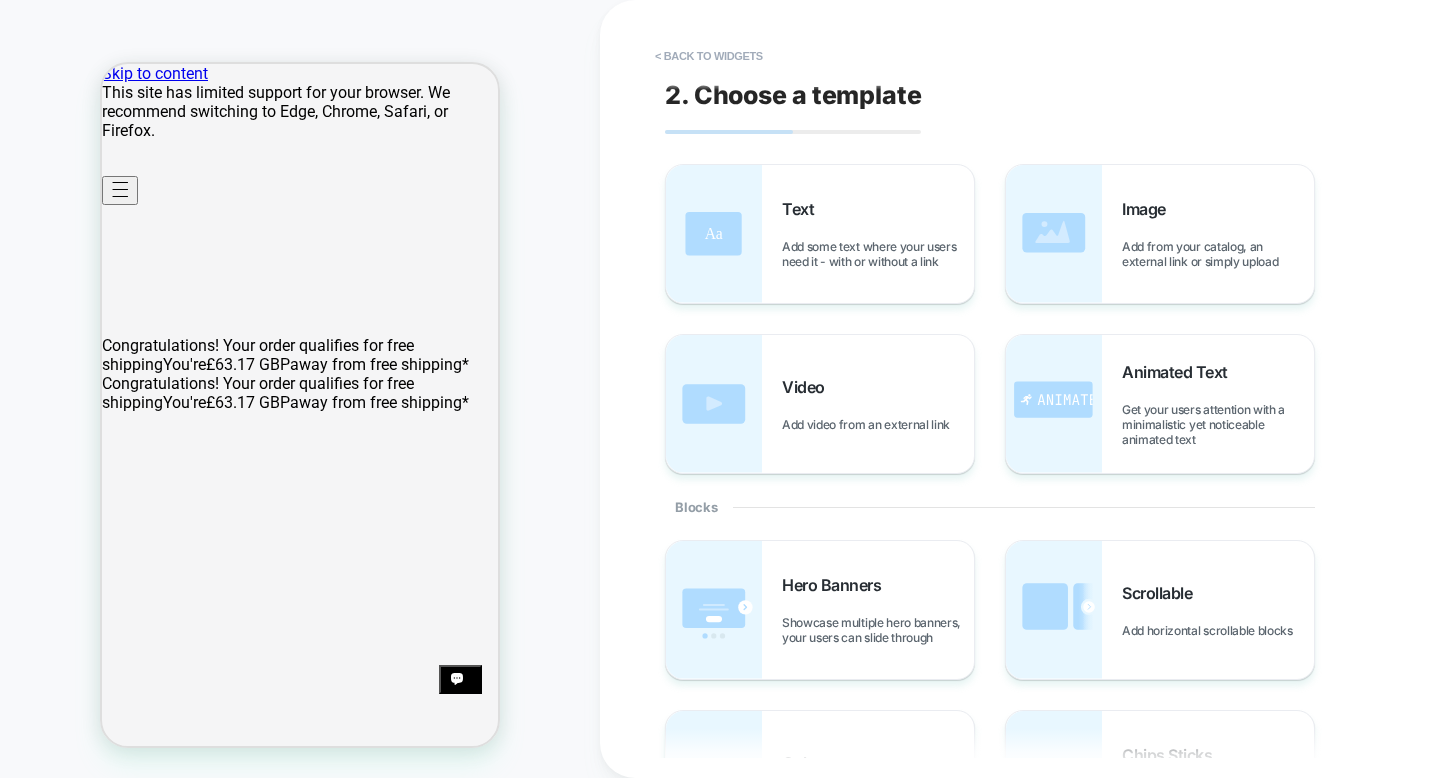 click on "HOMEPAGE" at bounding box center [300, 389] 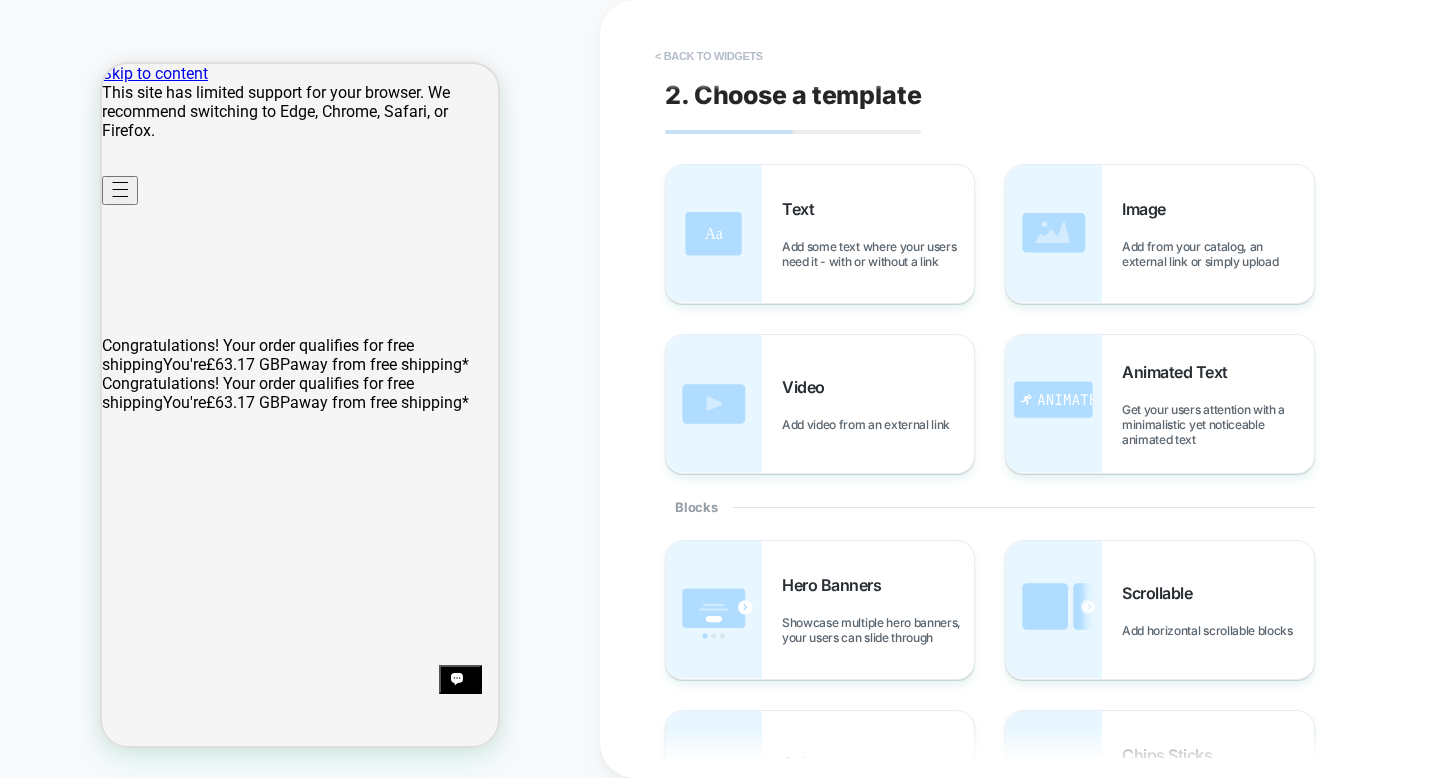 click on "< Back to widgets" at bounding box center [709, 56] 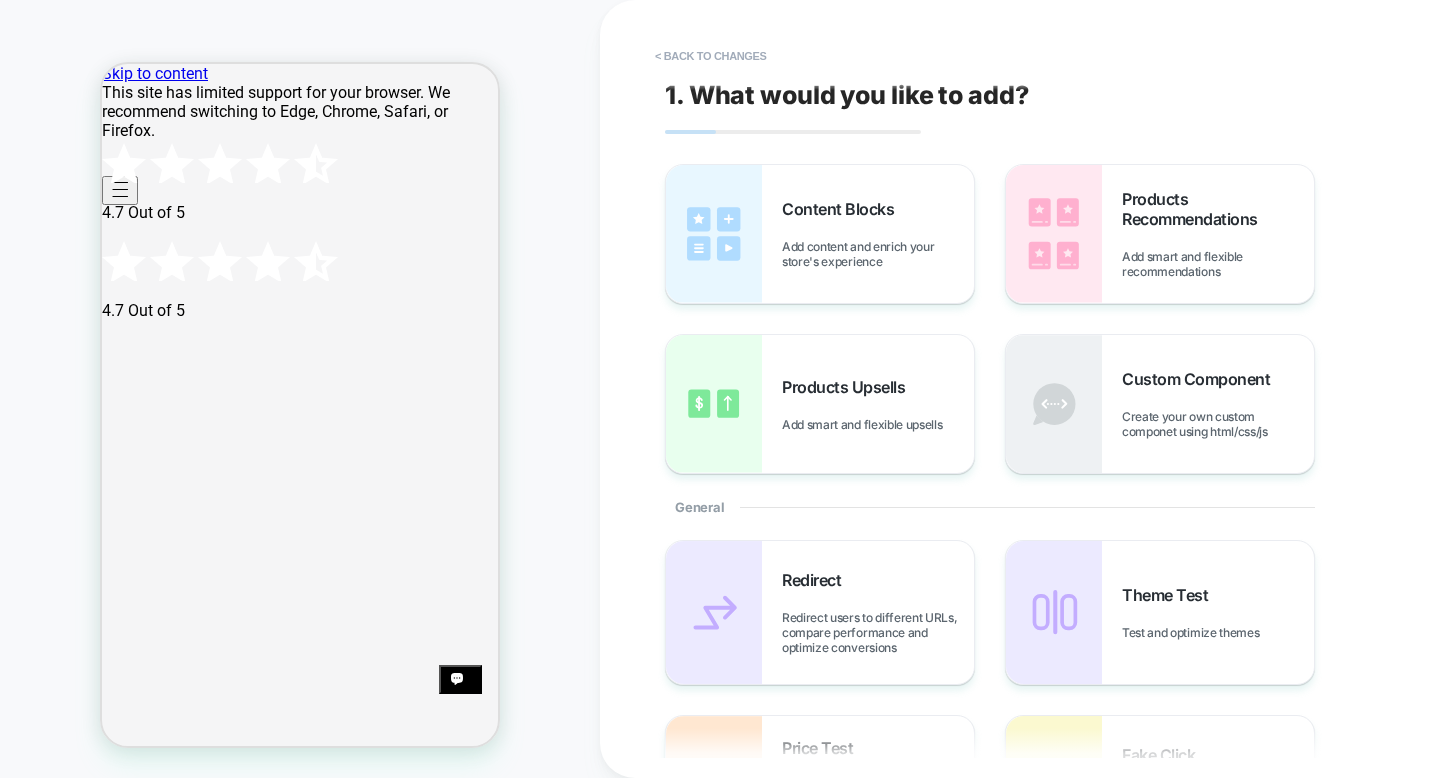 click on "< Back to changes" at bounding box center (711, 56) 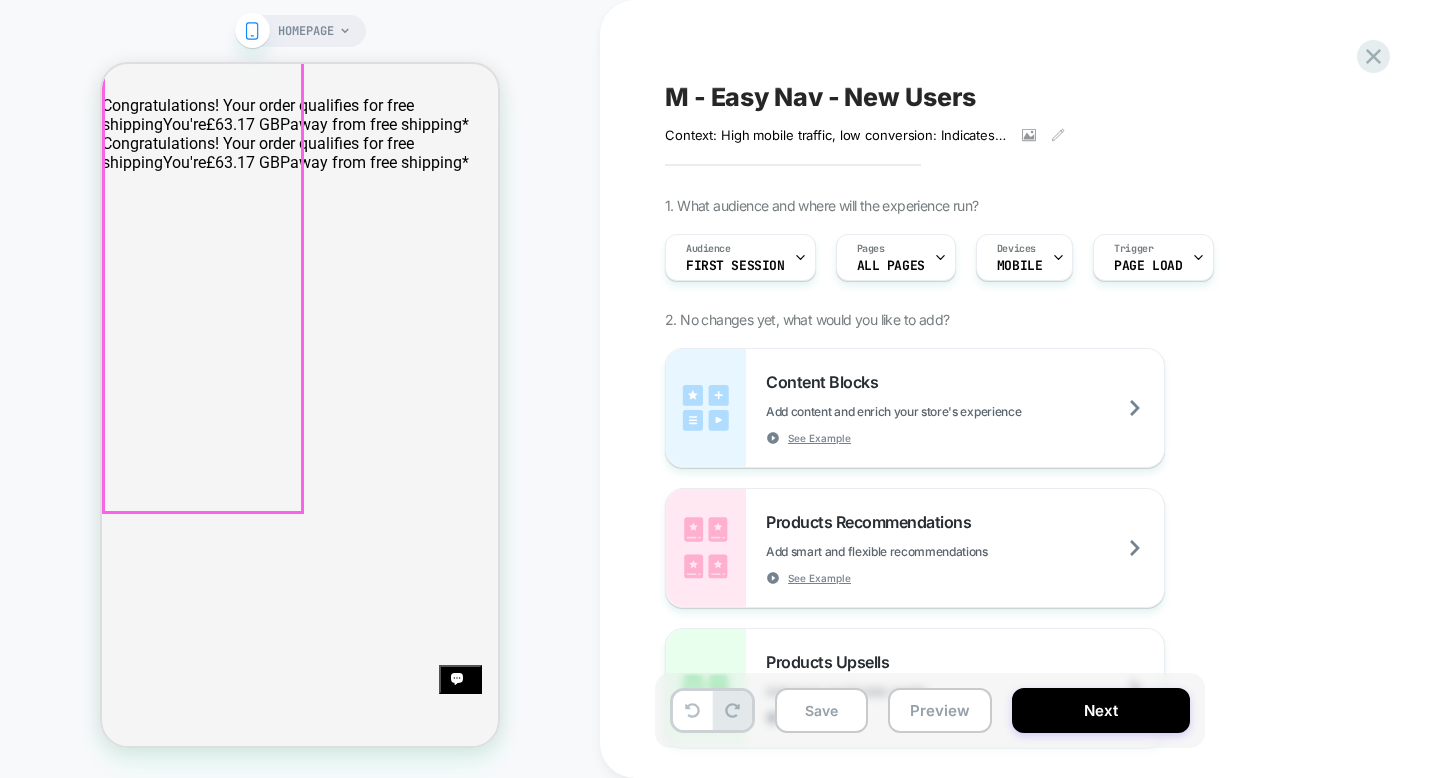 scroll, scrollTop: 472, scrollLeft: 0, axis: vertical 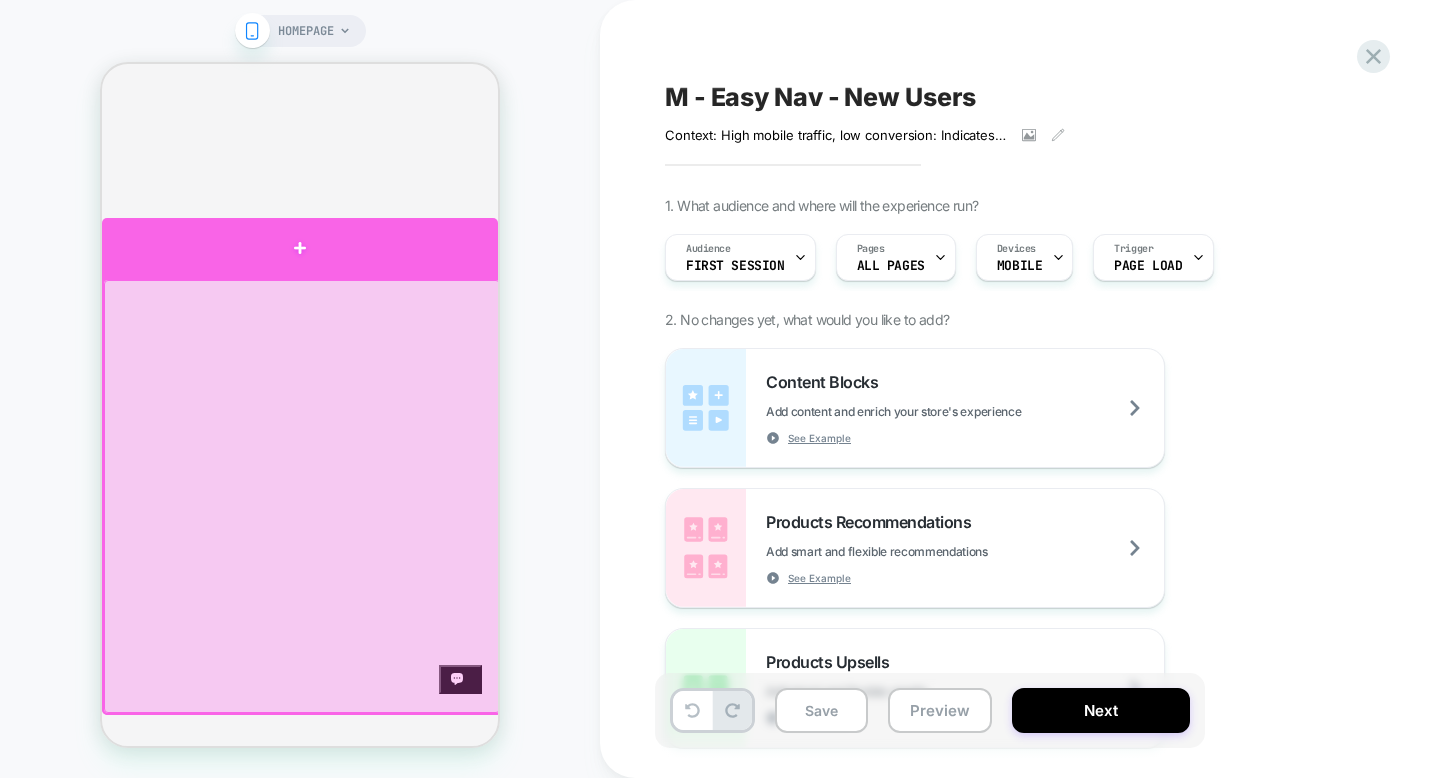 click at bounding box center [300, 248] 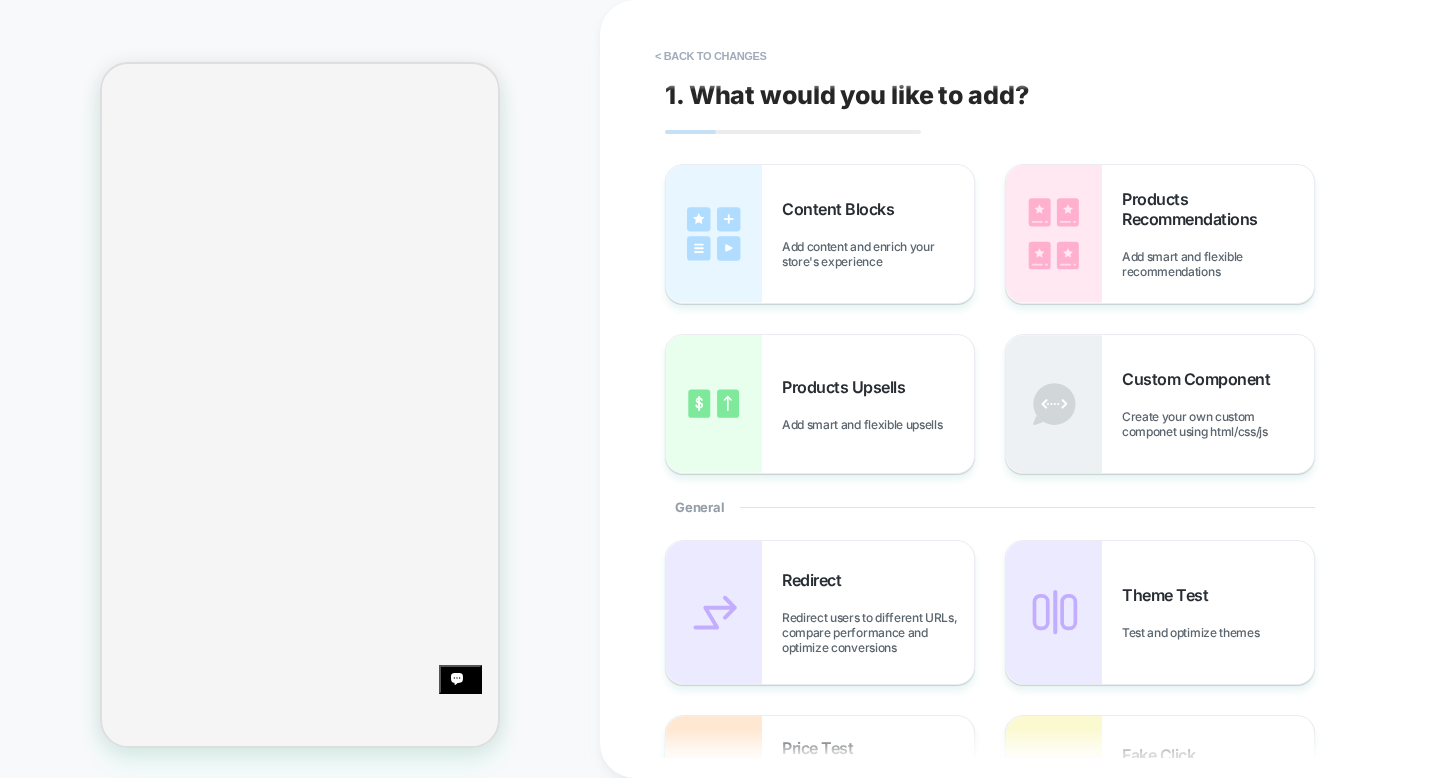 scroll, scrollTop: 374, scrollLeft: 0, axis: vertical 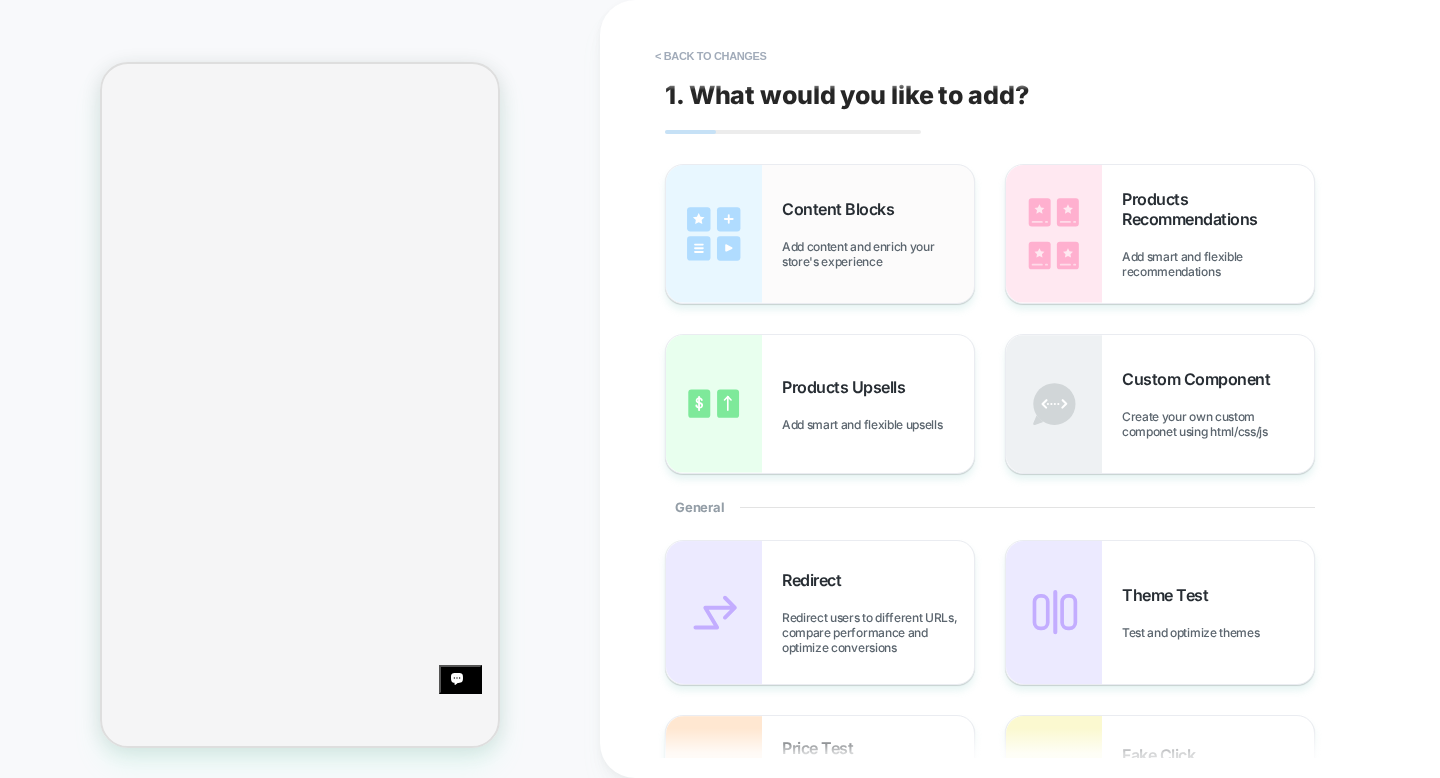 click on "Add content and enrich your store's experience" at bounding box center (878, 254) 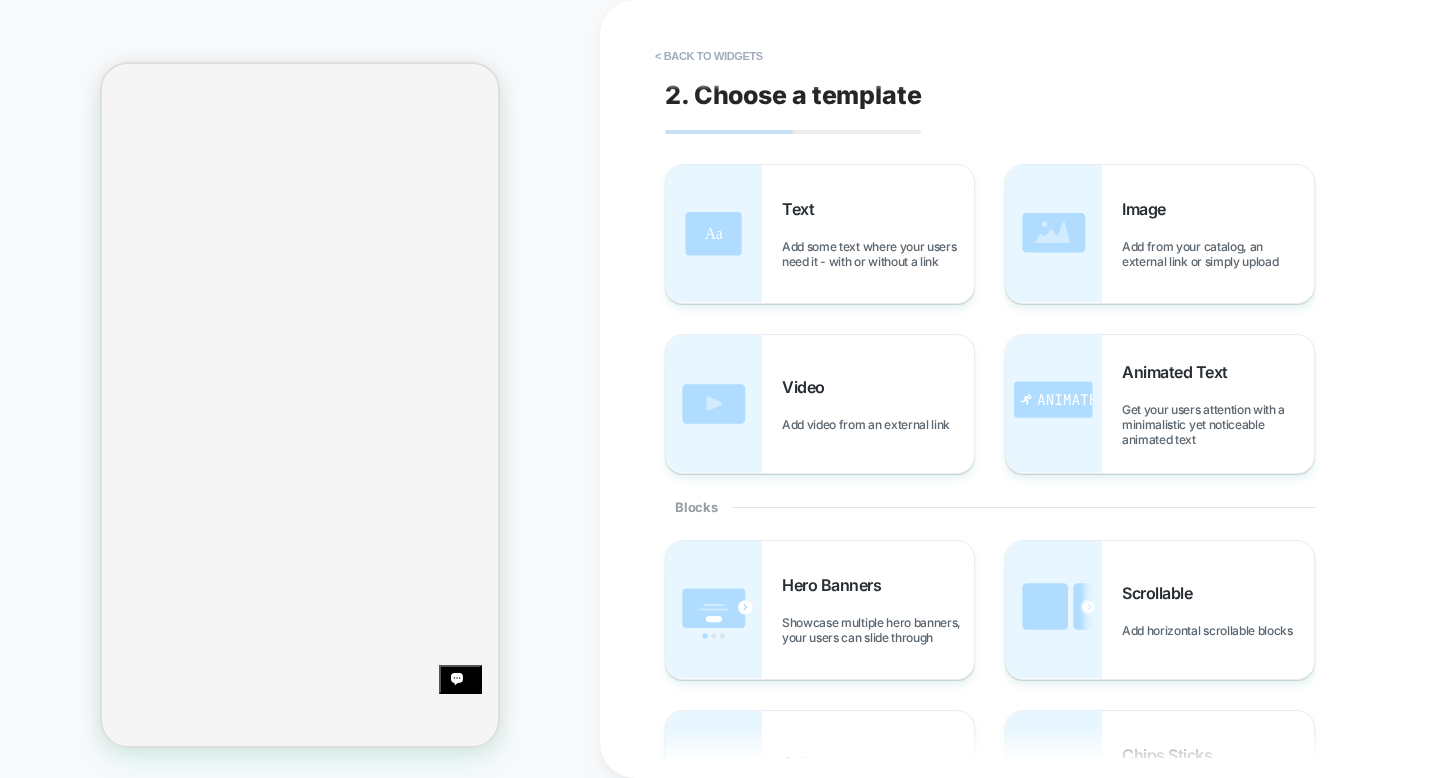 scroll, scrollTop: 462, scrollLeft: 0, axis: vertical 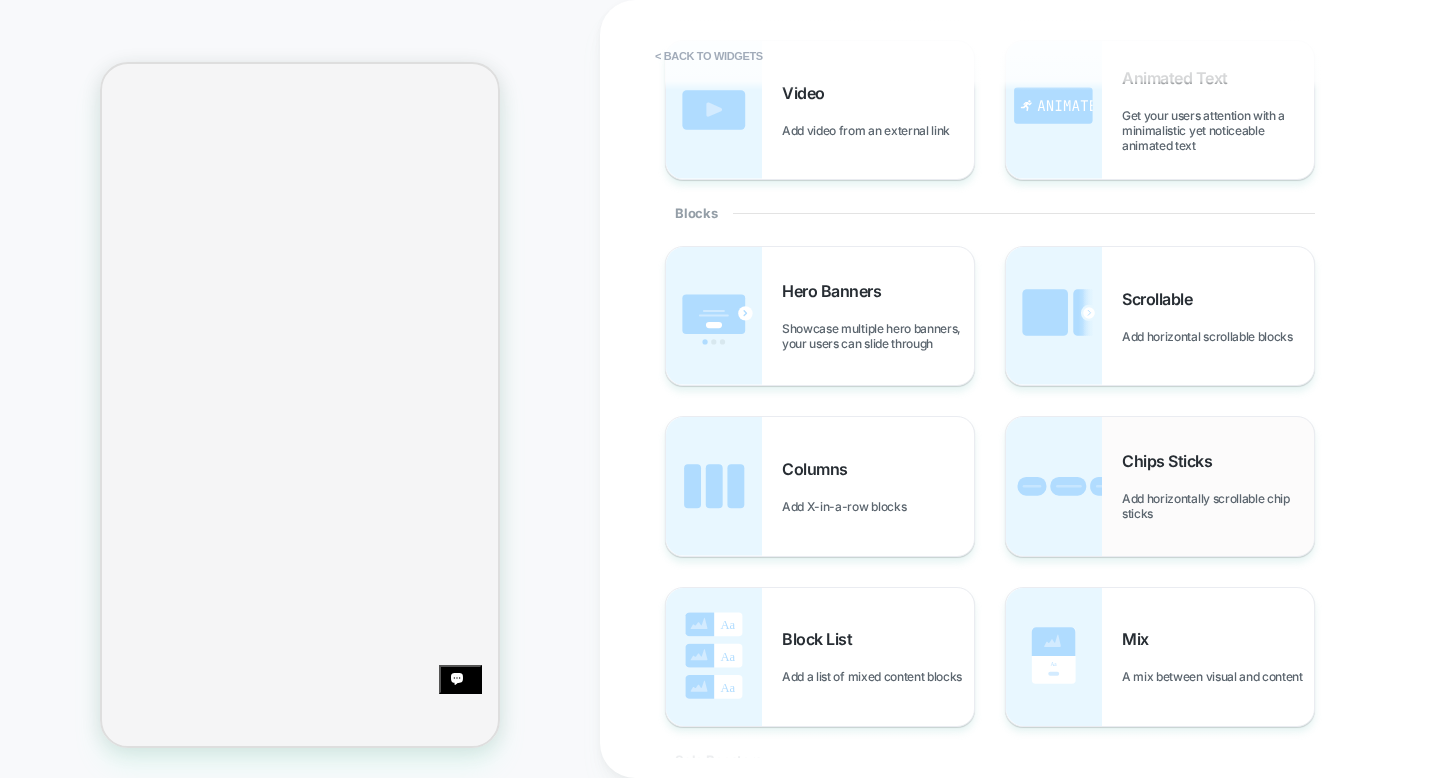click on "Add horizontally scrollable chip sticks" at bounding box center [1218, 506] 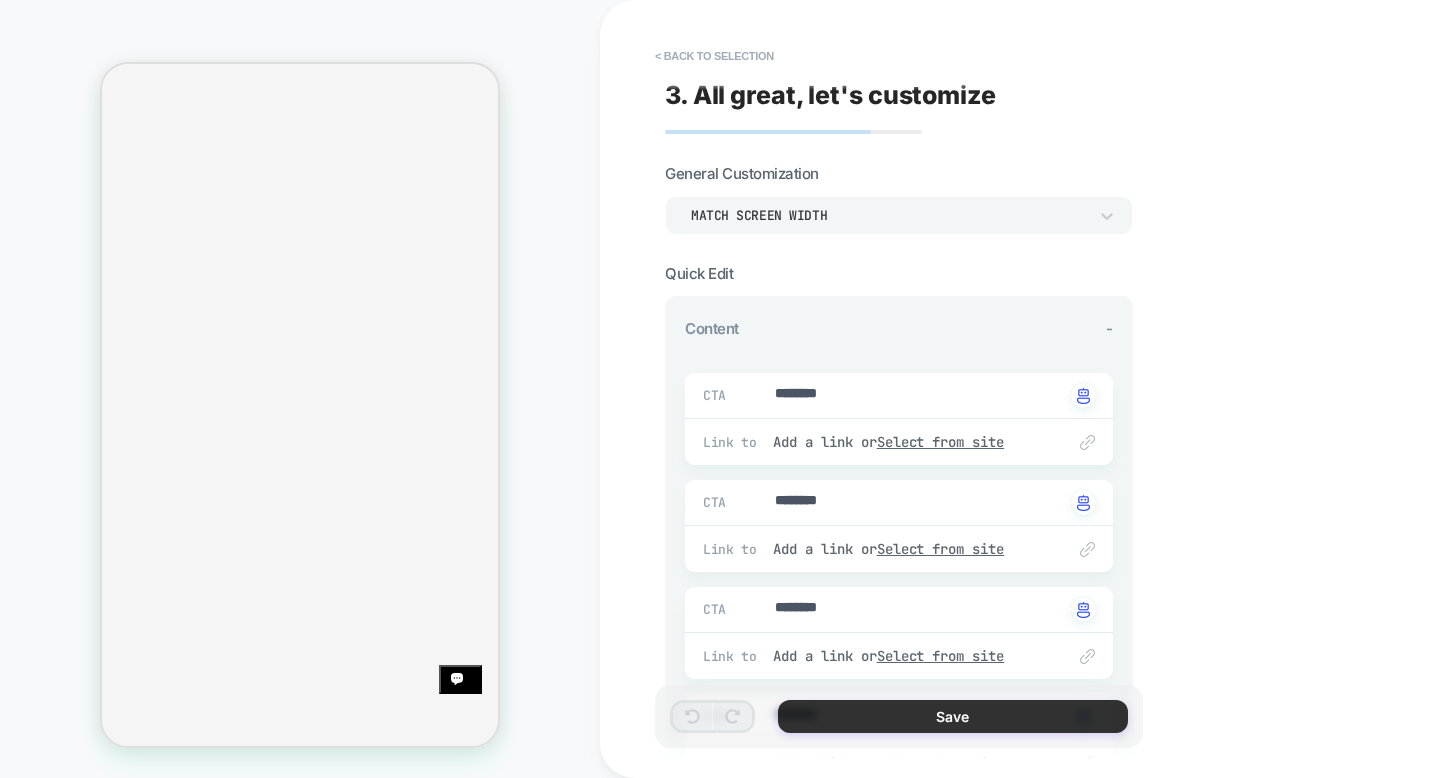 click on "Save" at bounding box center (953, 716) 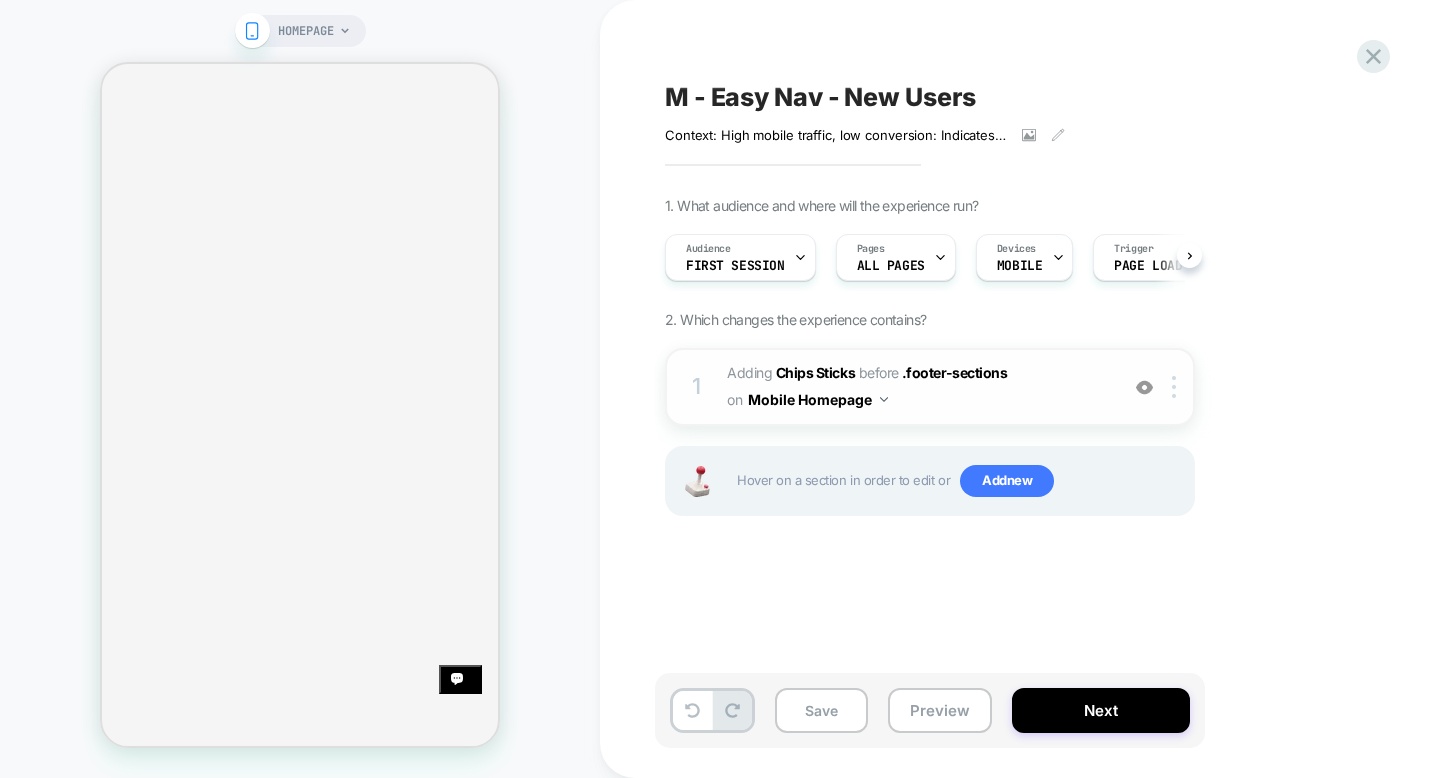 scroll, scrollTop: 0, scrollLeft: 1, axis: horizontal 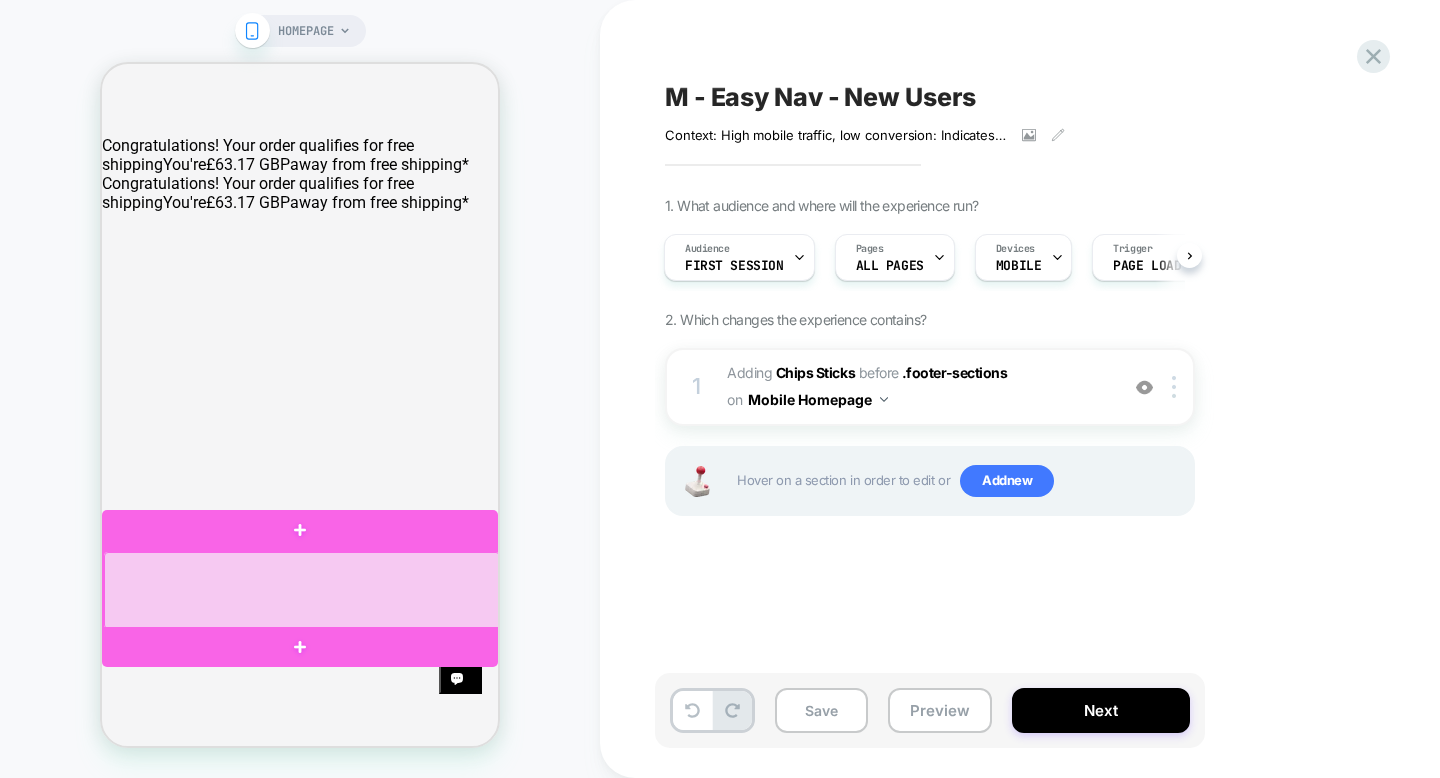 click at bounding box center [302, 590] 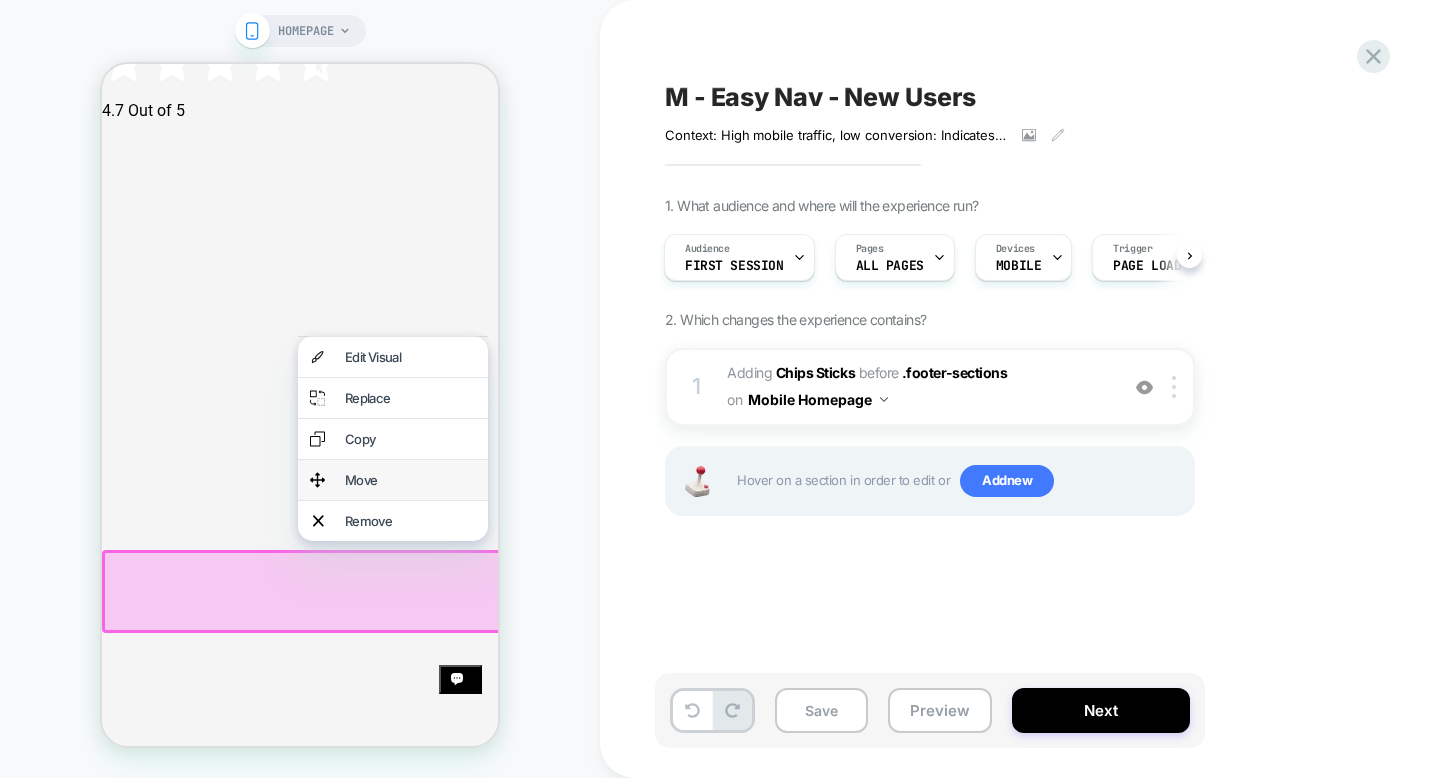 click on "Move" at bounding box center (393, 480) 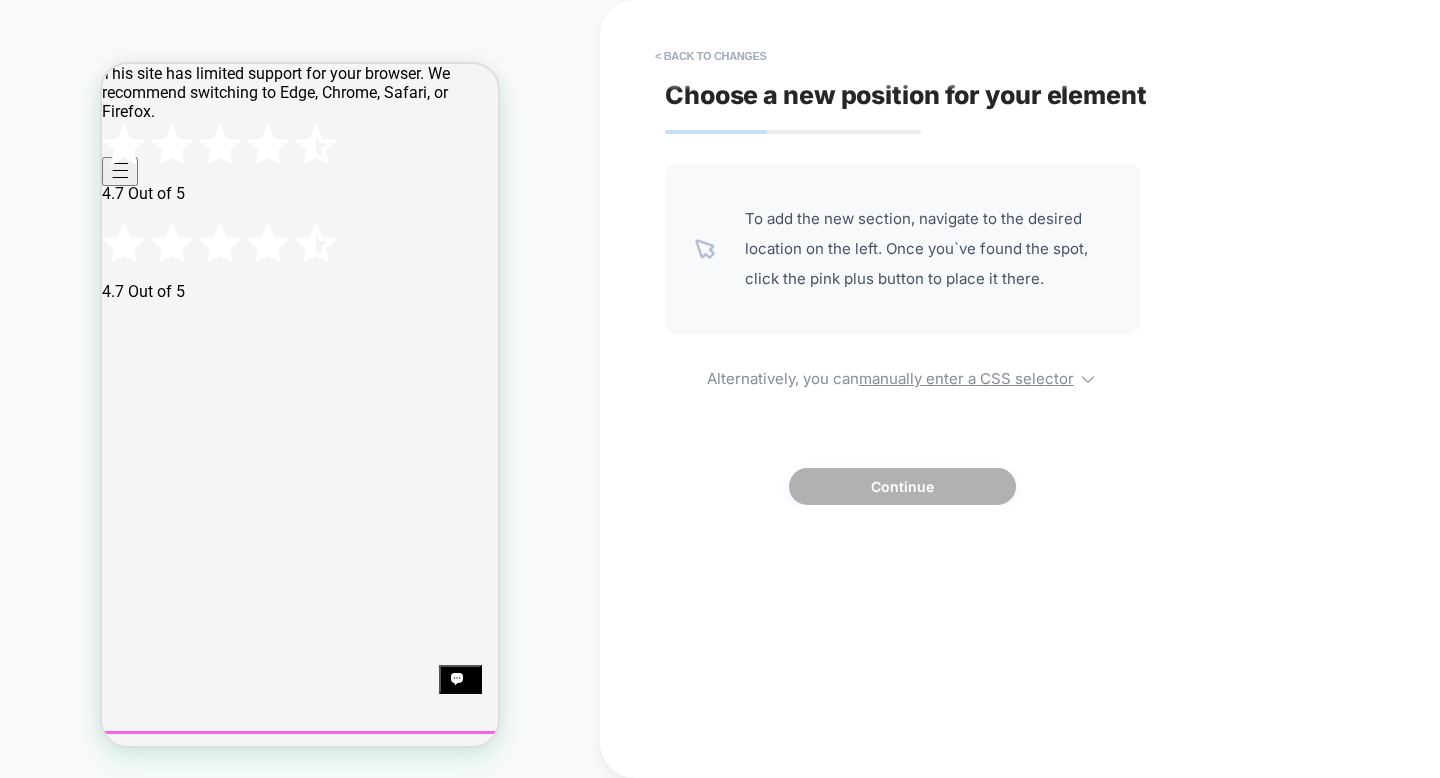 scroll, scrollTop: 0, scrollLeft: 0, axis: both 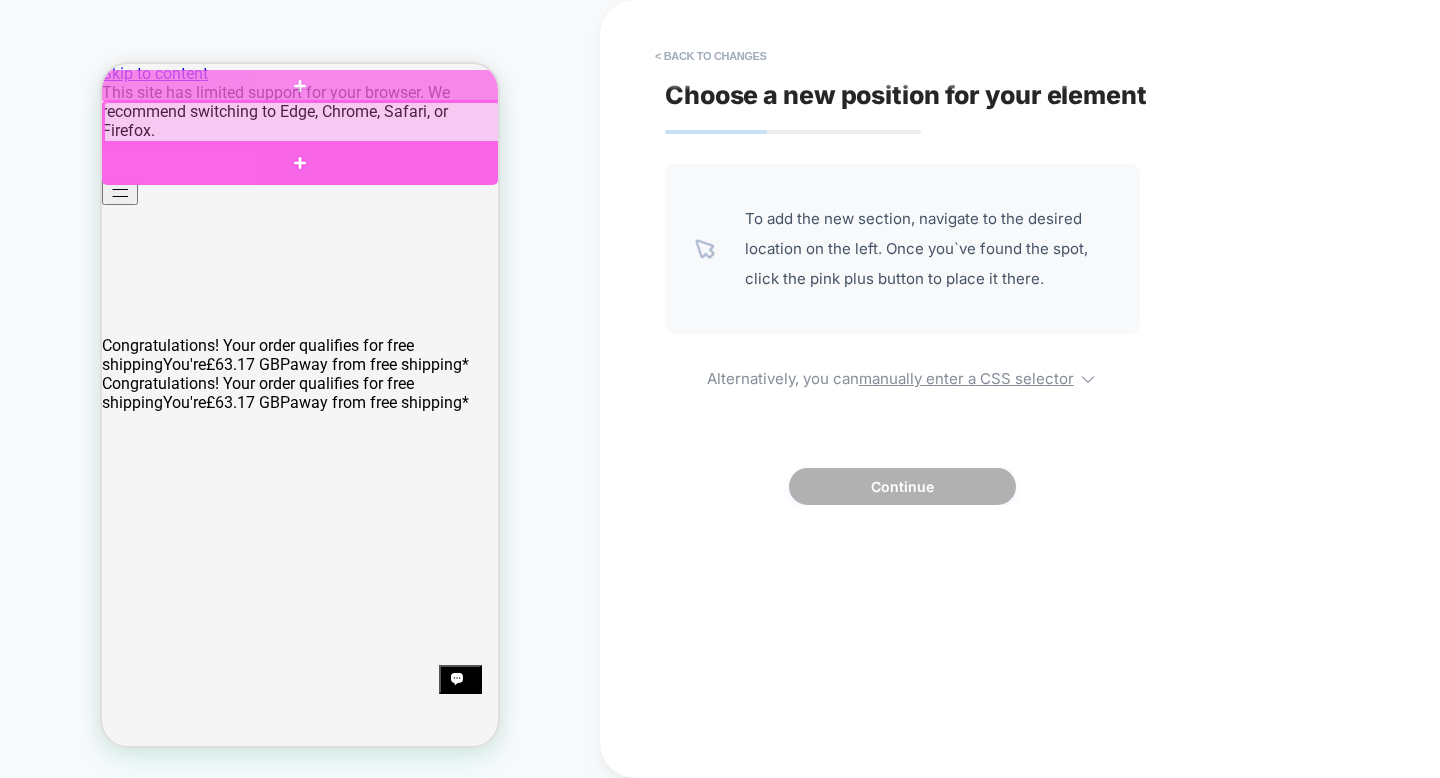click at bounding box center [300, 163] 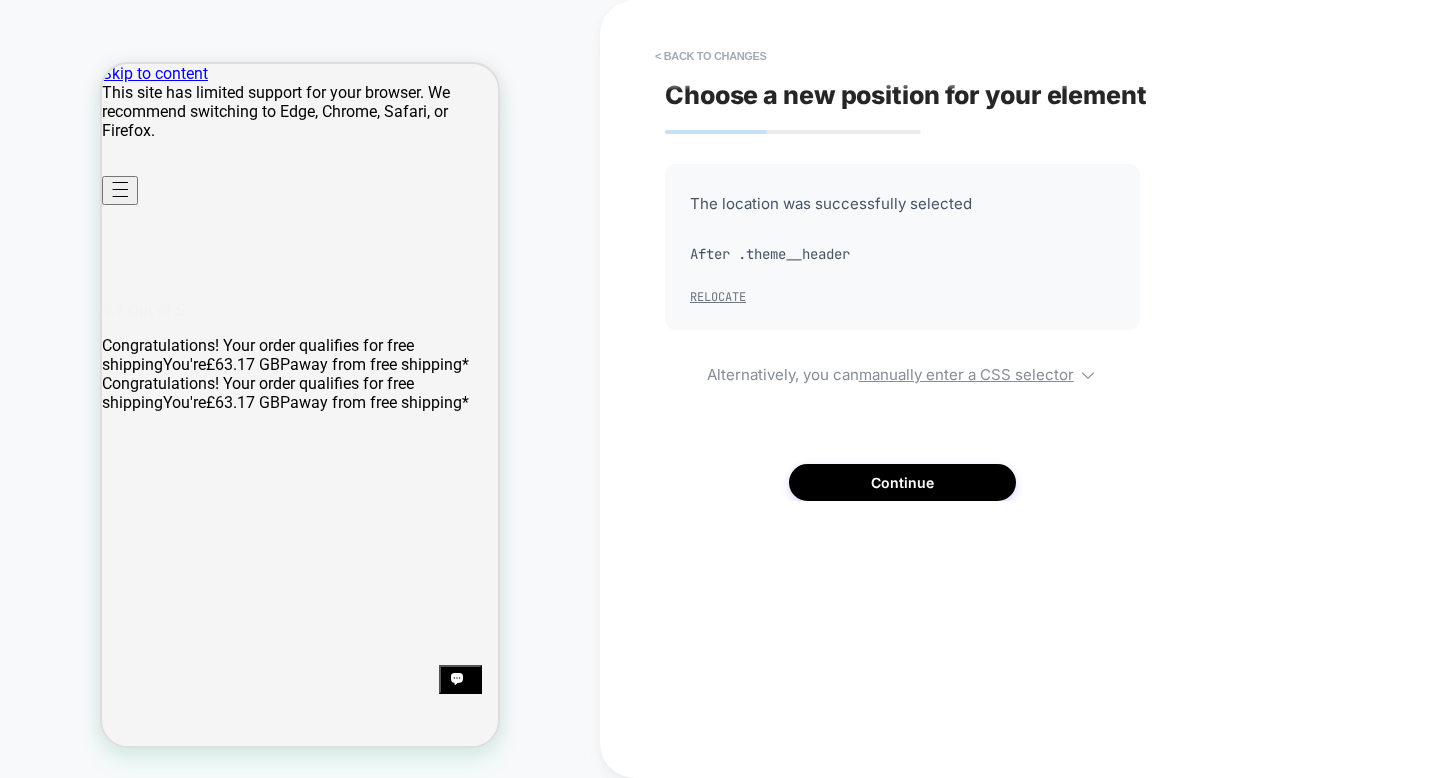 click on "Relocate" at bounding box center (718, 297) 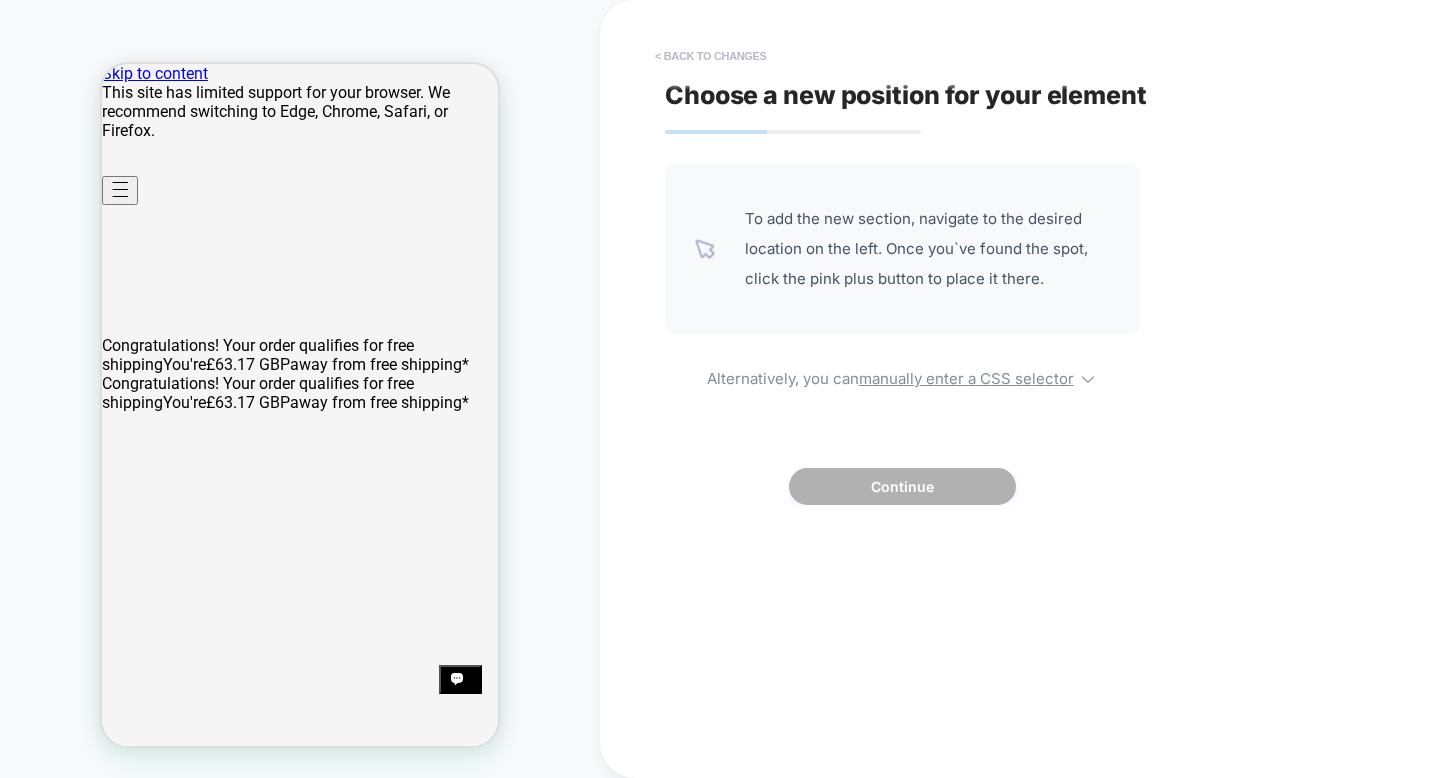 click on "< Back to changes" at bounding box center (711, 56) 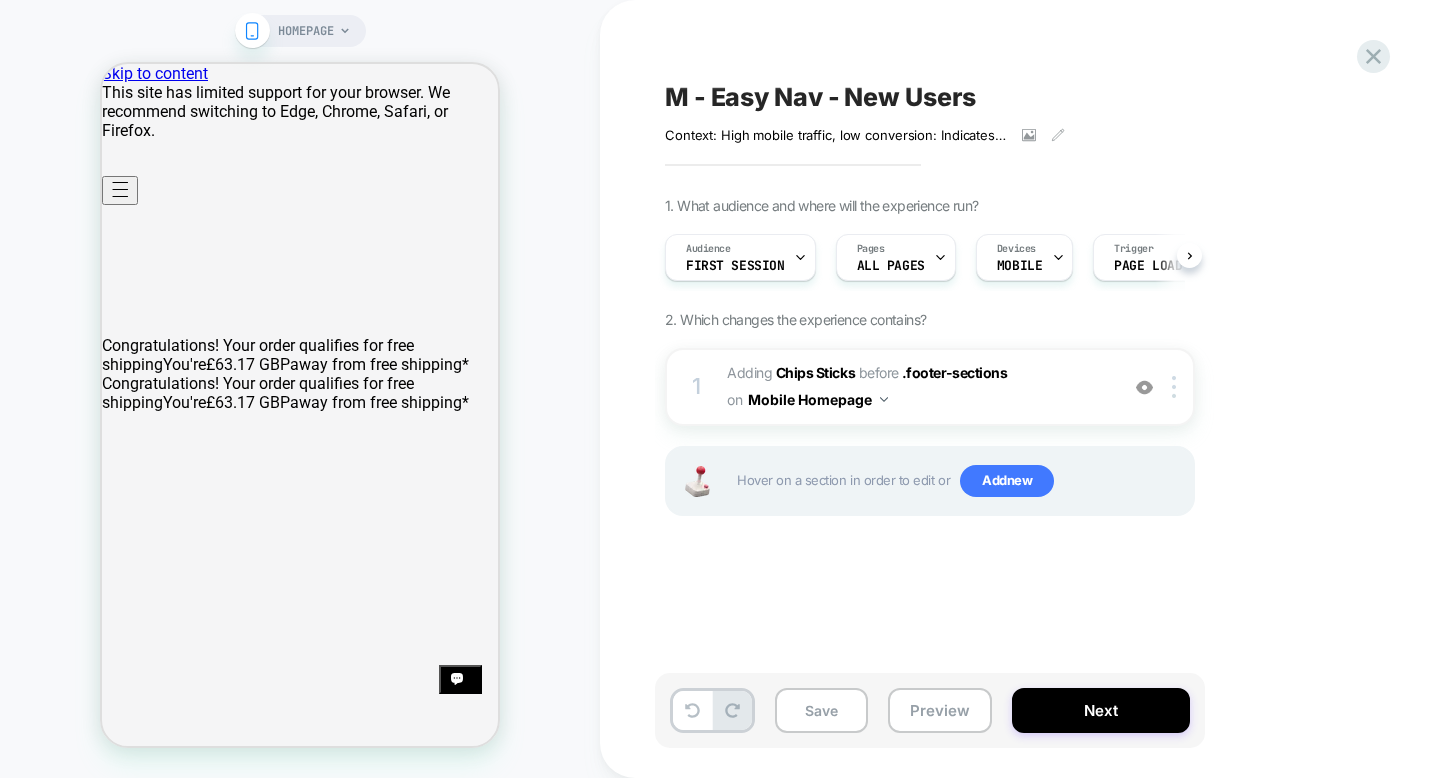 scroll, scrollTop: 0, scrollLeft: 1, axis: horizontal 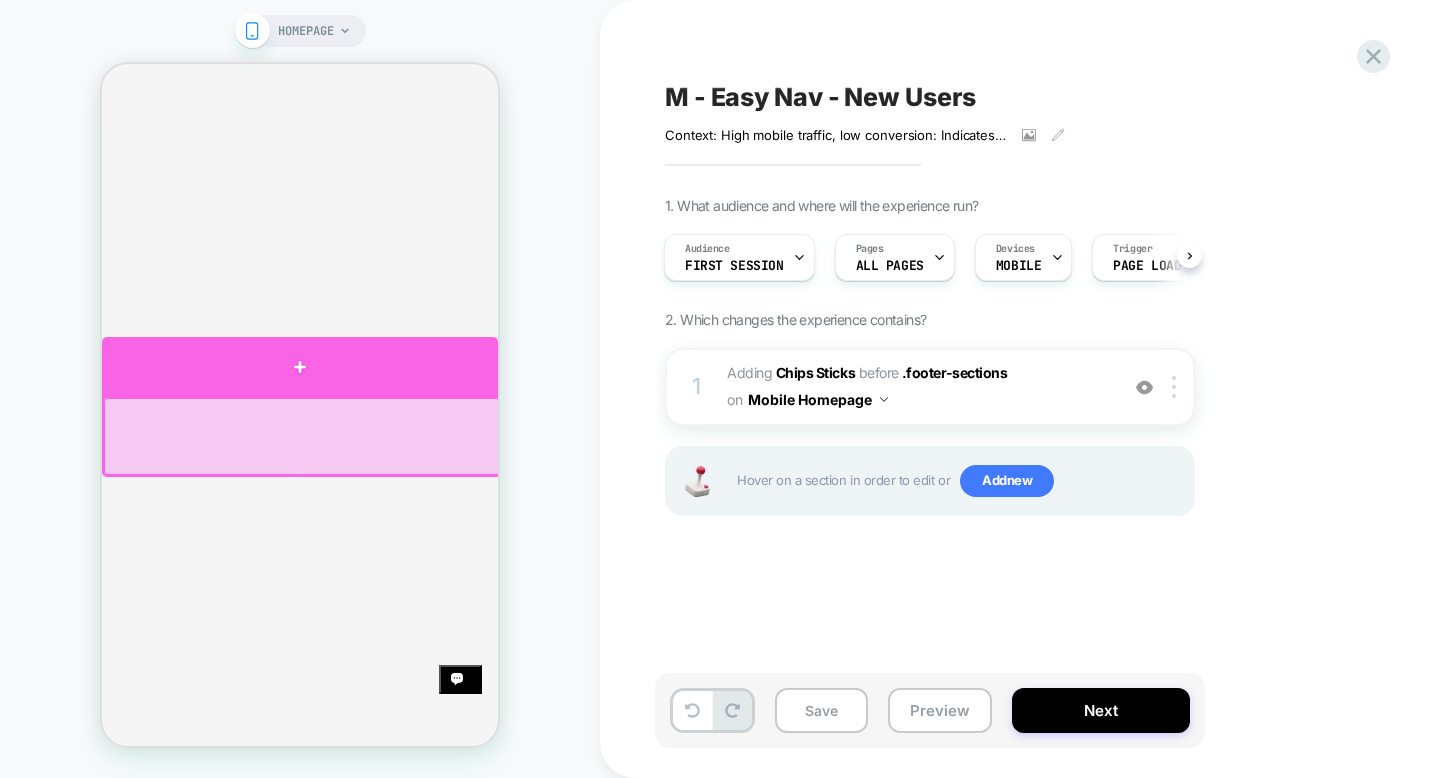 click at bounding box center (300, 366) 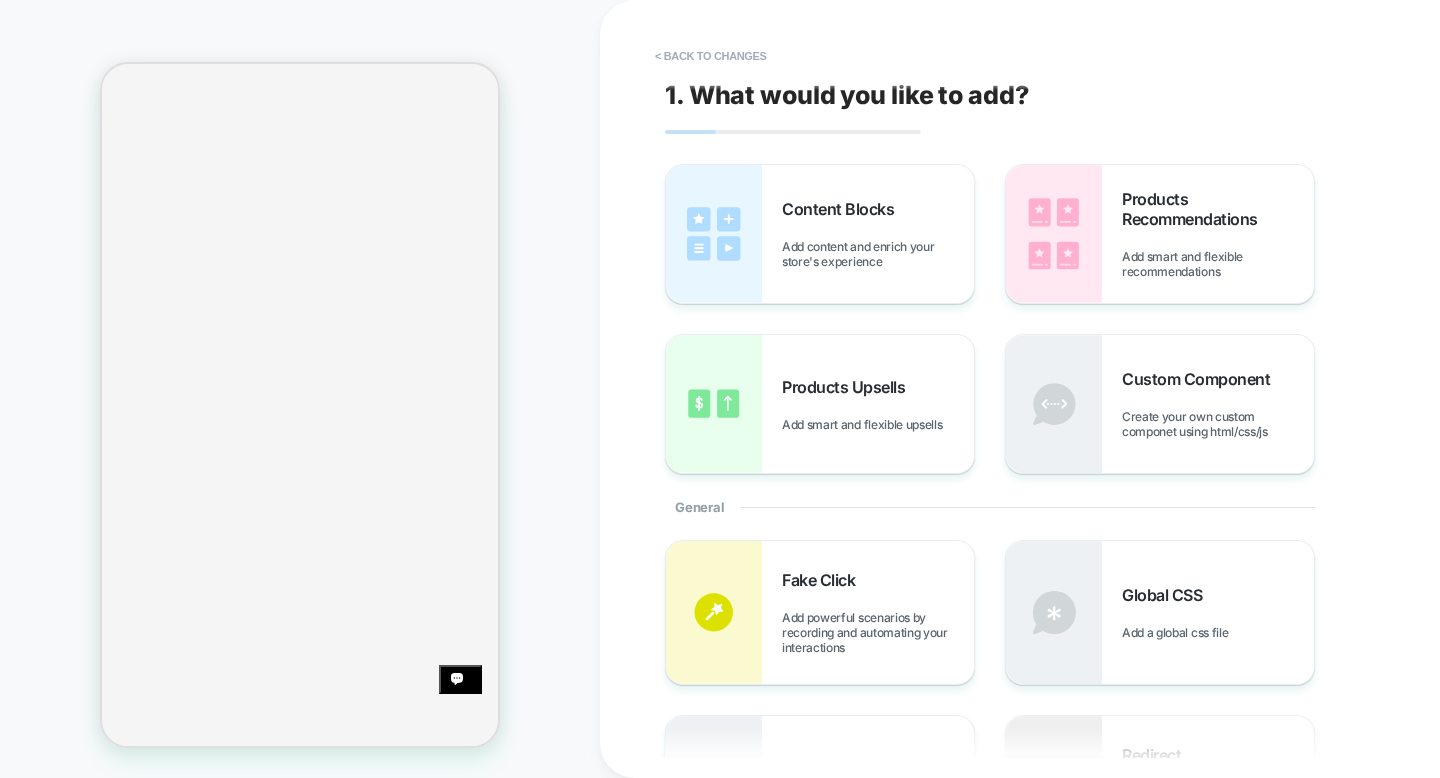 scroll, scrollTop: 376, scrollLeft: 0, axis: vertical 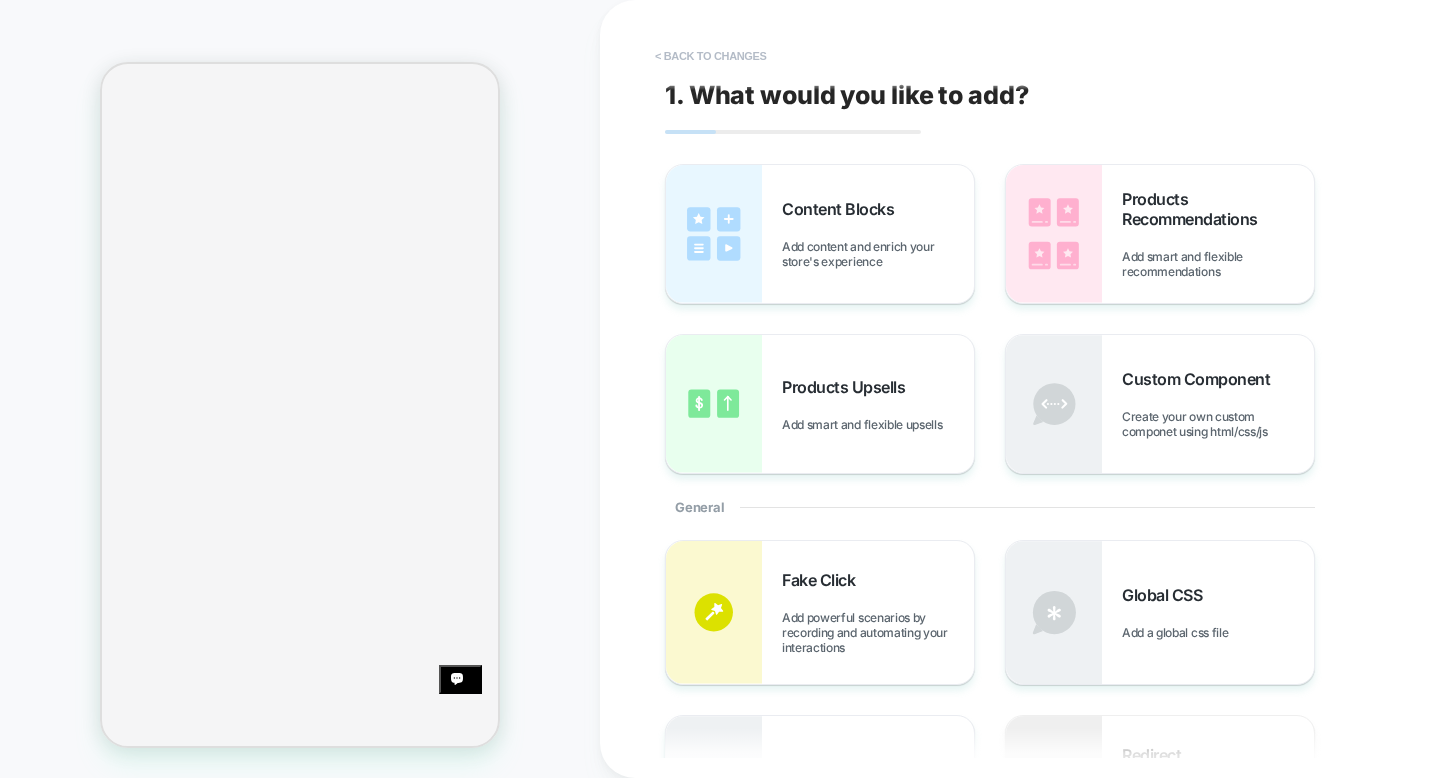 click on "< Back to changes" at bounding box center (711, 56) 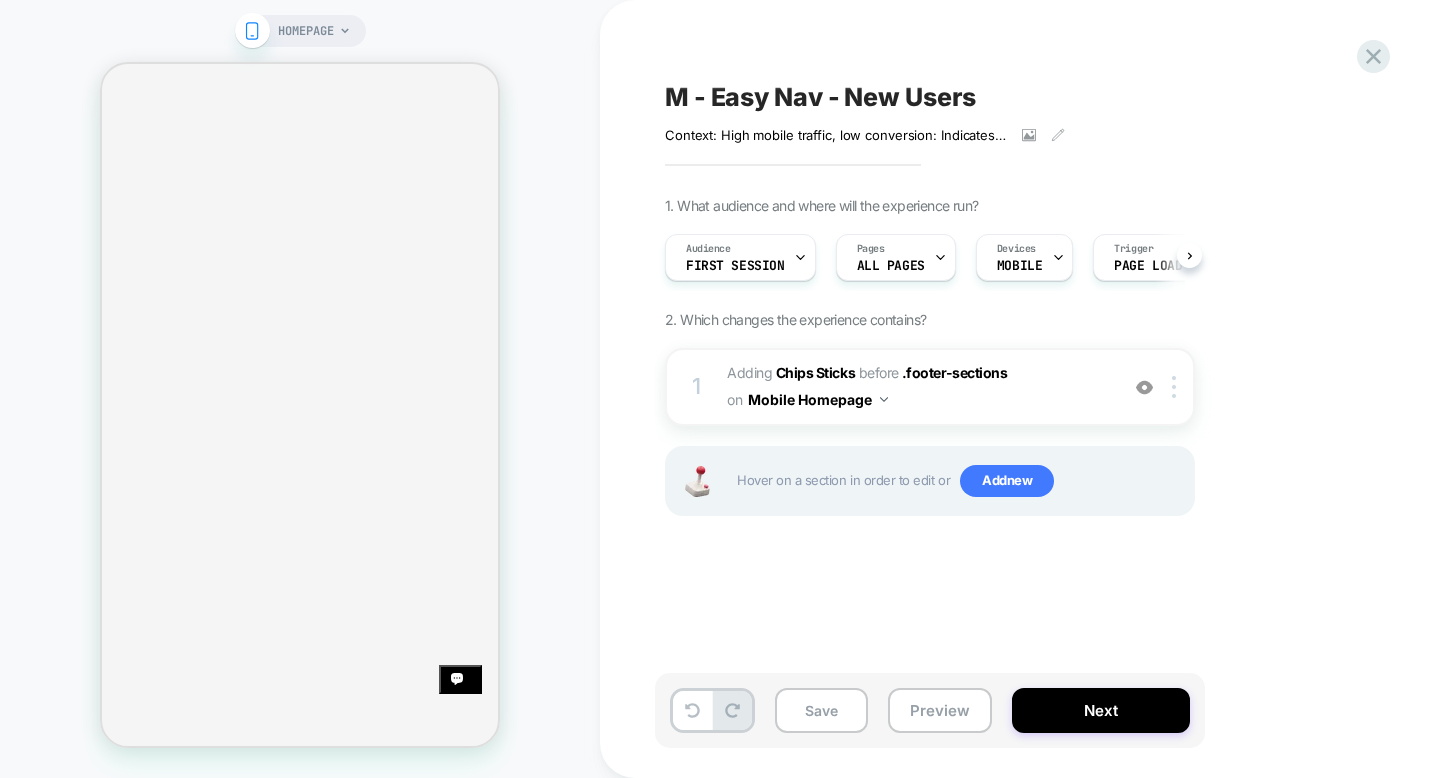 scroll, scrollTop: 0, scrollLeft: 1, axis: horizontal 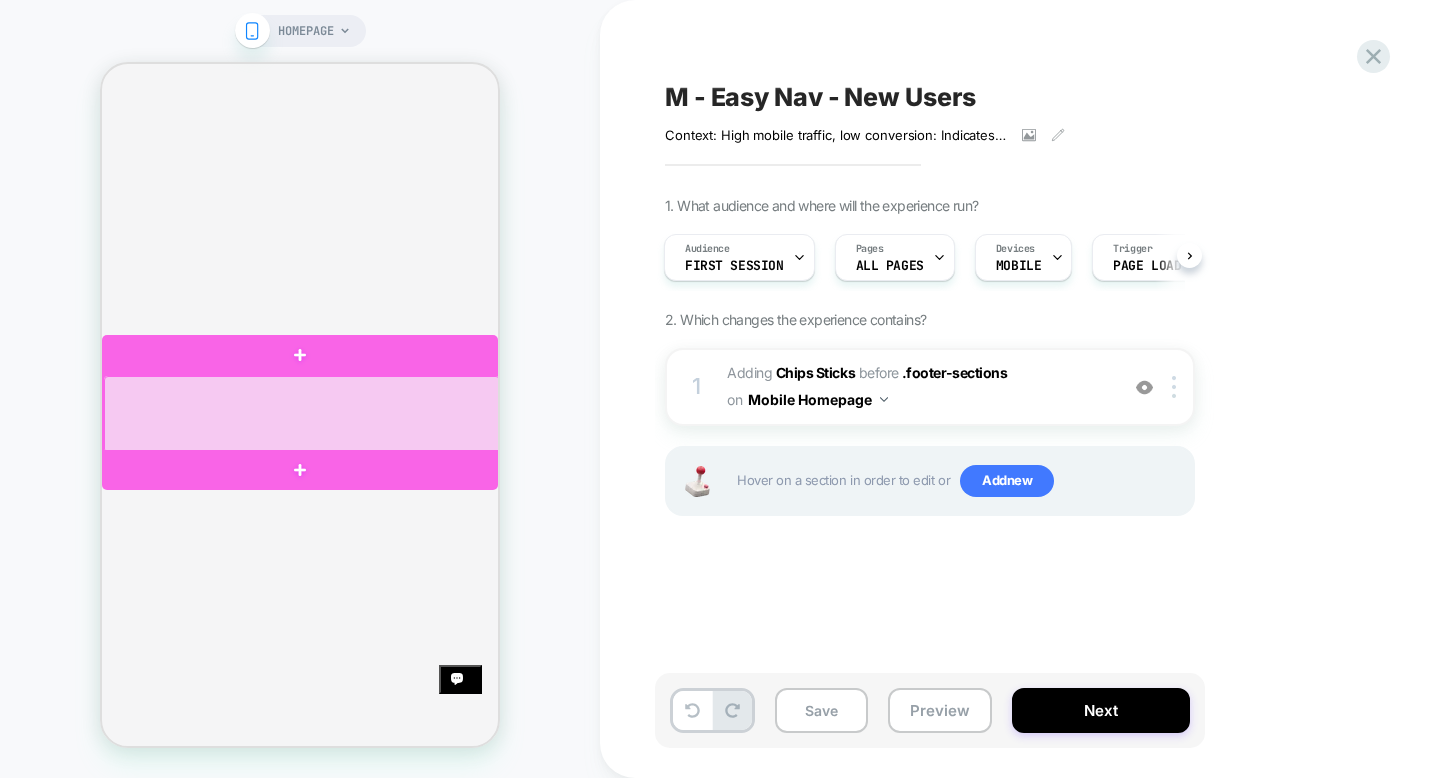 click at bounding box center [302, 414] 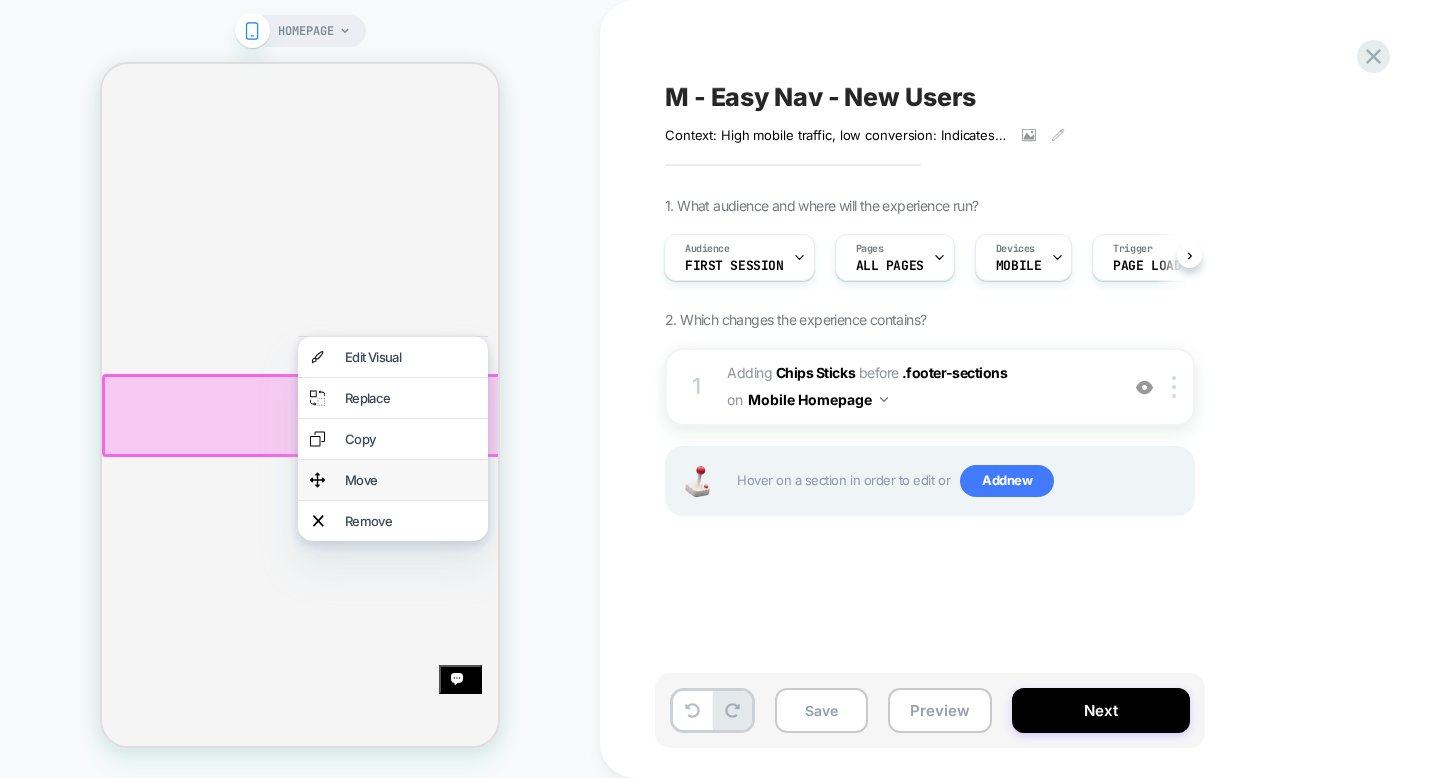 click on "Move" at bounding box center [410, 480] 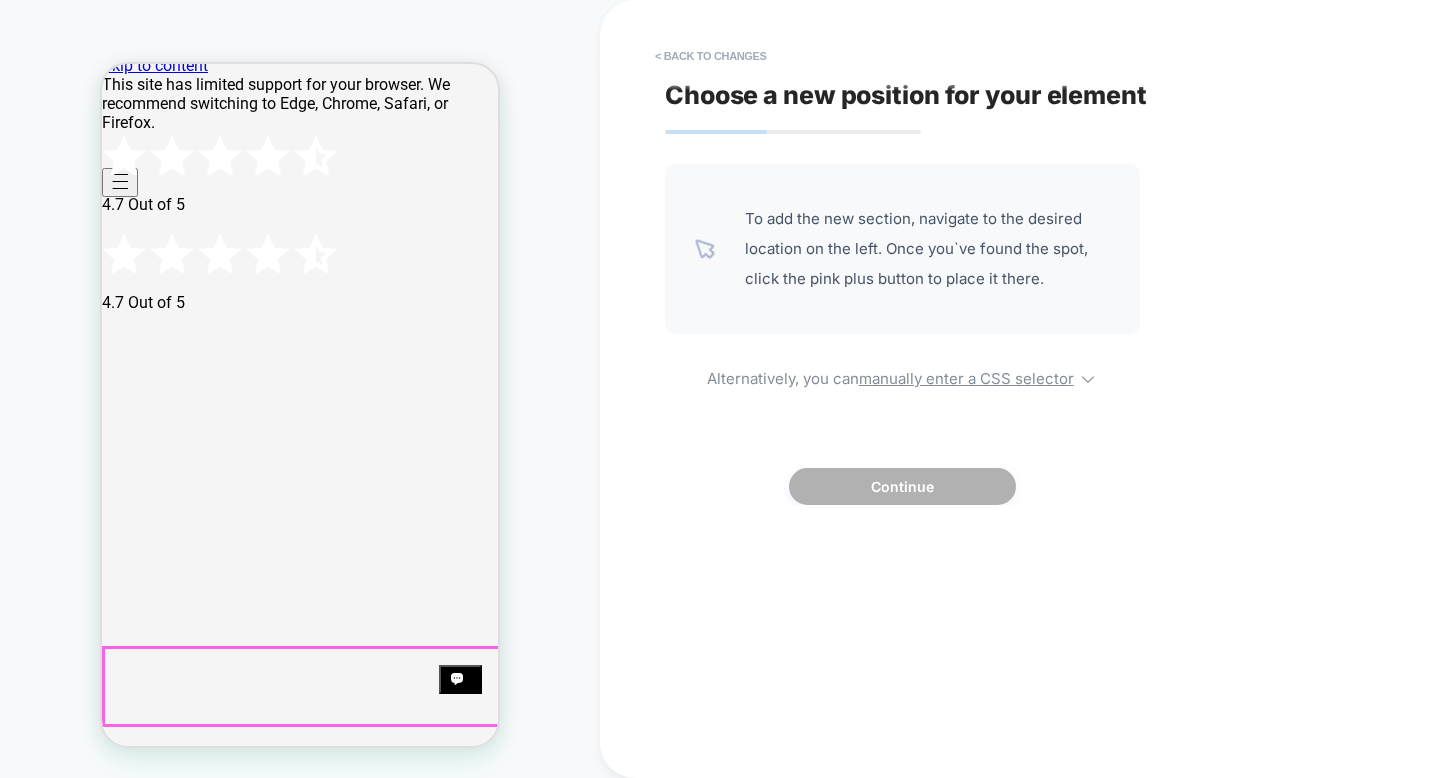 scroll, scrollTop: 0, scrollLeft: 0, axis: both 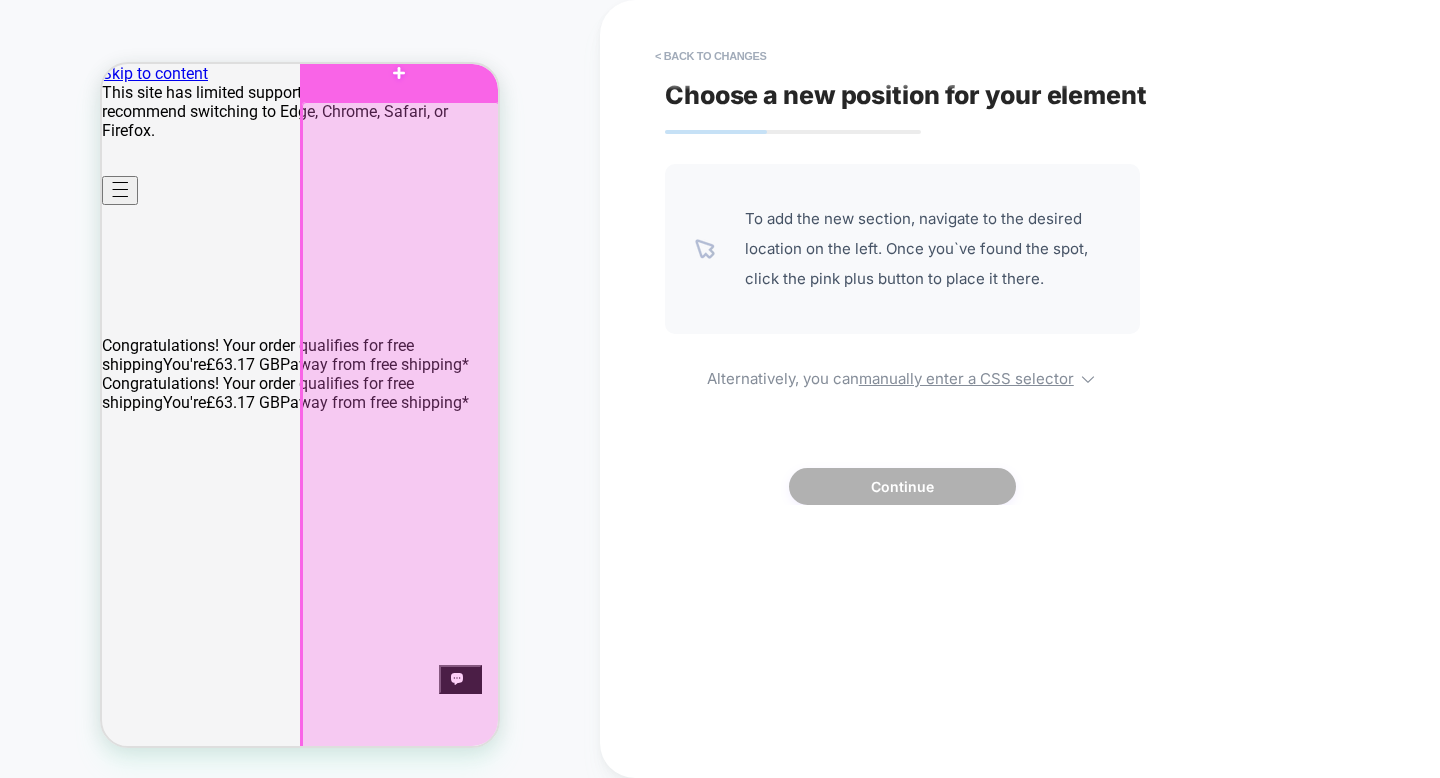 click at bounding box center (399, 72) 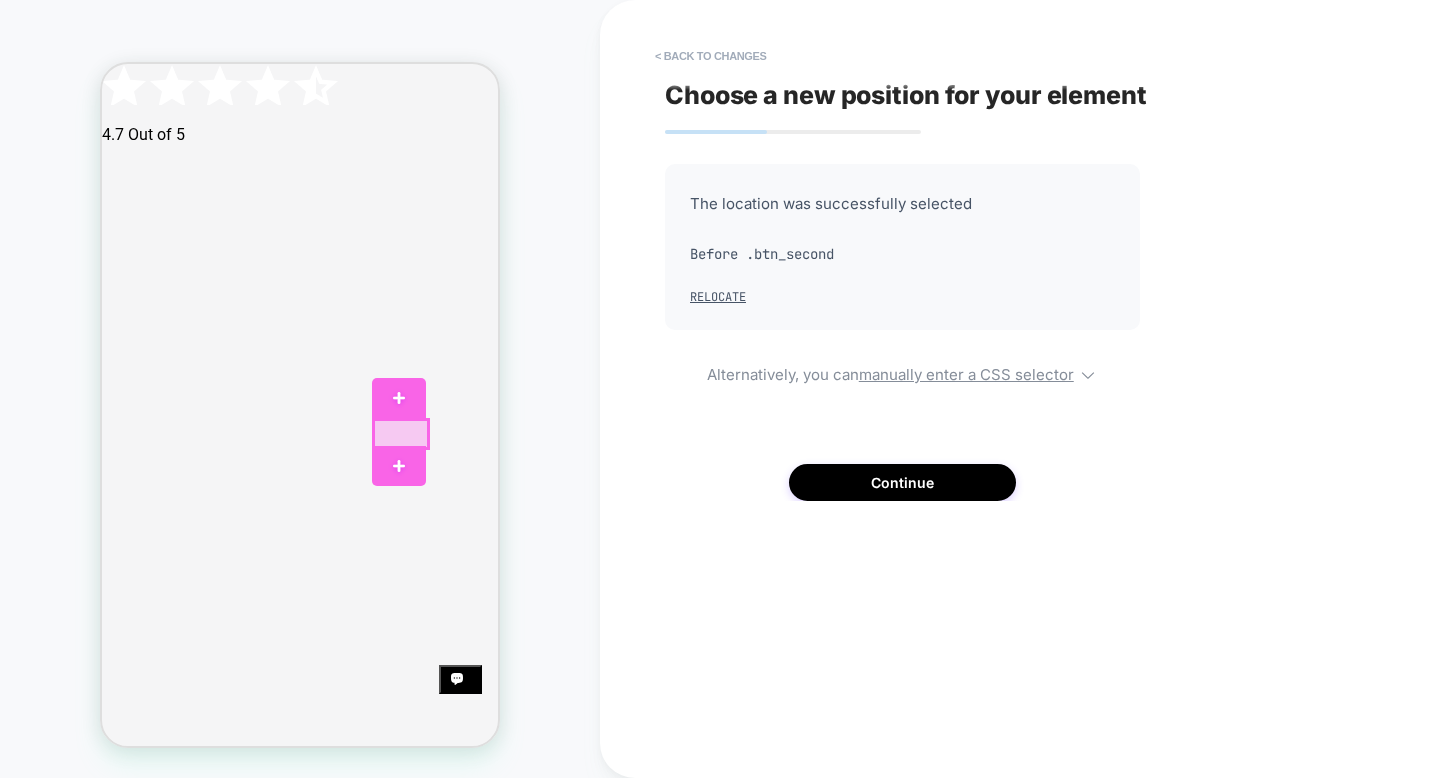 scroll, scrollTop: 178, scrollLeft: 0, axis: vertical 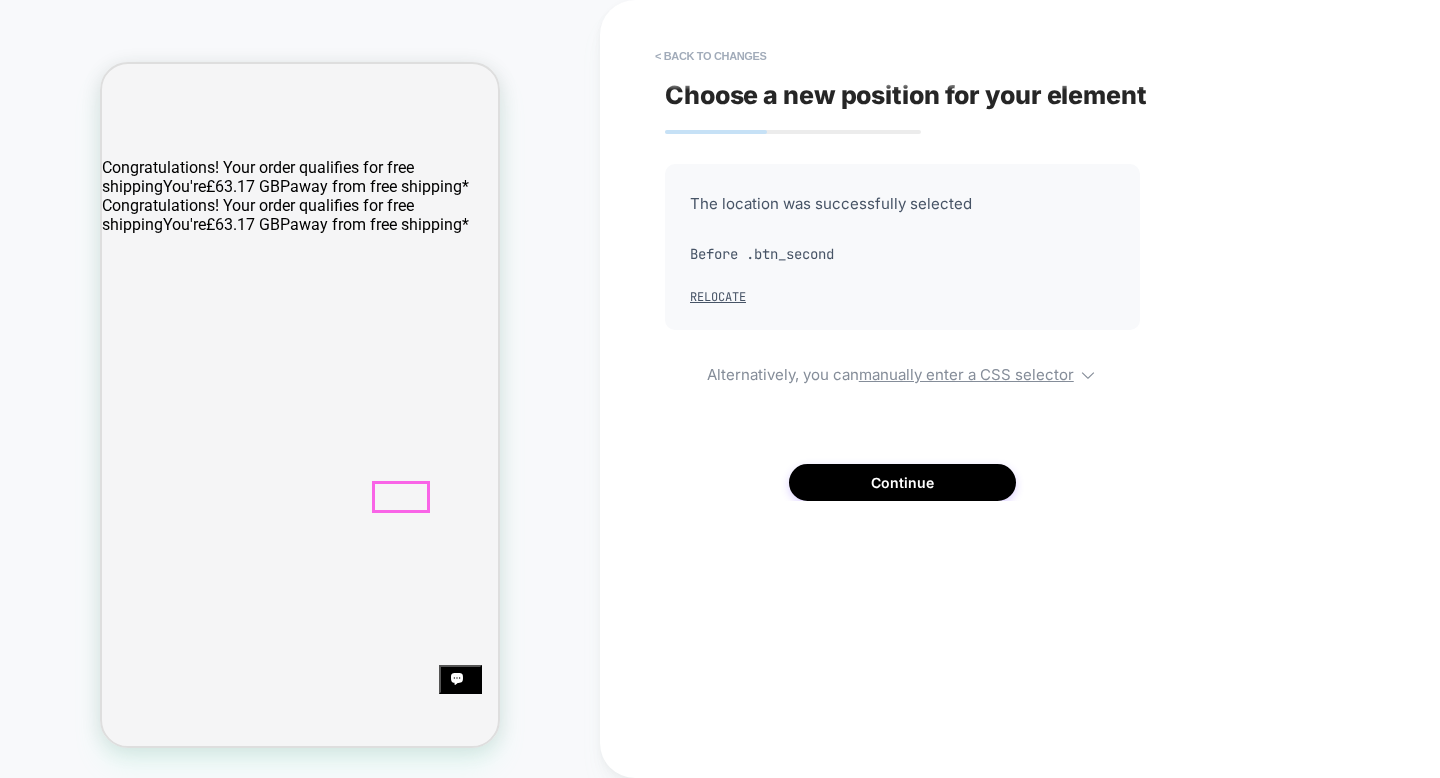 click on "MEN" at bounding box center (119, 43819) 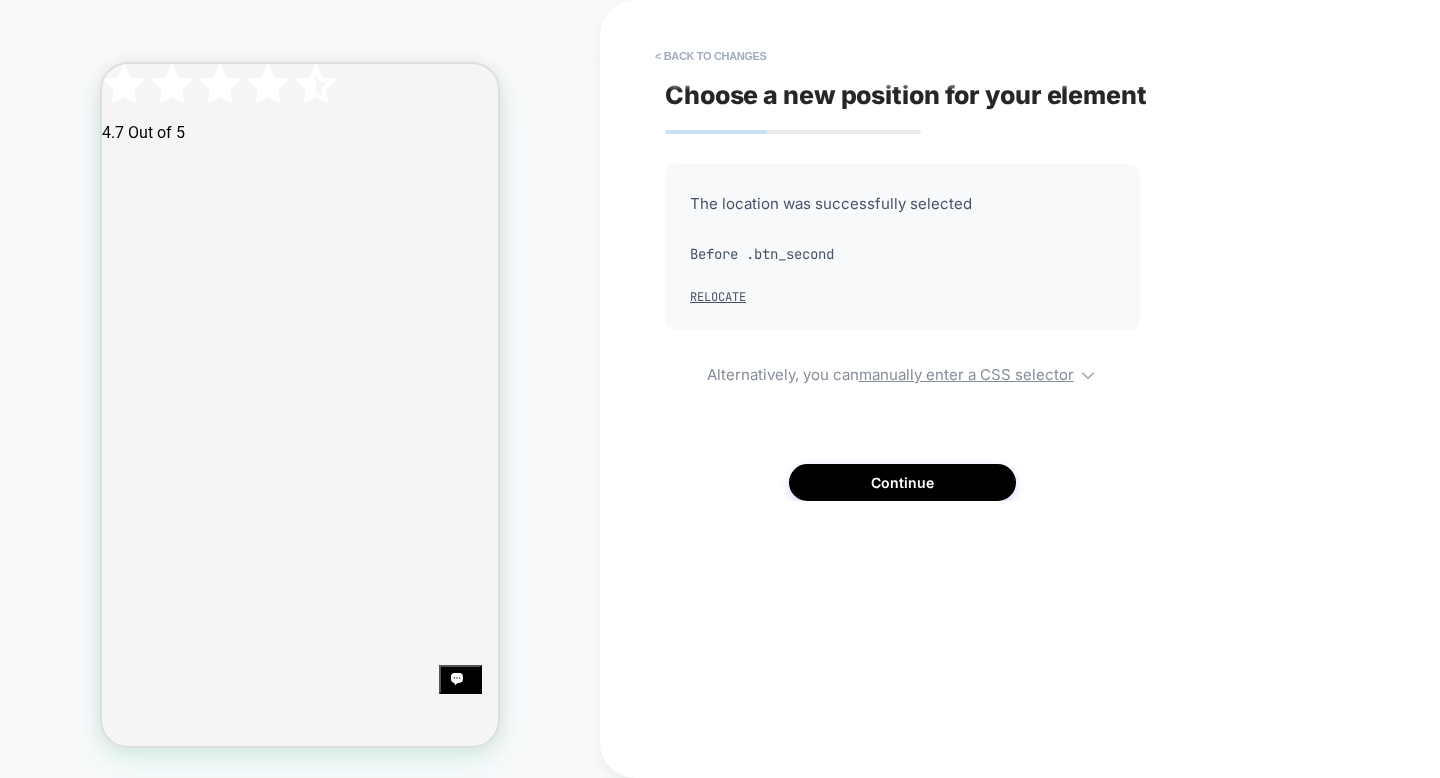 click on "The location was successfully selected Before   .btn_second Relocate" at bounding box center [902, 247] 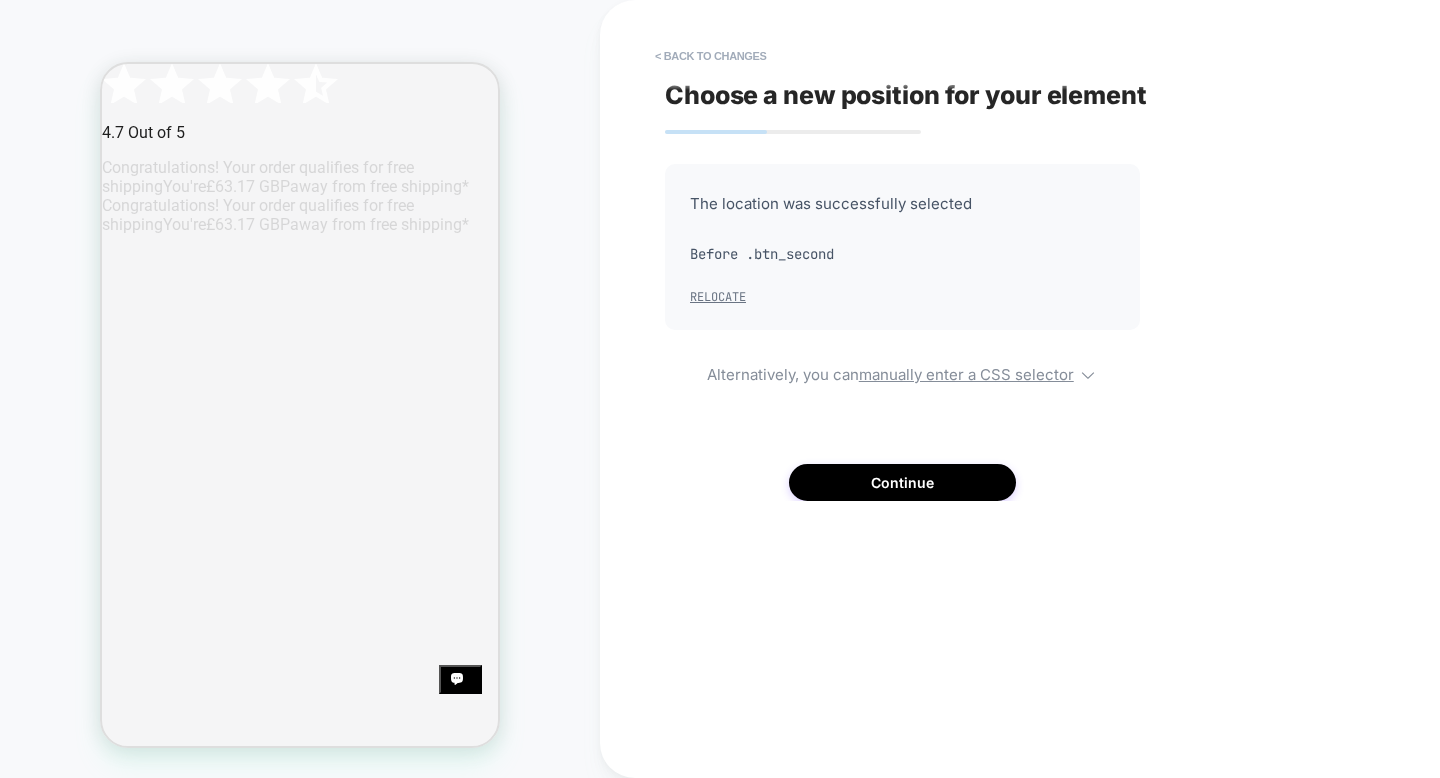 click on "Relocate" at bounding box center (718, 297) 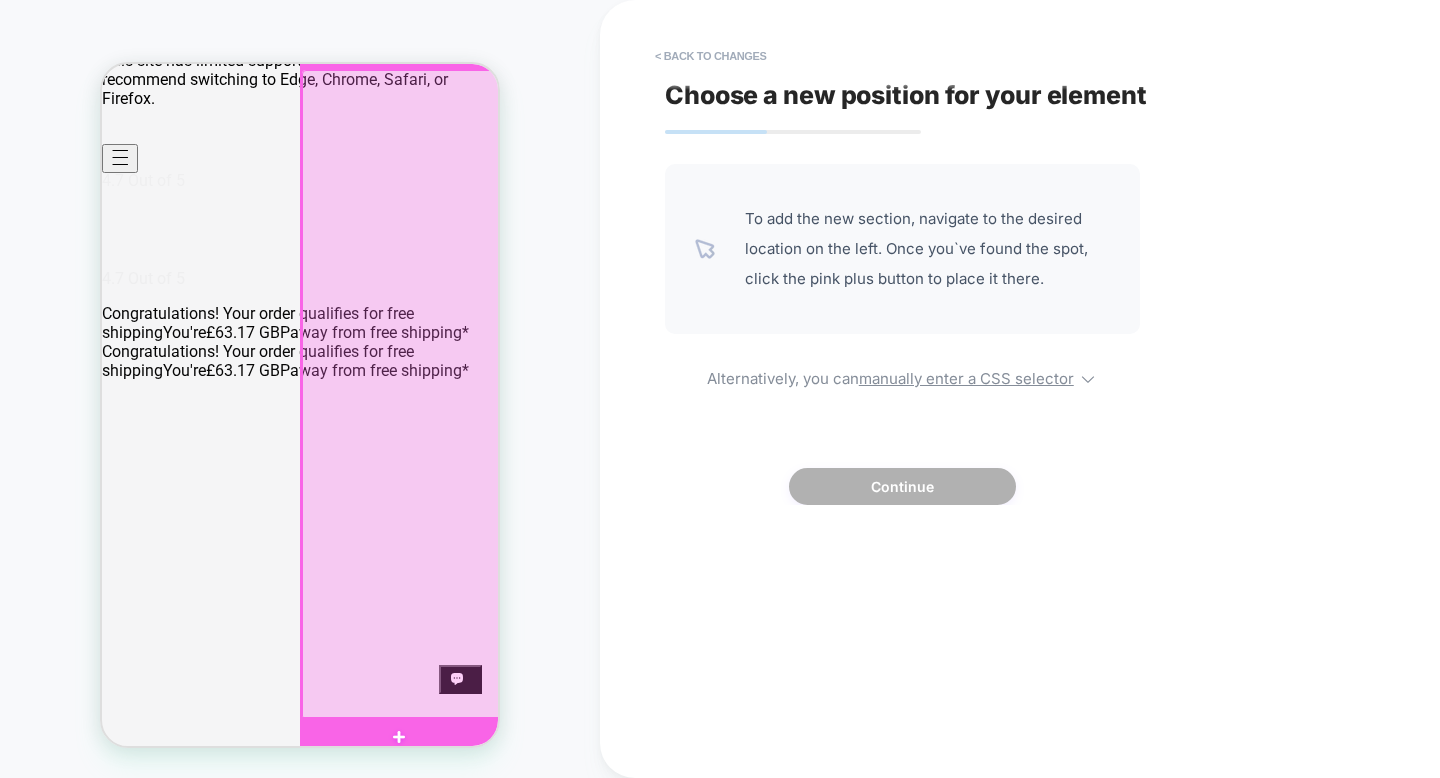 scroll, scrollTop: 0, scrollLeft: 0, axis: both 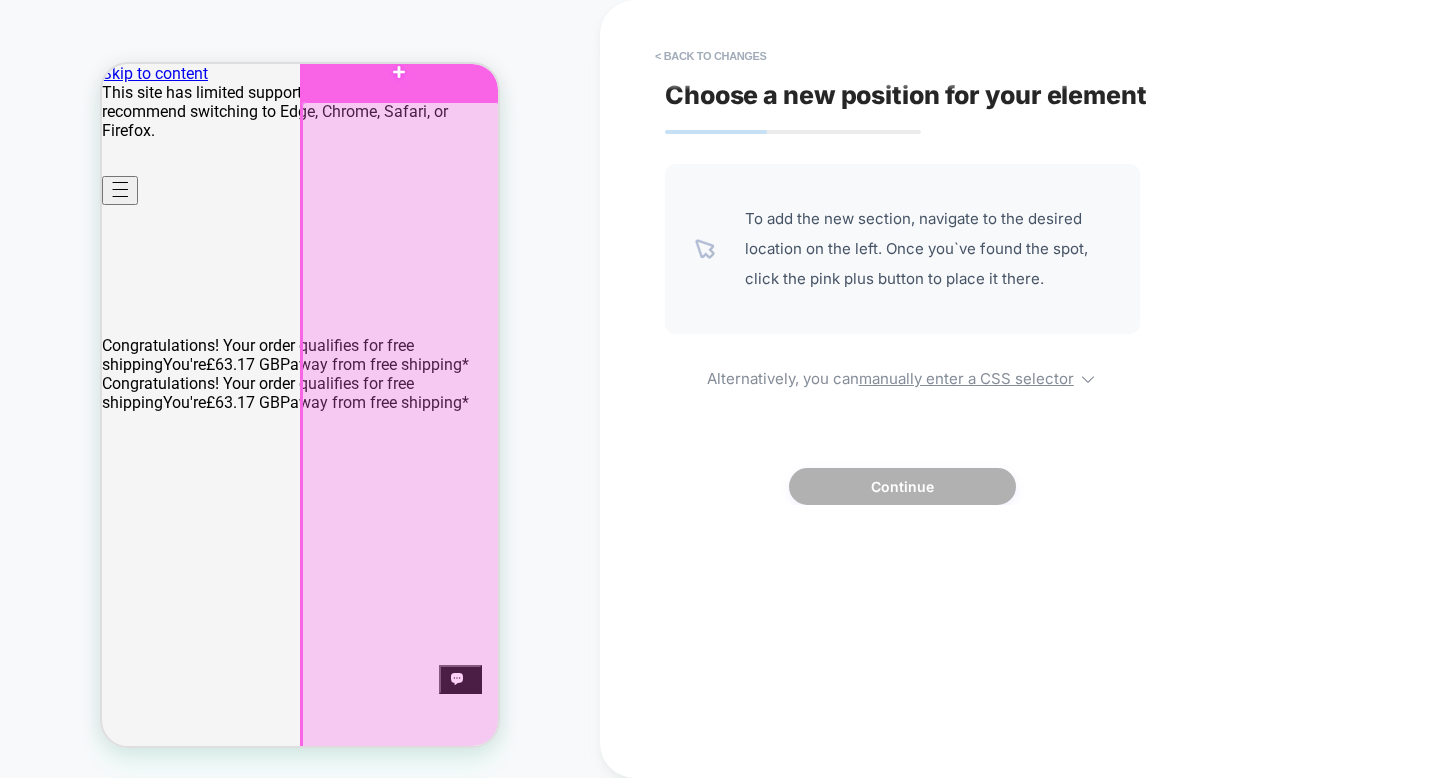 click at bounding box center [399, 72] 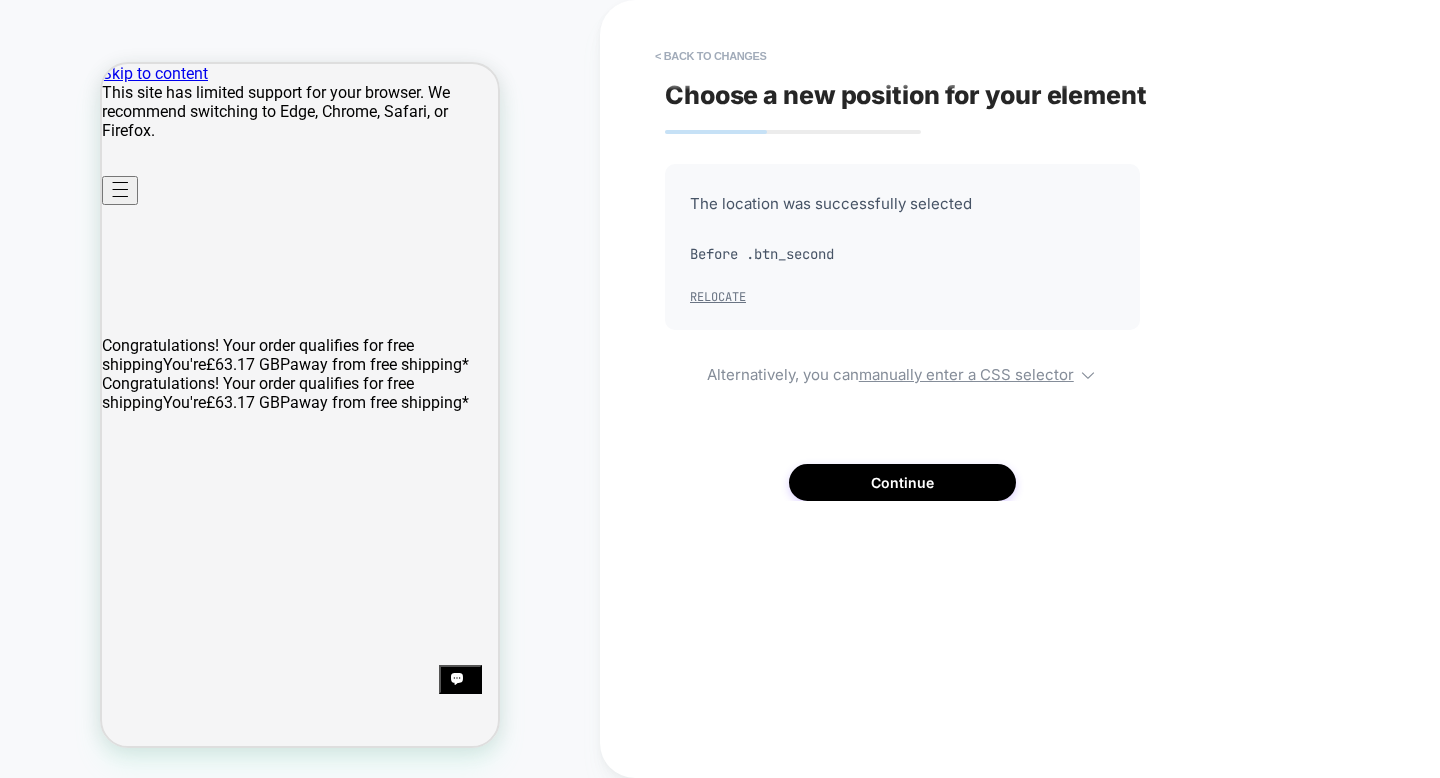 click on "Relocate" at bounding box center (718, 297) 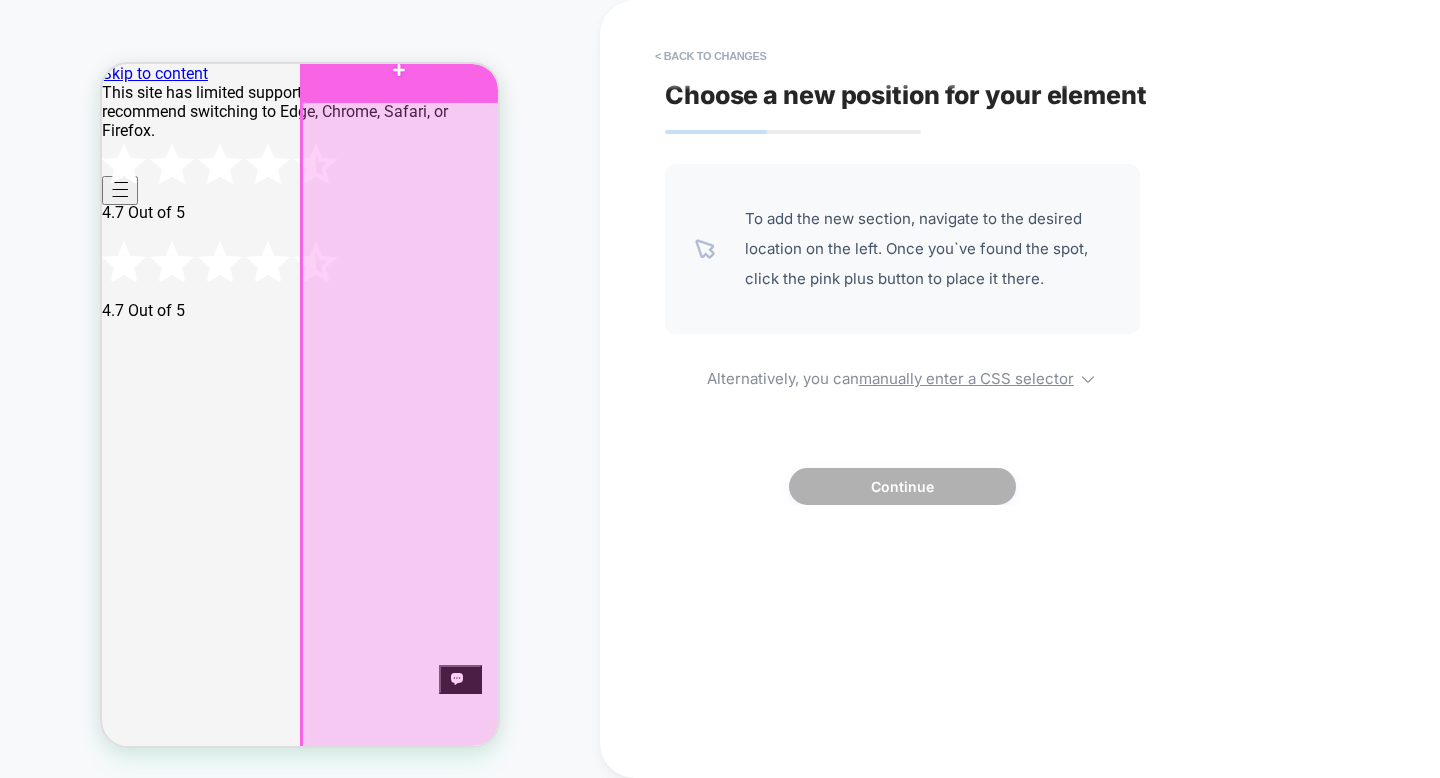 click at bounding box center [399, 70] 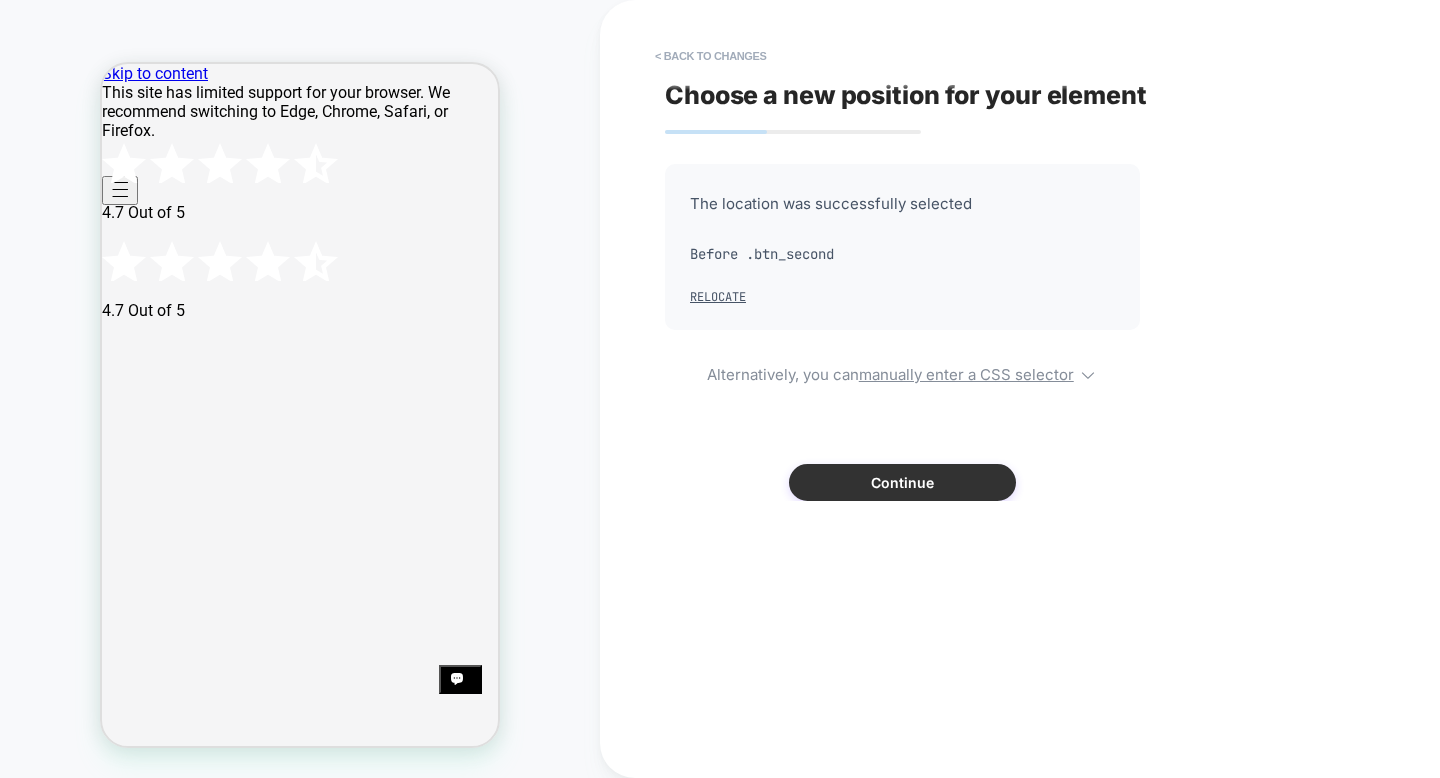 click on "Continue" at bounding box center [902, 482] 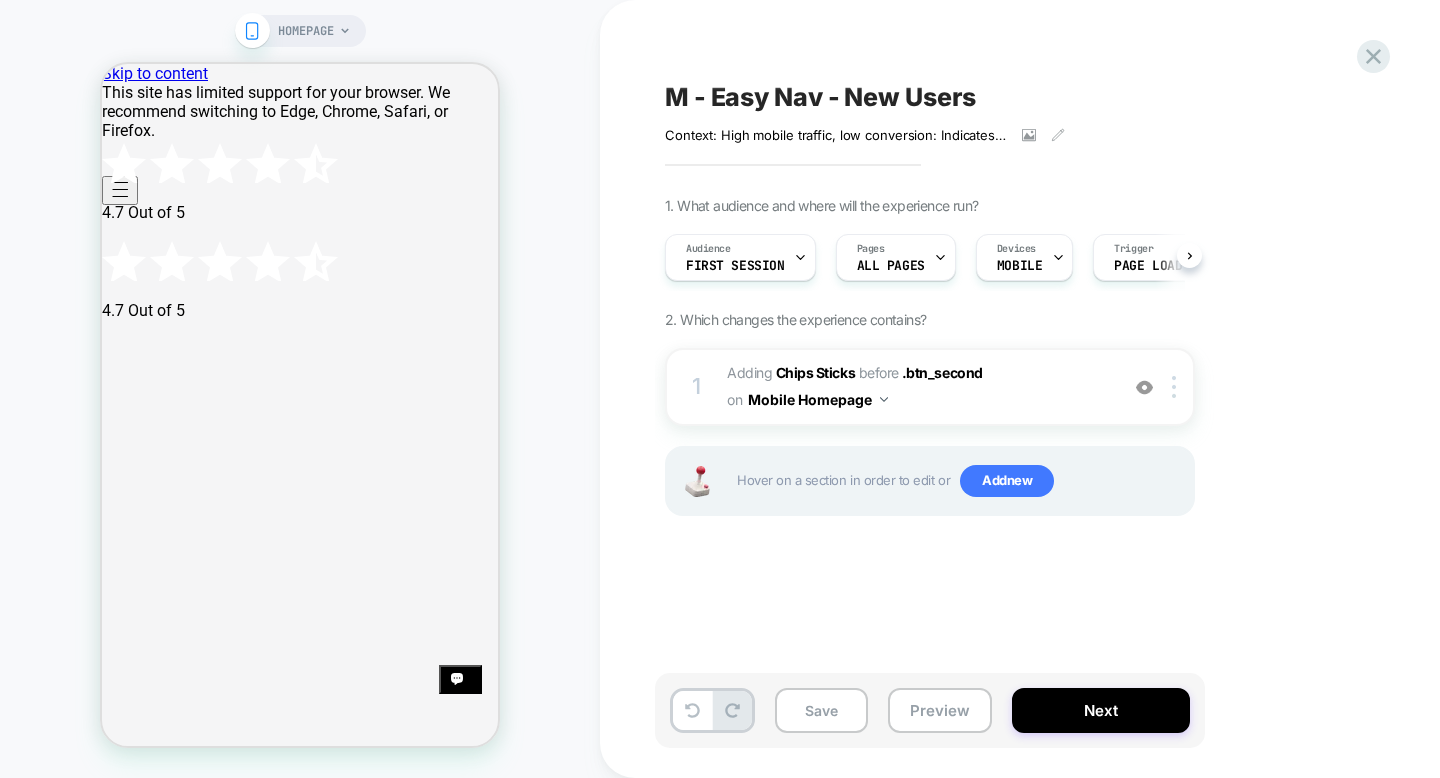 scroll, scrollTop: 0, scrollLeft: 1, axis: horizontal 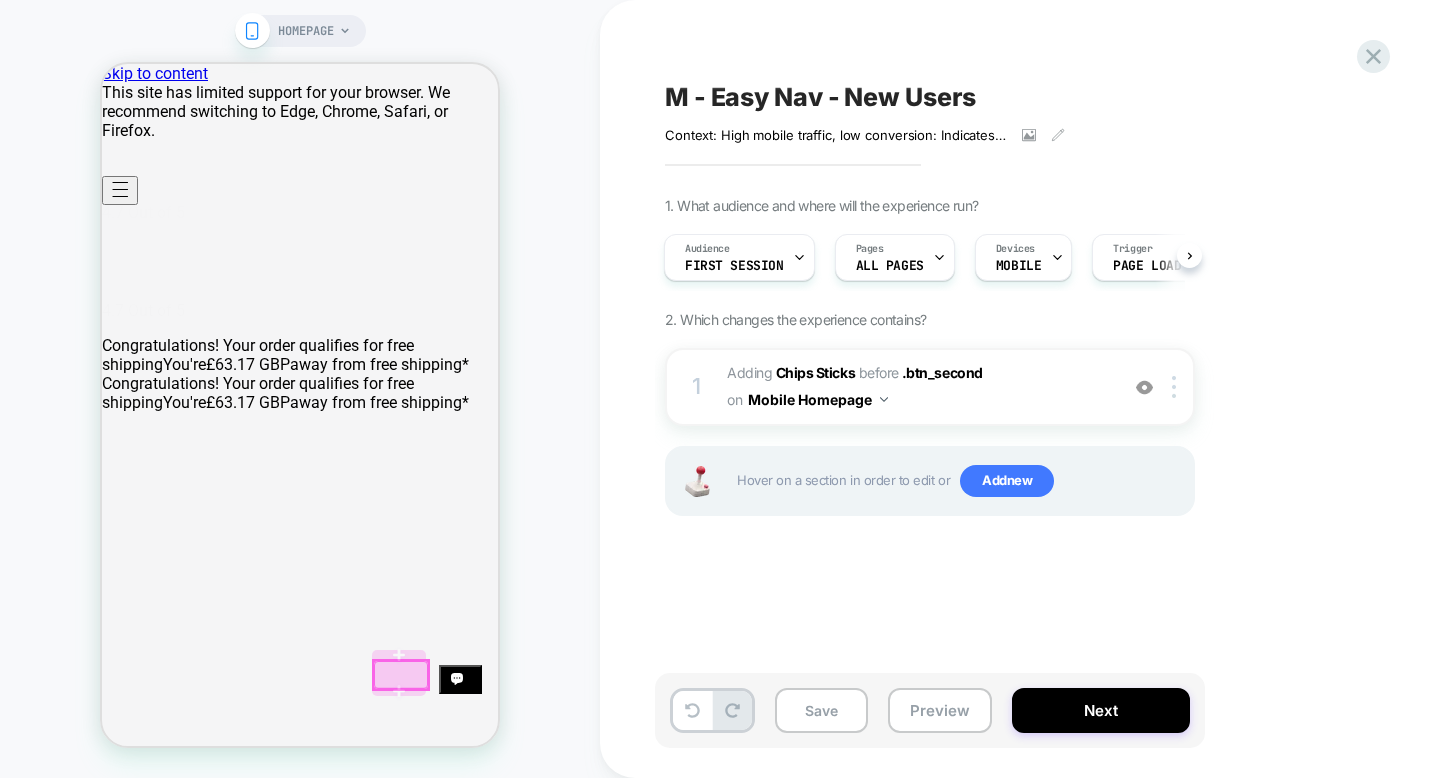 click at bounding box center [401, 675] 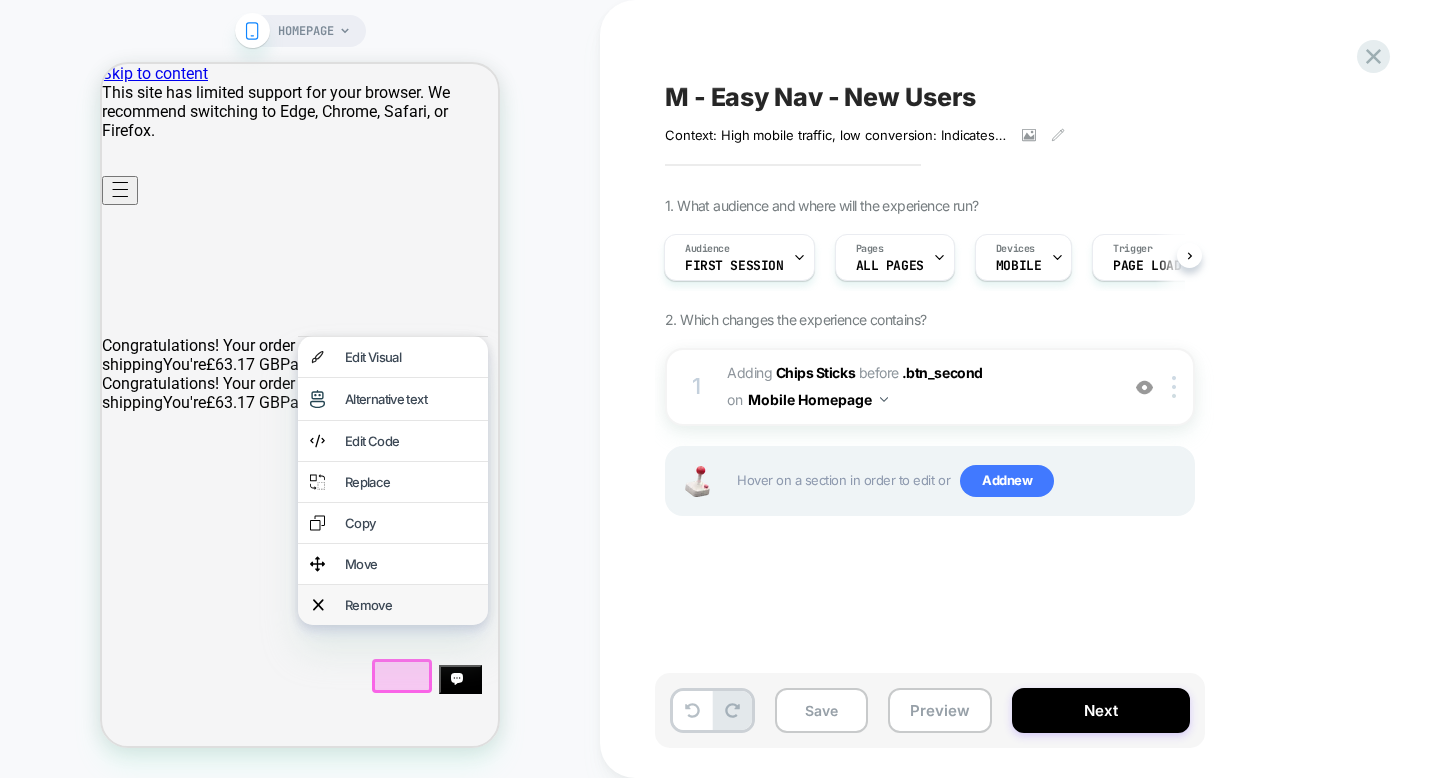 click on "Remove" at bounding box center [393, 605] 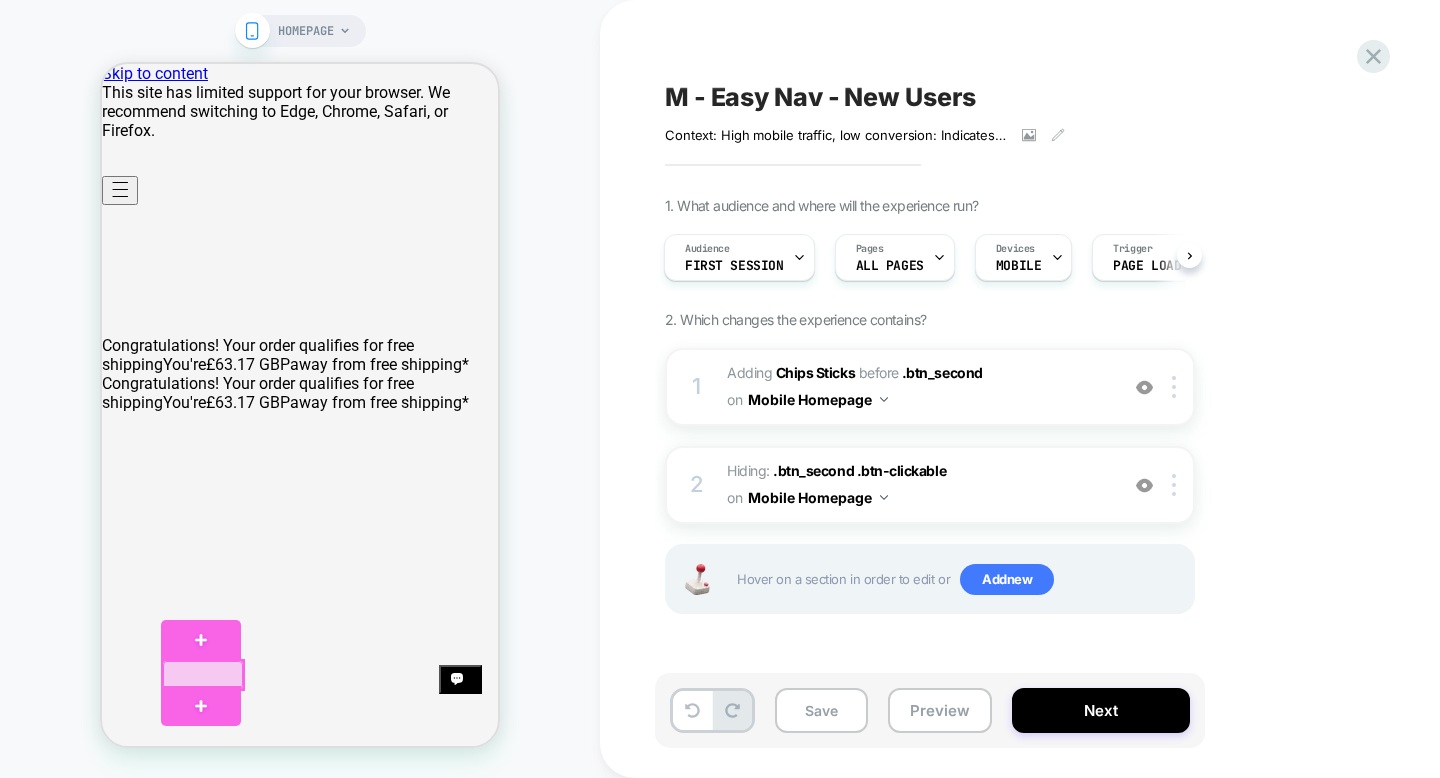 click at bounding box center [203, 675] 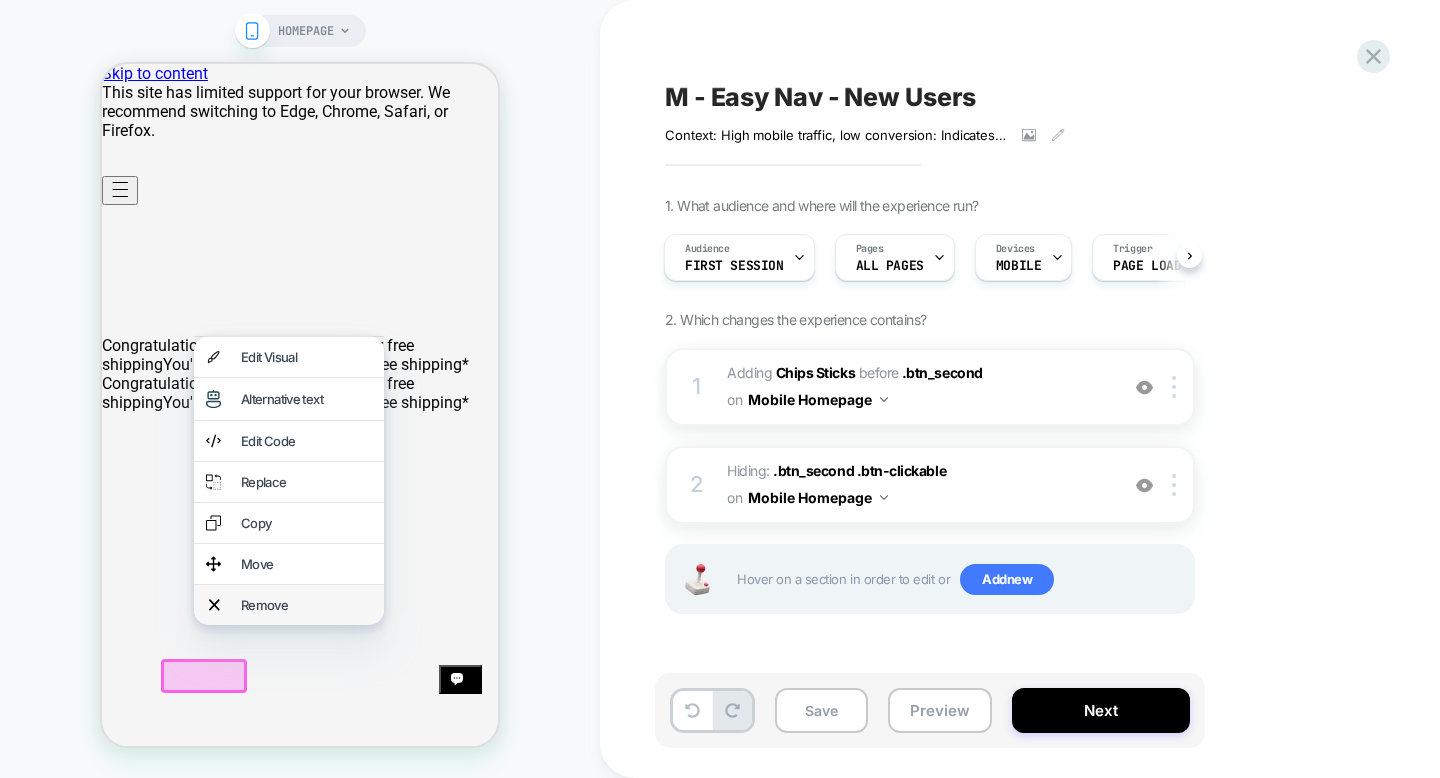 click on "Remove" at bounding box center [306, 605] 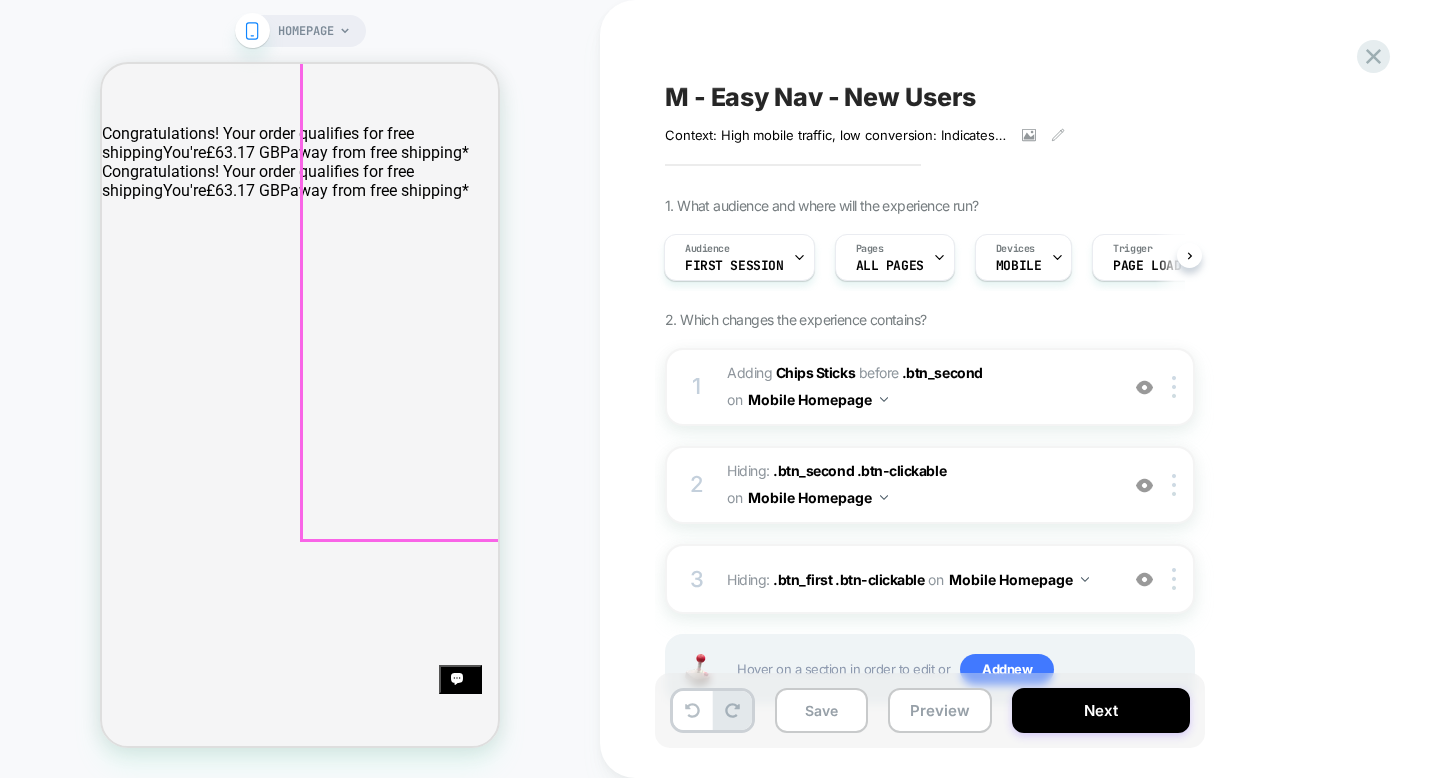 scroll, scrollTop: 213, scrollLeft: 0, axis: vertical 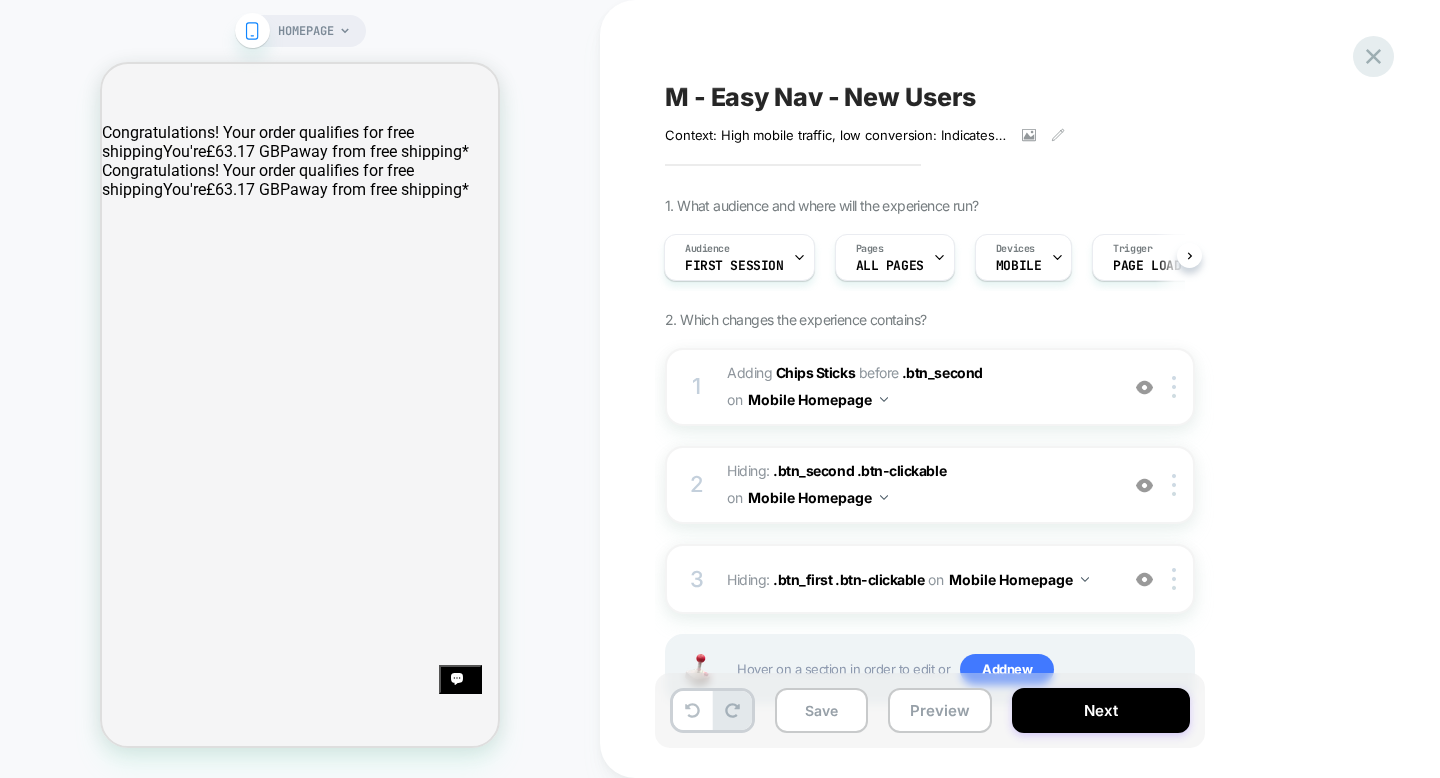 click 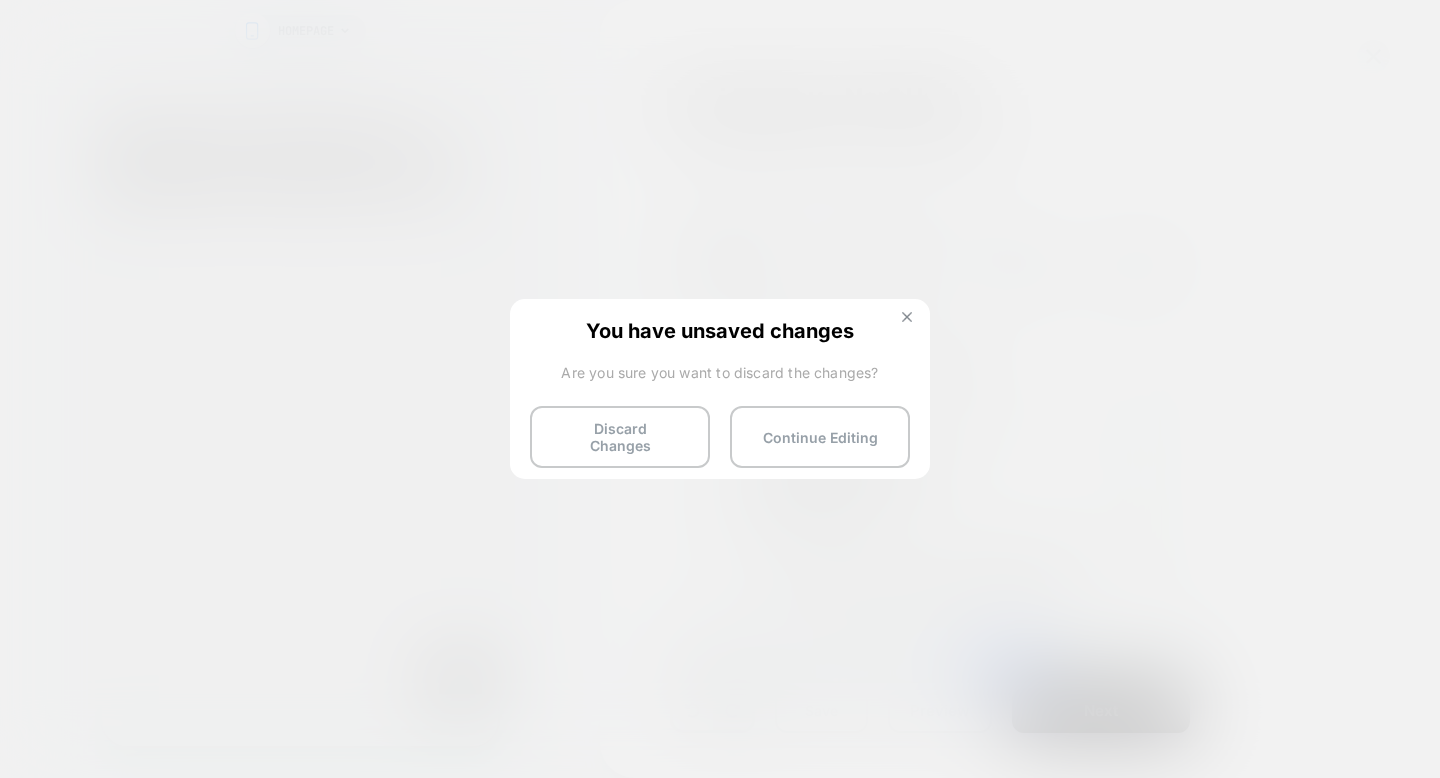 click at bounding box center (907, 319) 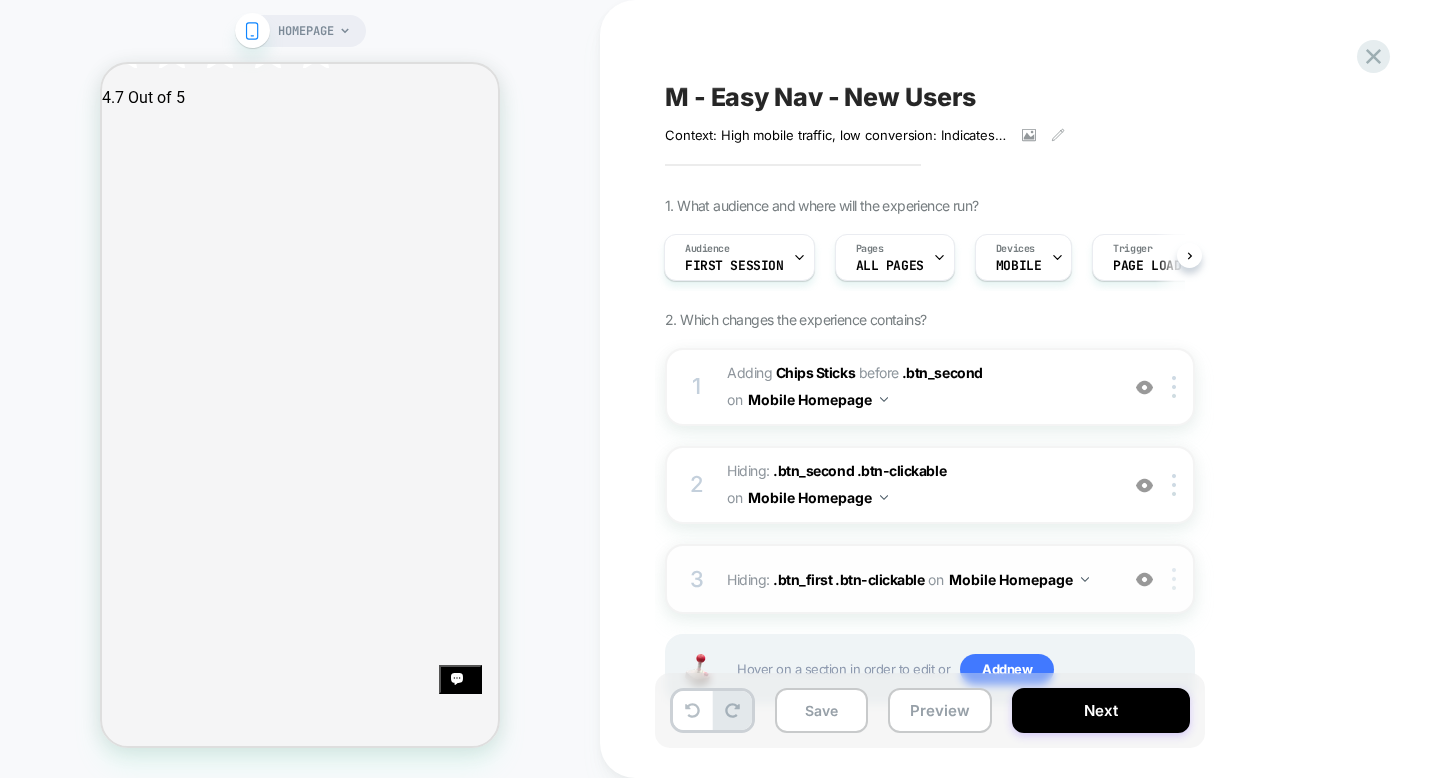 click at bounding box center (1177, 579) 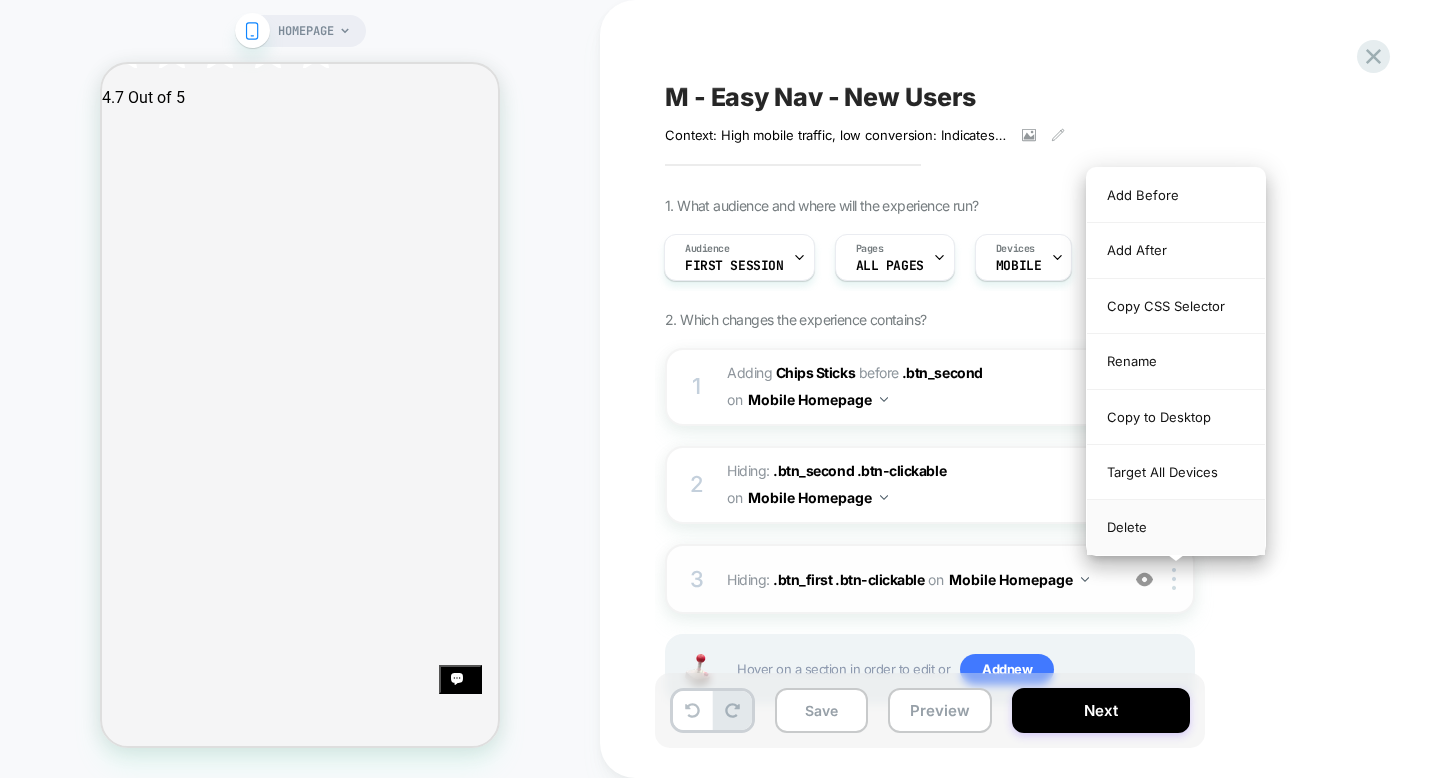 click on "Delete" at bounding box center (1176, 527) 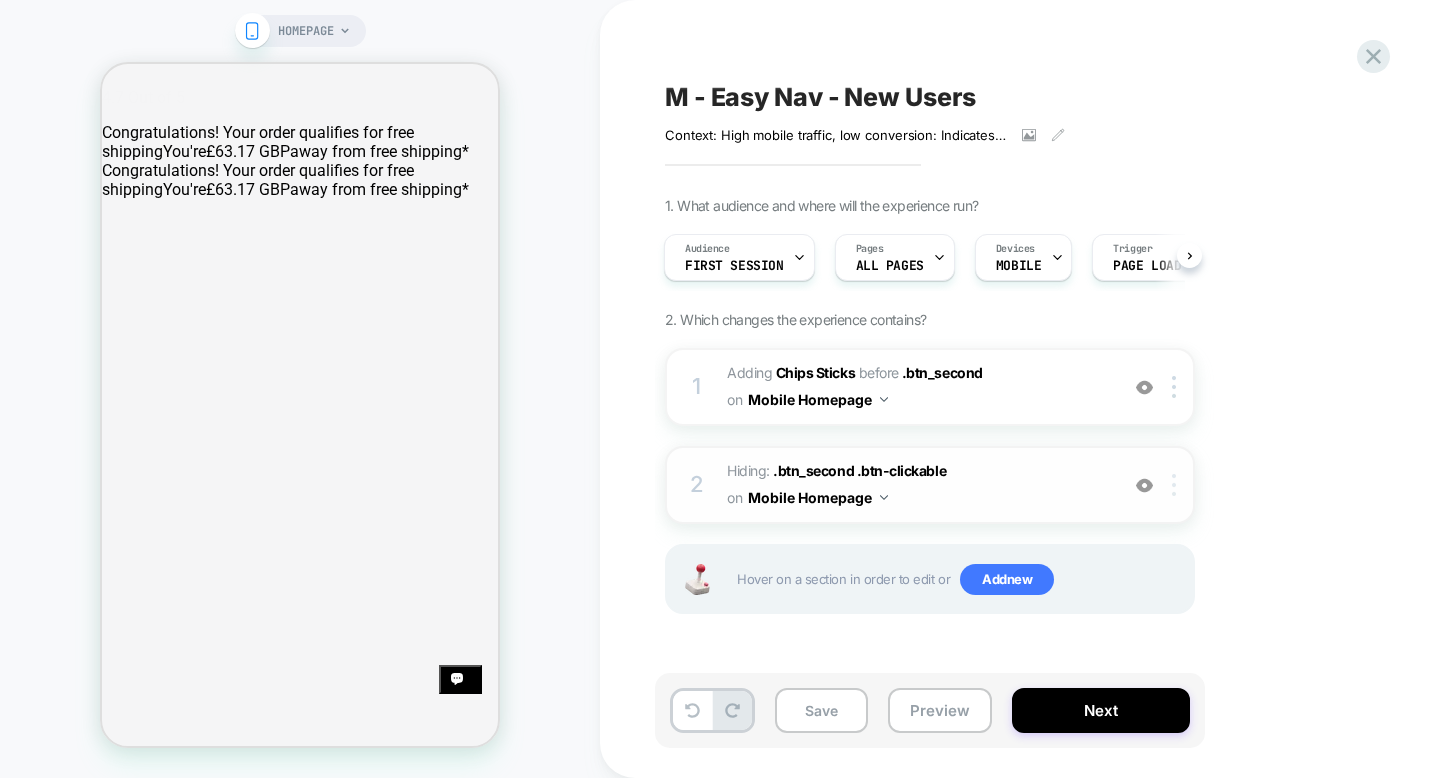 click at bounding box center (1174, 485) 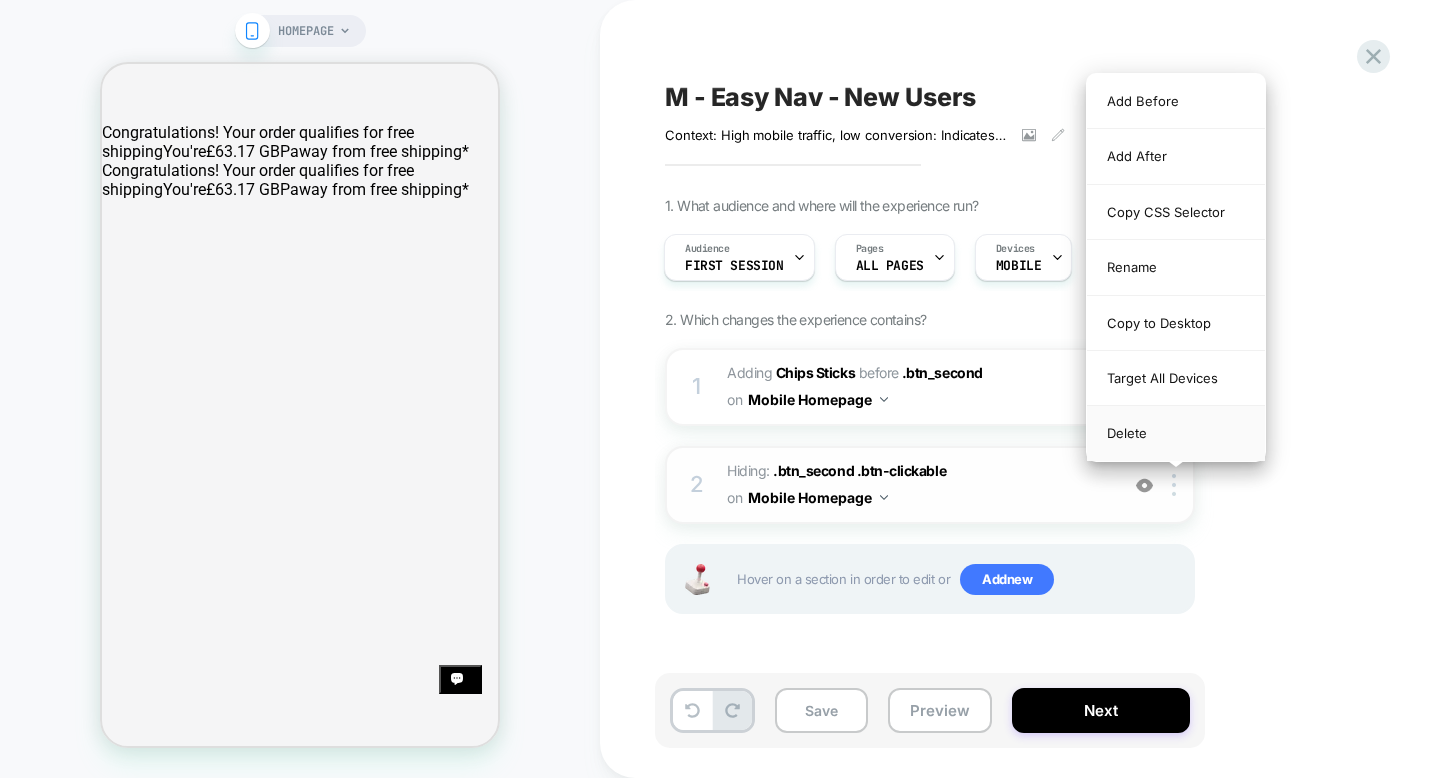 click on "Delete" at bounding box center [1176, 433] 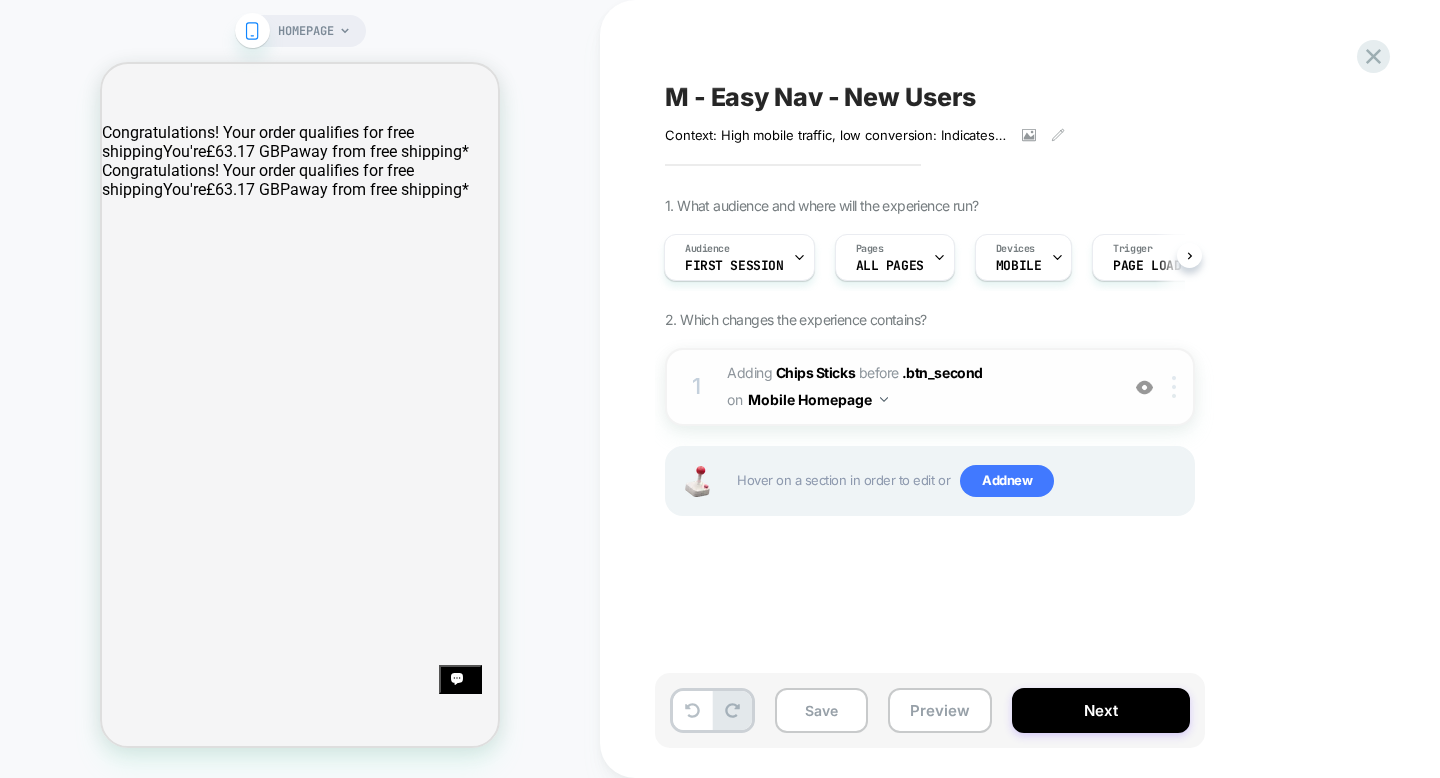 click at bounding box center (1177, 387) 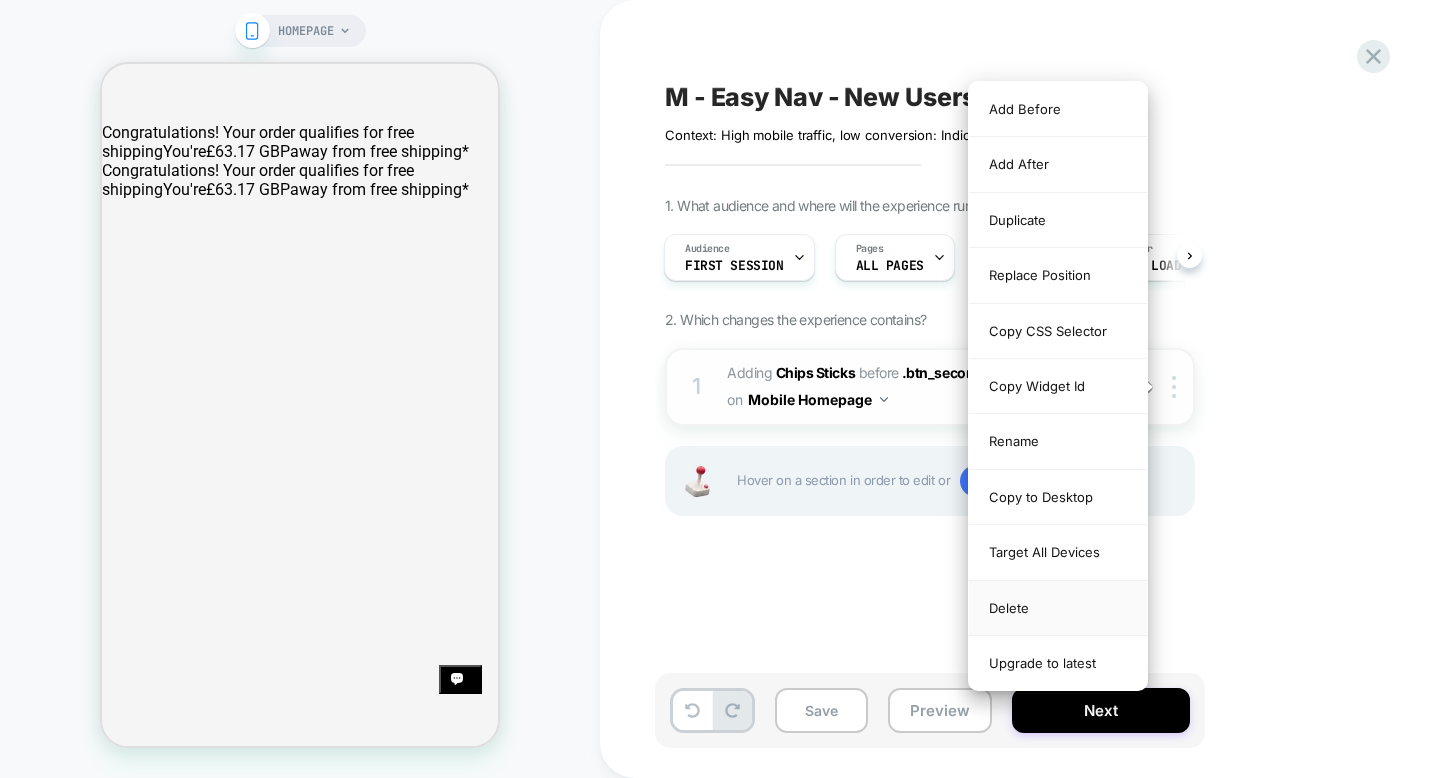 click on "Delete" at bounding box center [1058, 608] 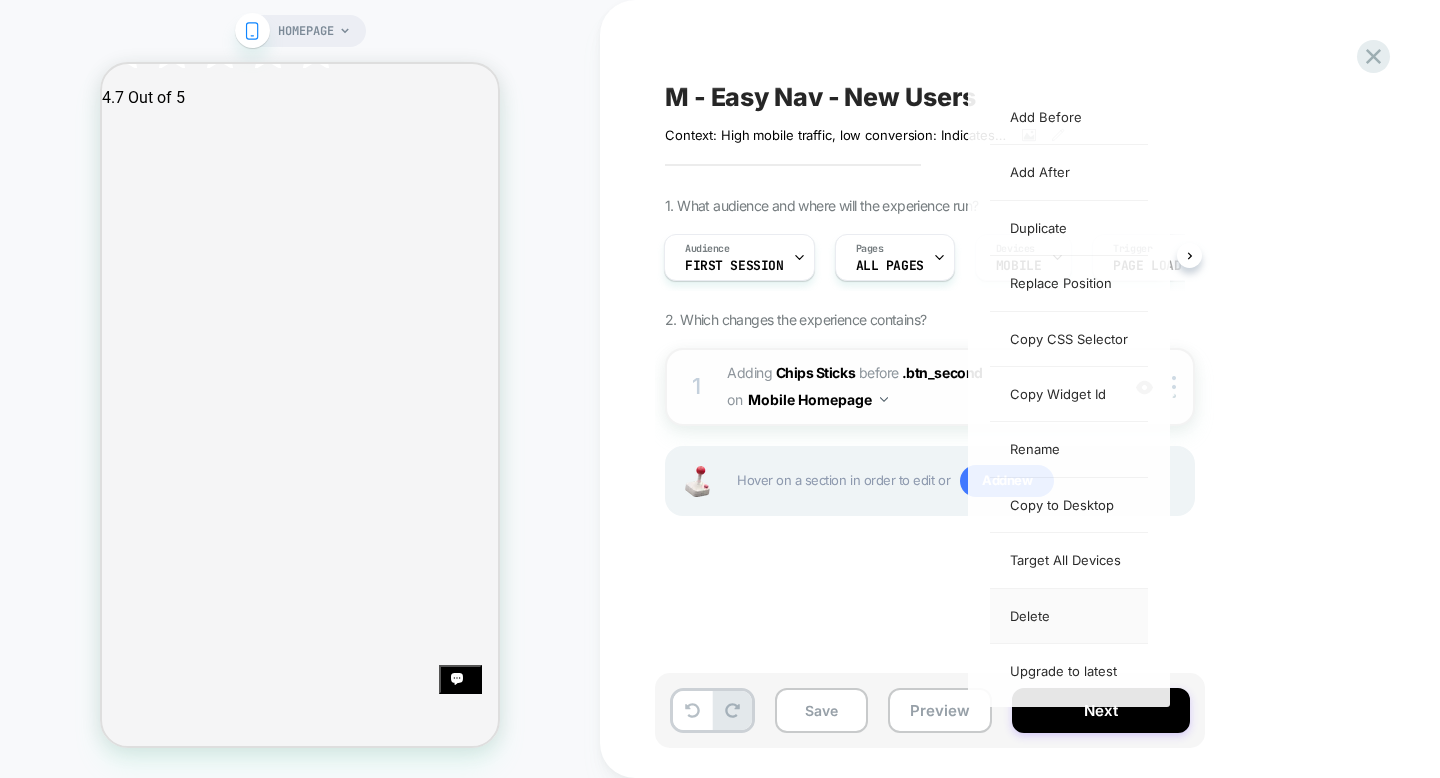 scroll, scrollTop: 0, scrollLeft: 0, axis: both 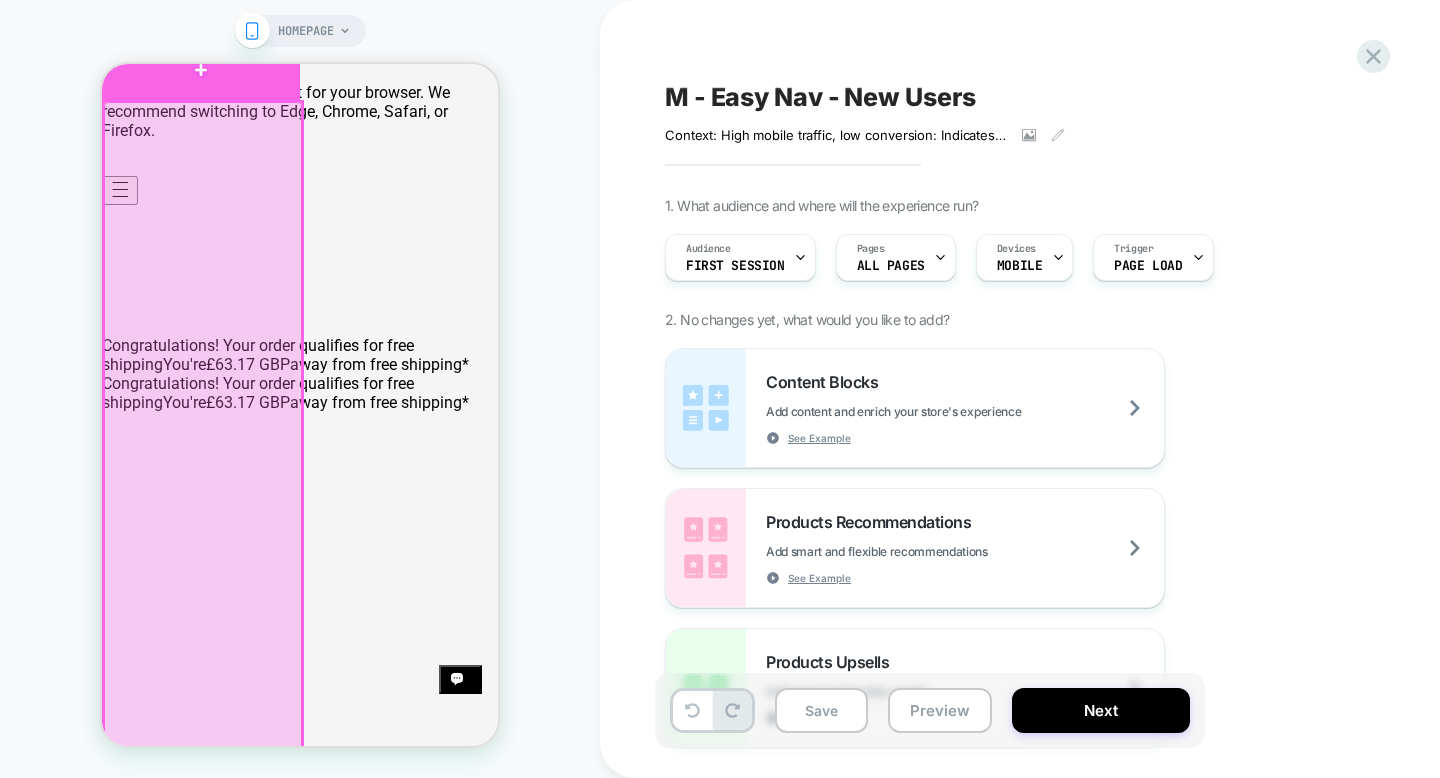 click at bounding box center [201, 70] 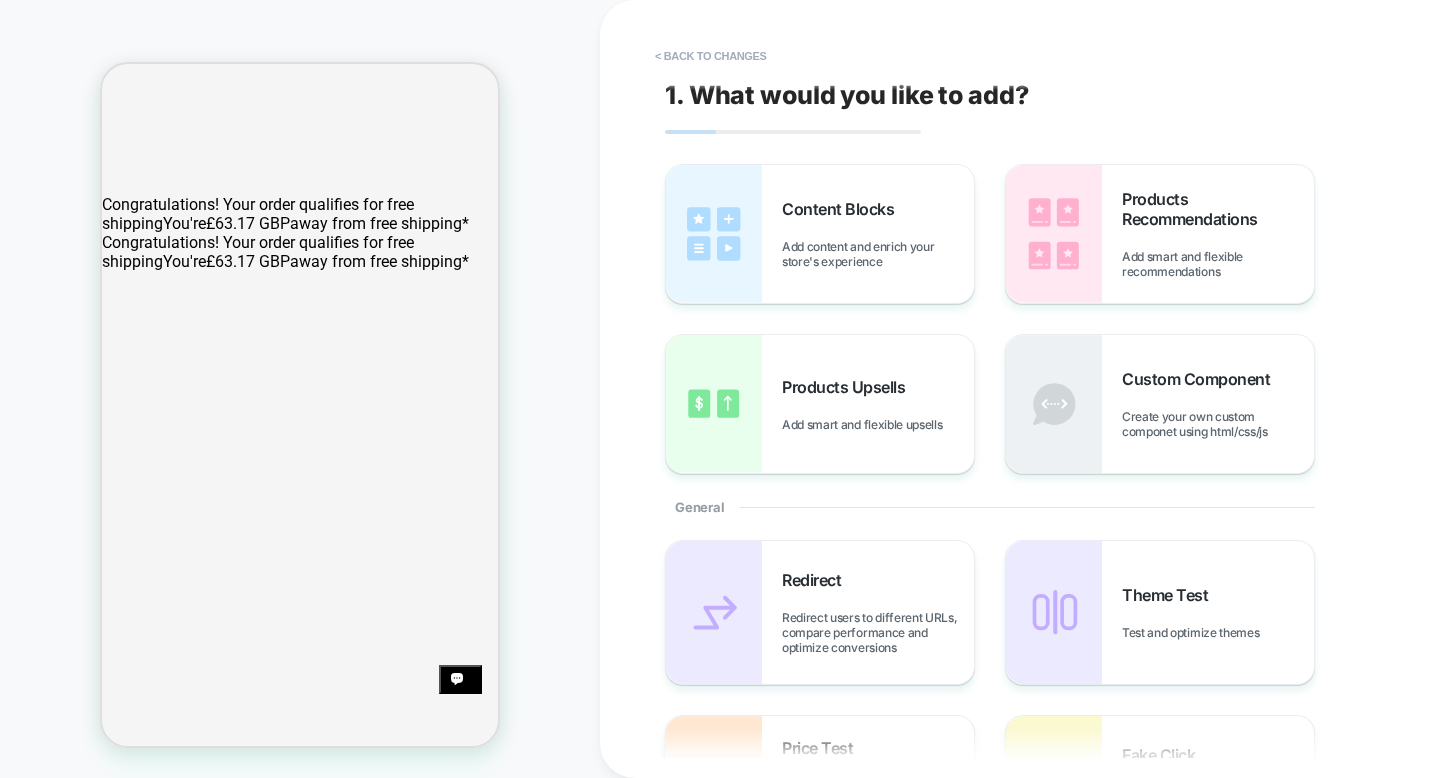 scroll, scrollTop: 268, scrollLeft: 0, axis: vertical 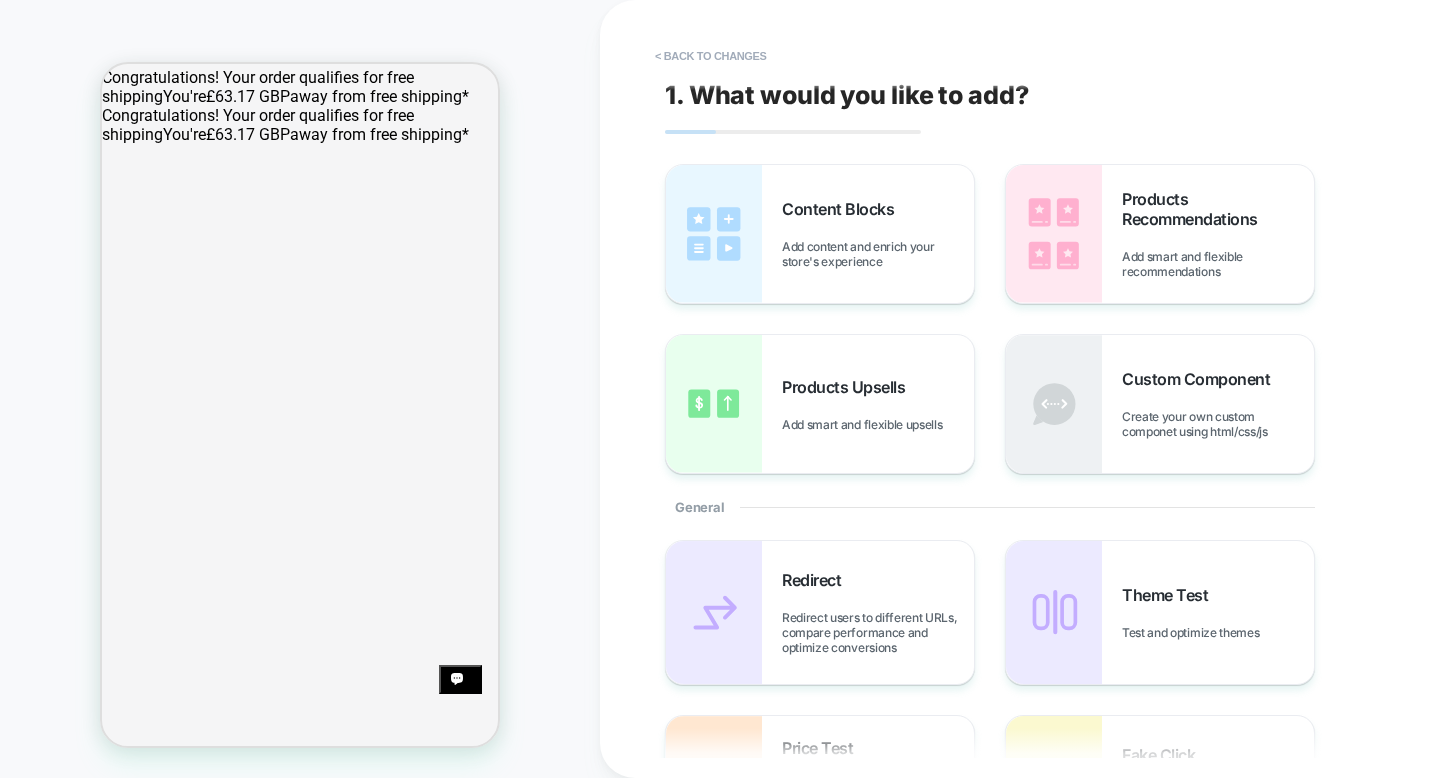 click on "SIGN UP FOR OUR E-MAIL LIST AND RECEIVE 10% OFF YOUR FIRST ORDER
This customer is already subscribed!
JOIN
Instagram
Facebook
TikTok" at bounding box center (300, 43880) 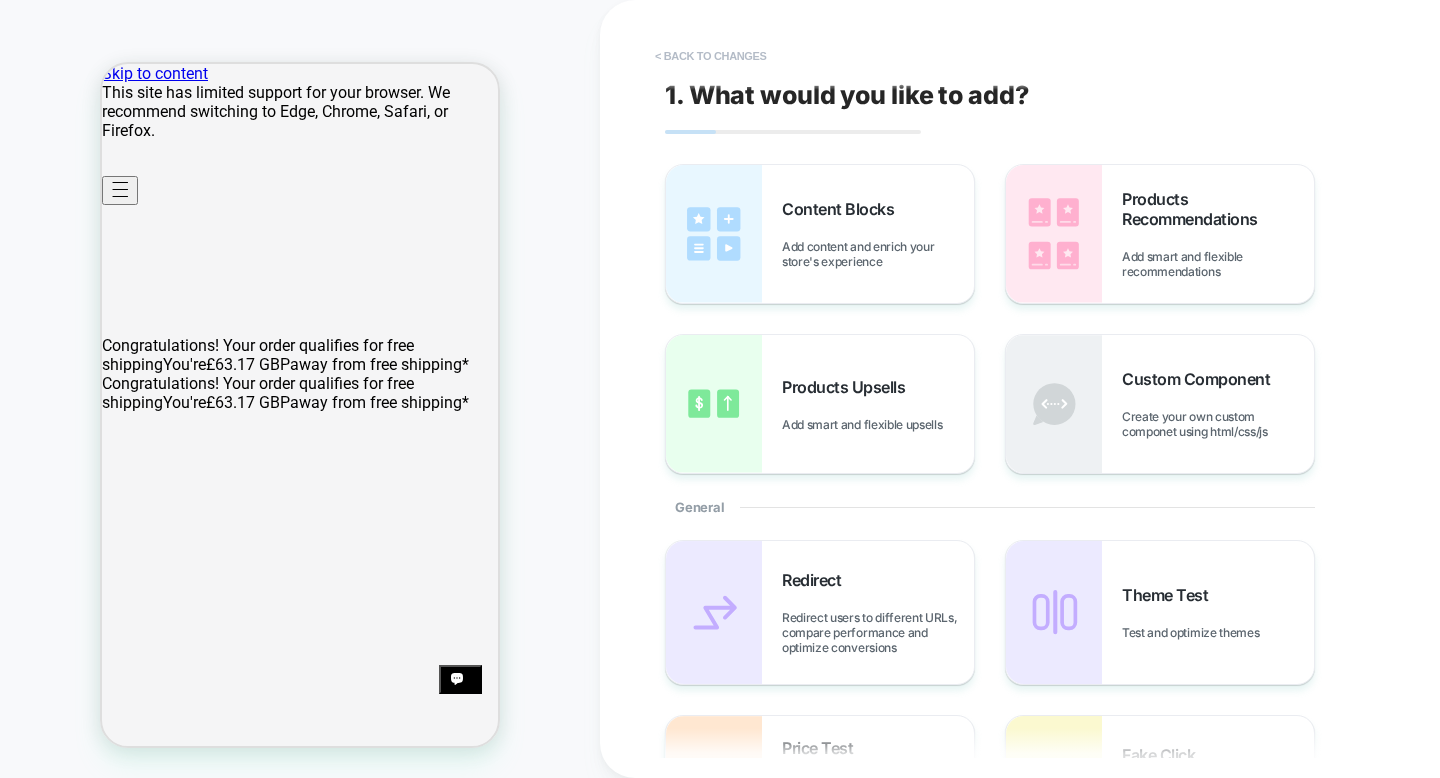 click on "< Back to changes" at bounding box center (711, 56) 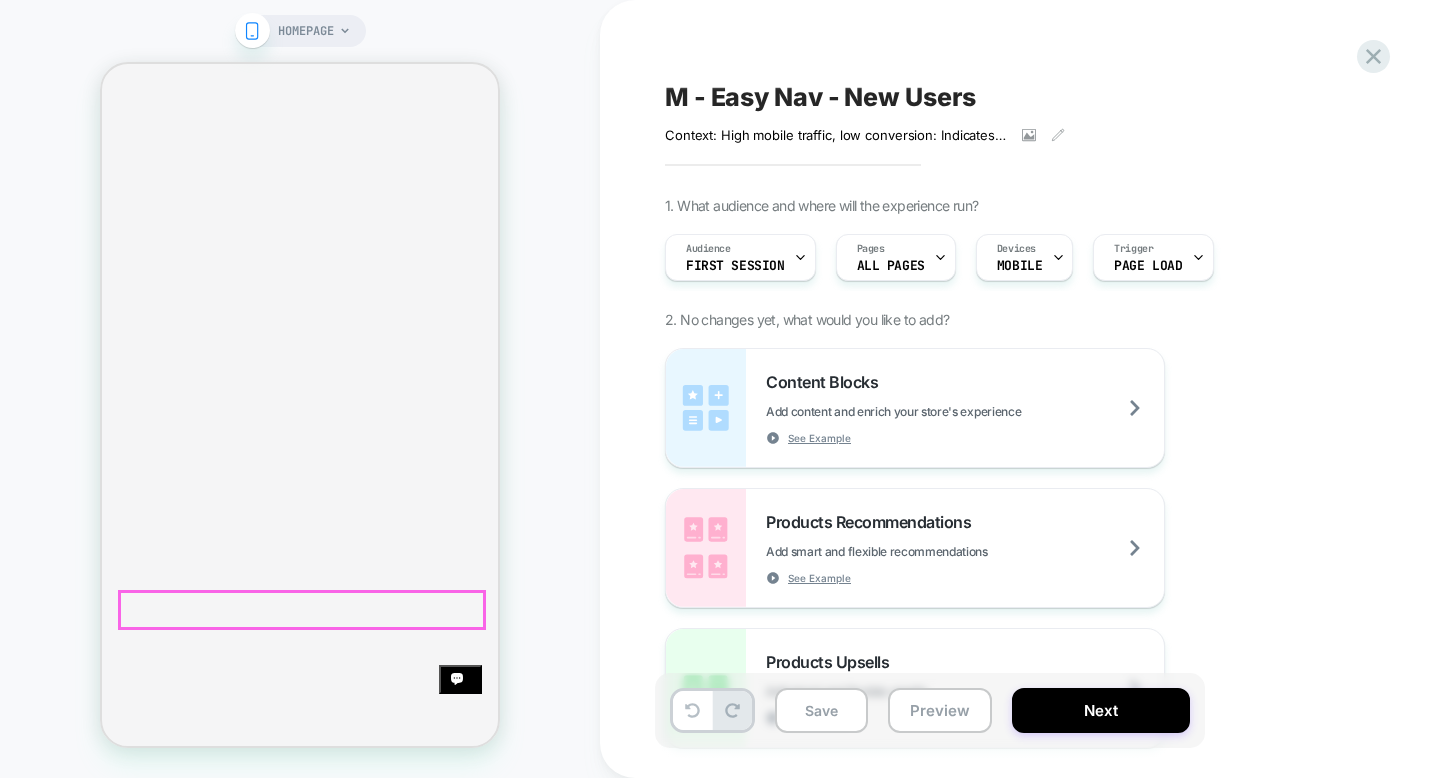 scroll, scrollTop: 0, scrollLeft: 0, axis: both 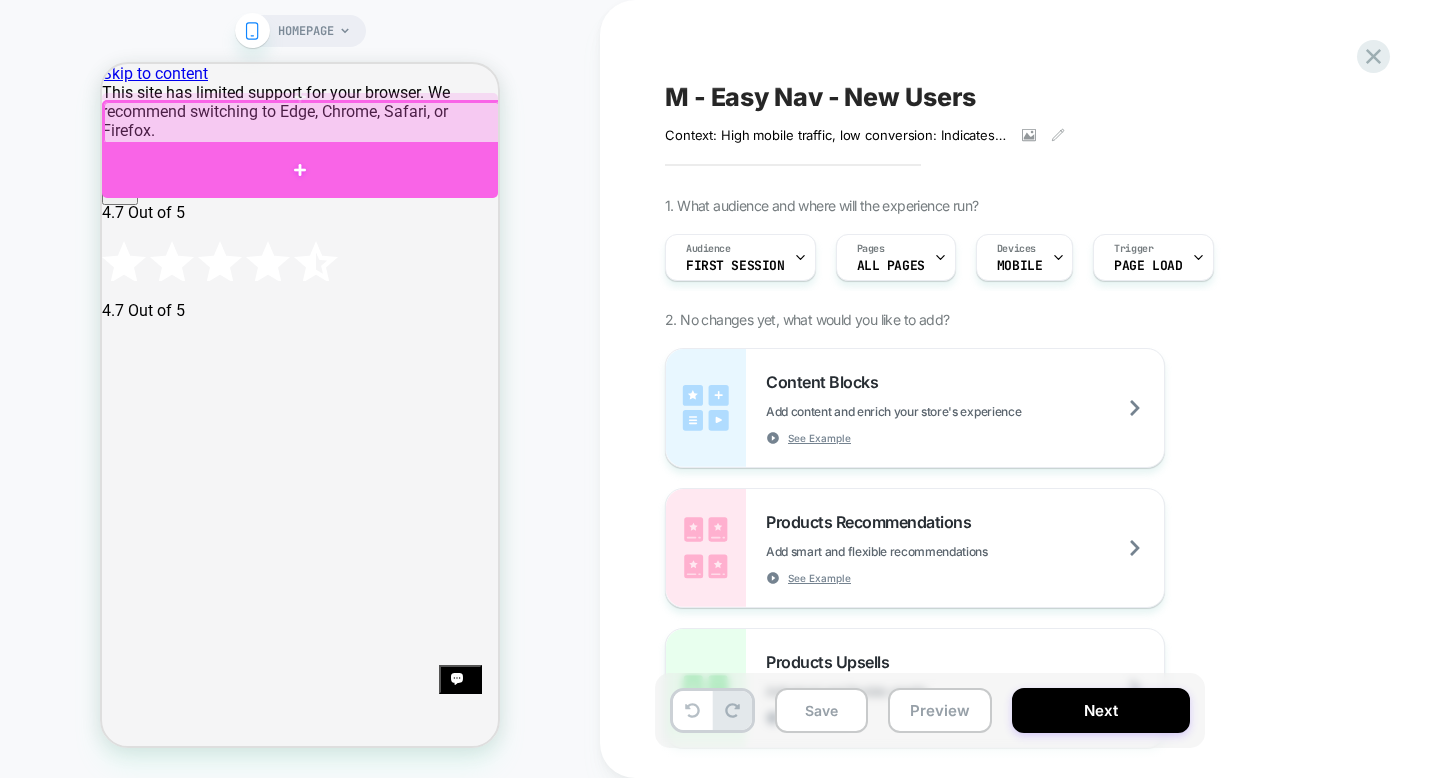 click at bounding box center [300, 170] 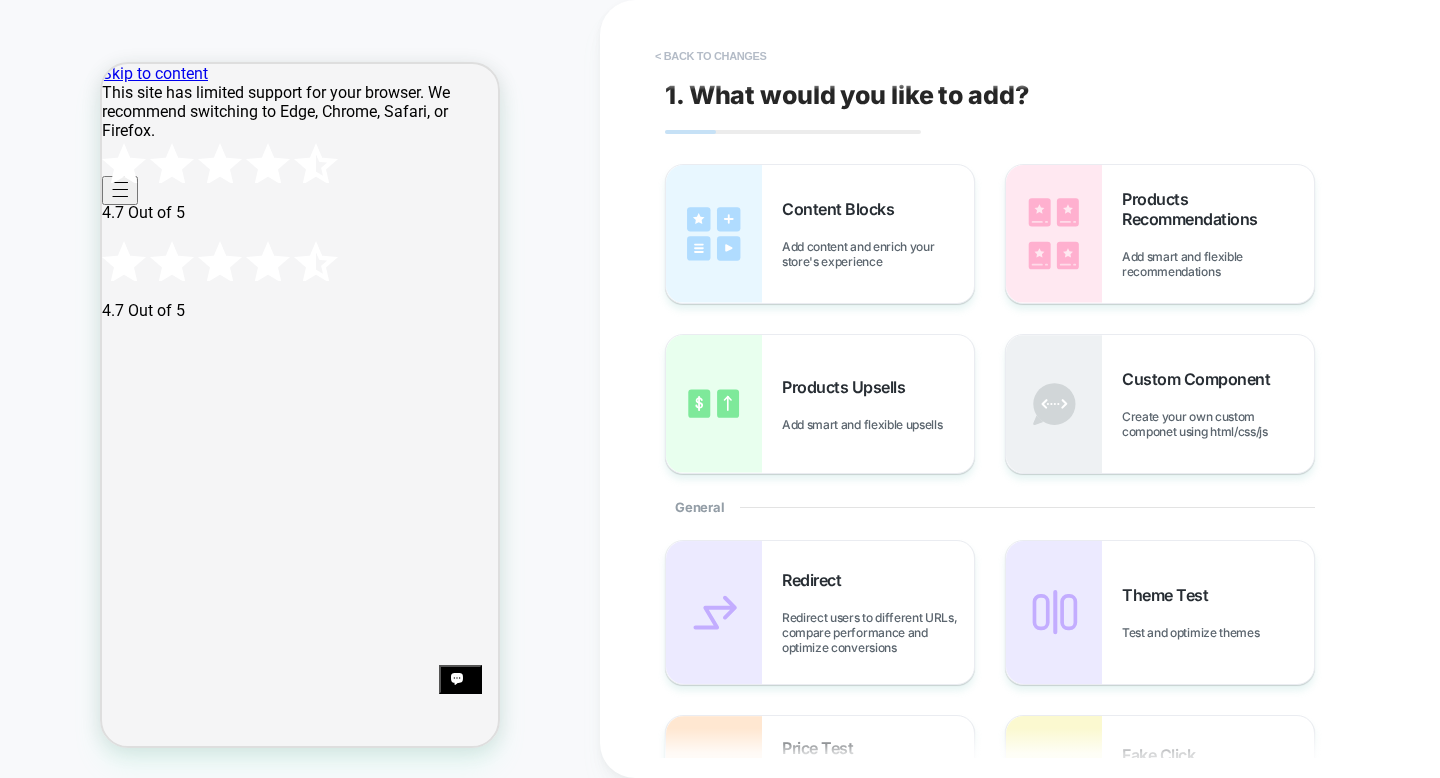 click on "< Back to changes" at bounding box center [711, 56] 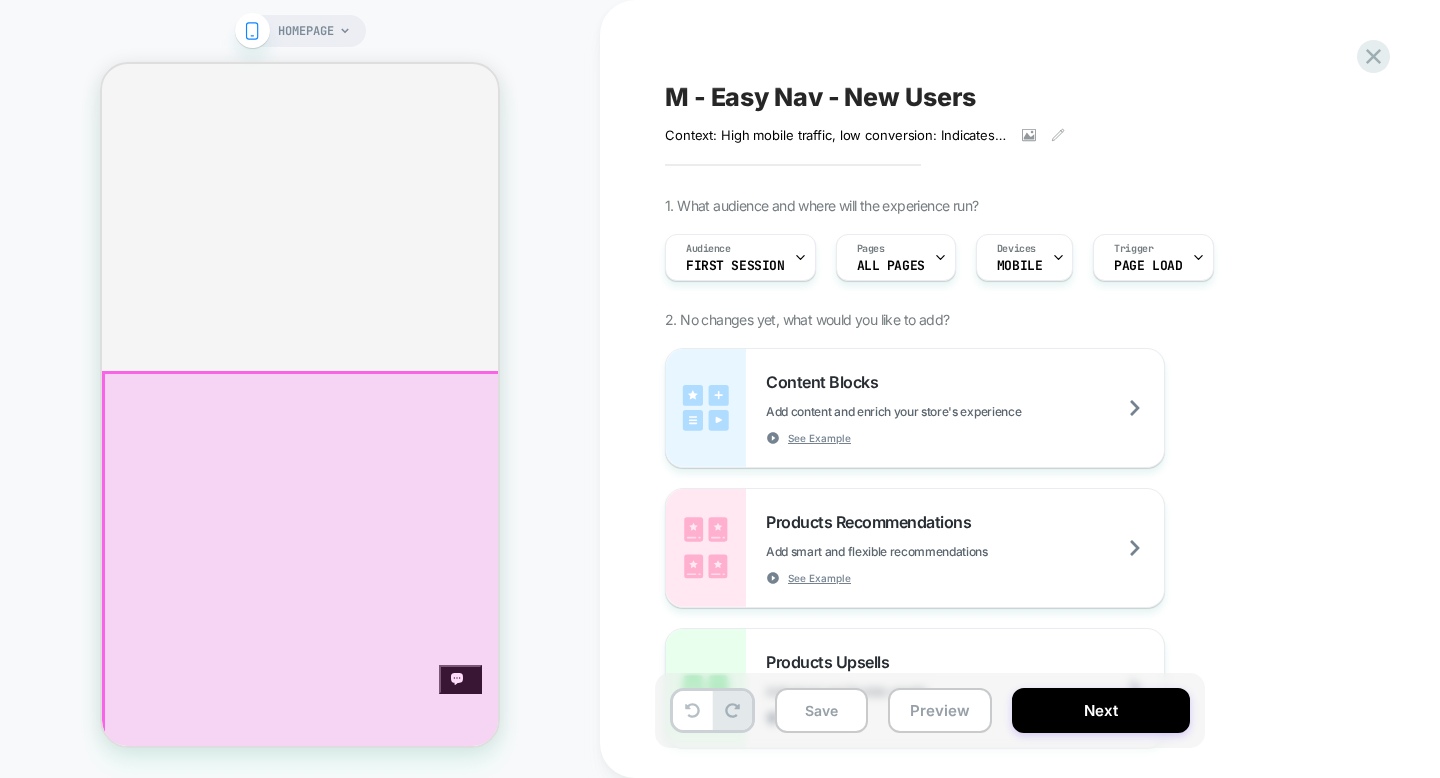 scroll, scrollTop: 0, scrollLeft: 0, axis: both 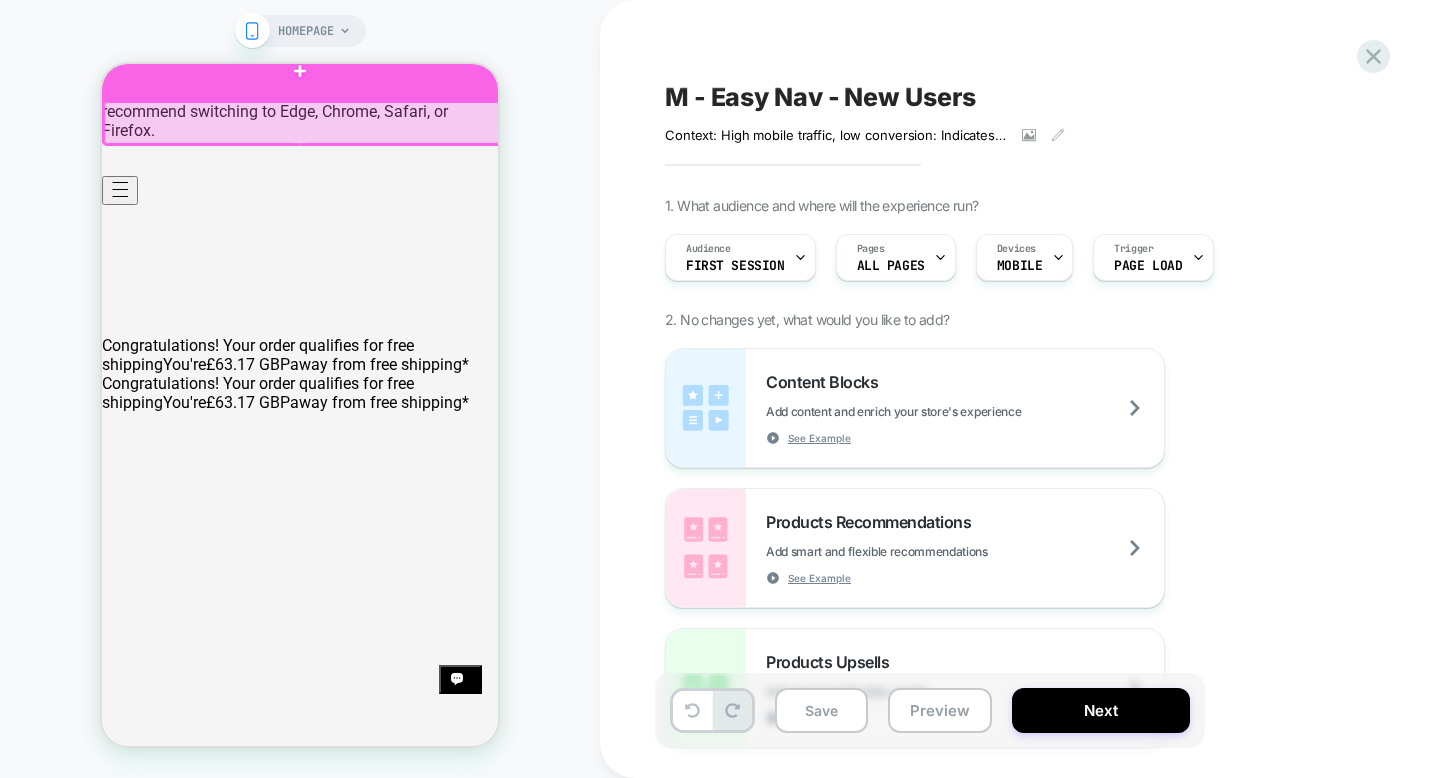 click at bounding box center (300, 71) 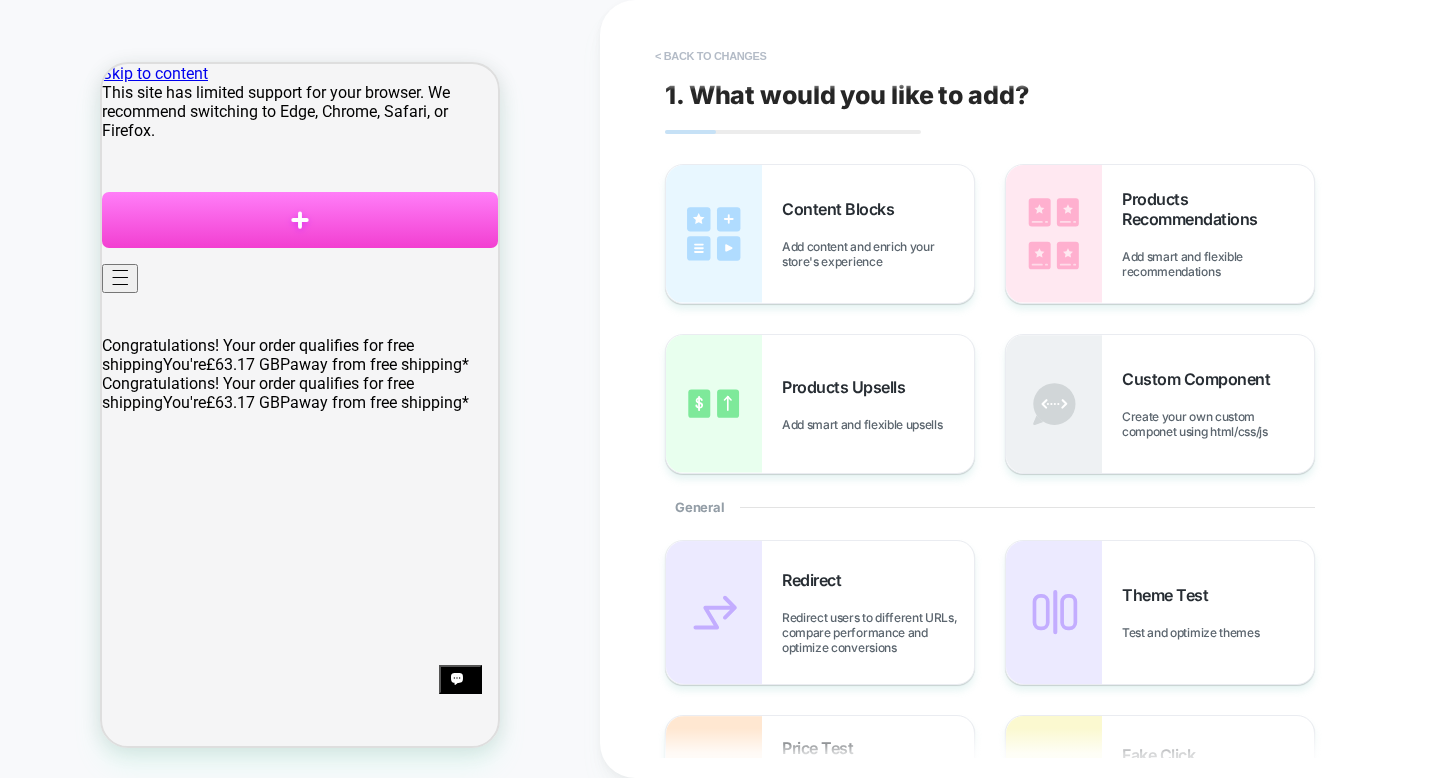 click on "< Back to changes" at bounding box center (711, 56) 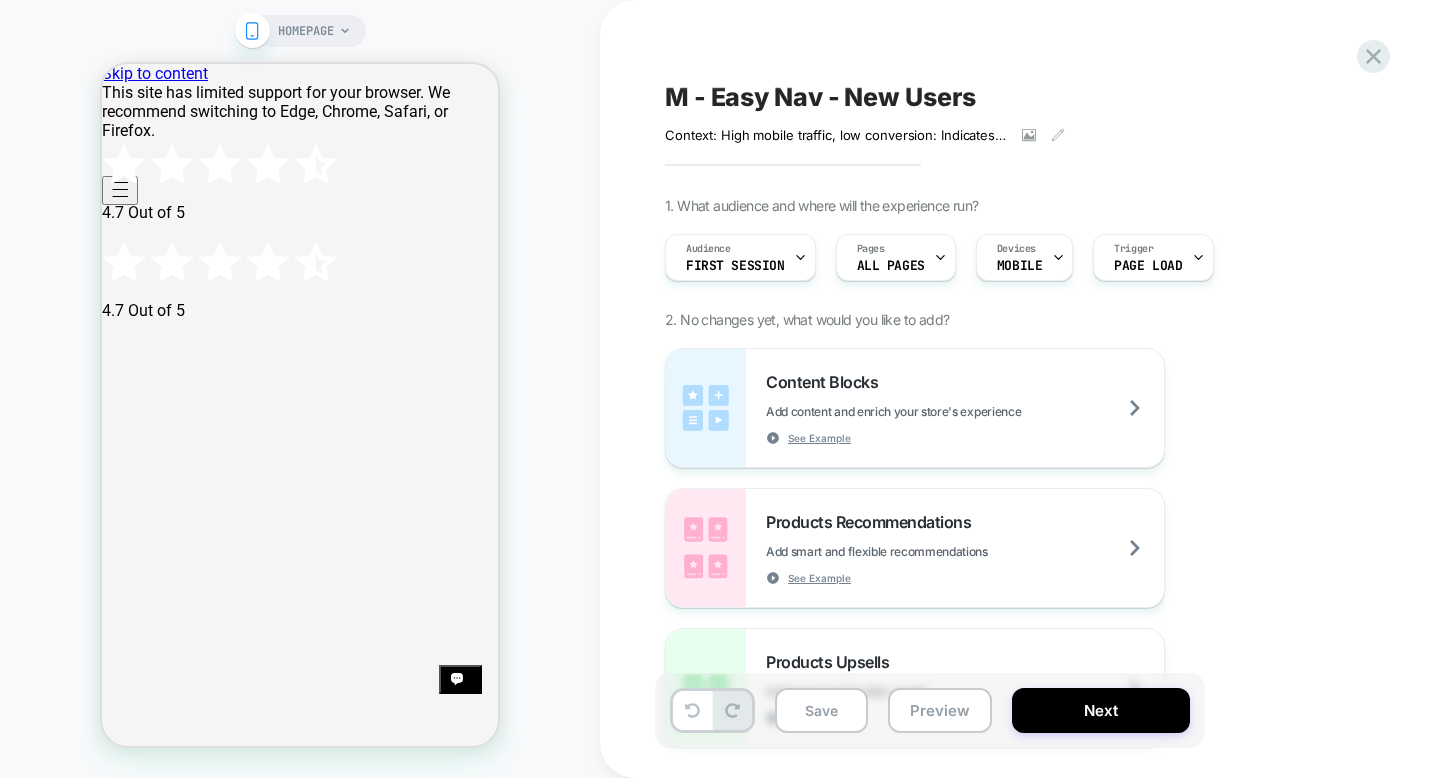 click on "HOMEPAGE" at bounding box center (300, 389) 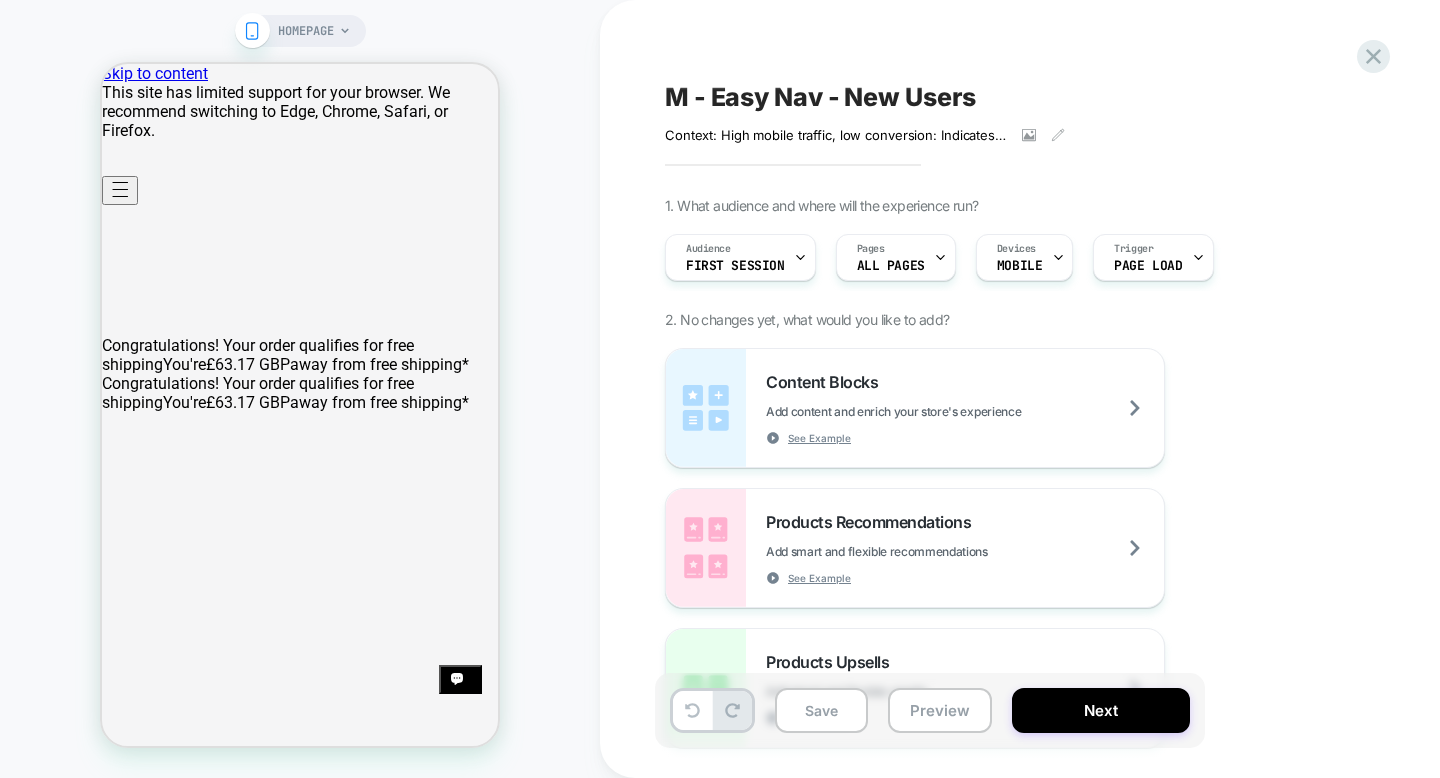 click on "HOMEPAGE" at bounding box center [300, 389] 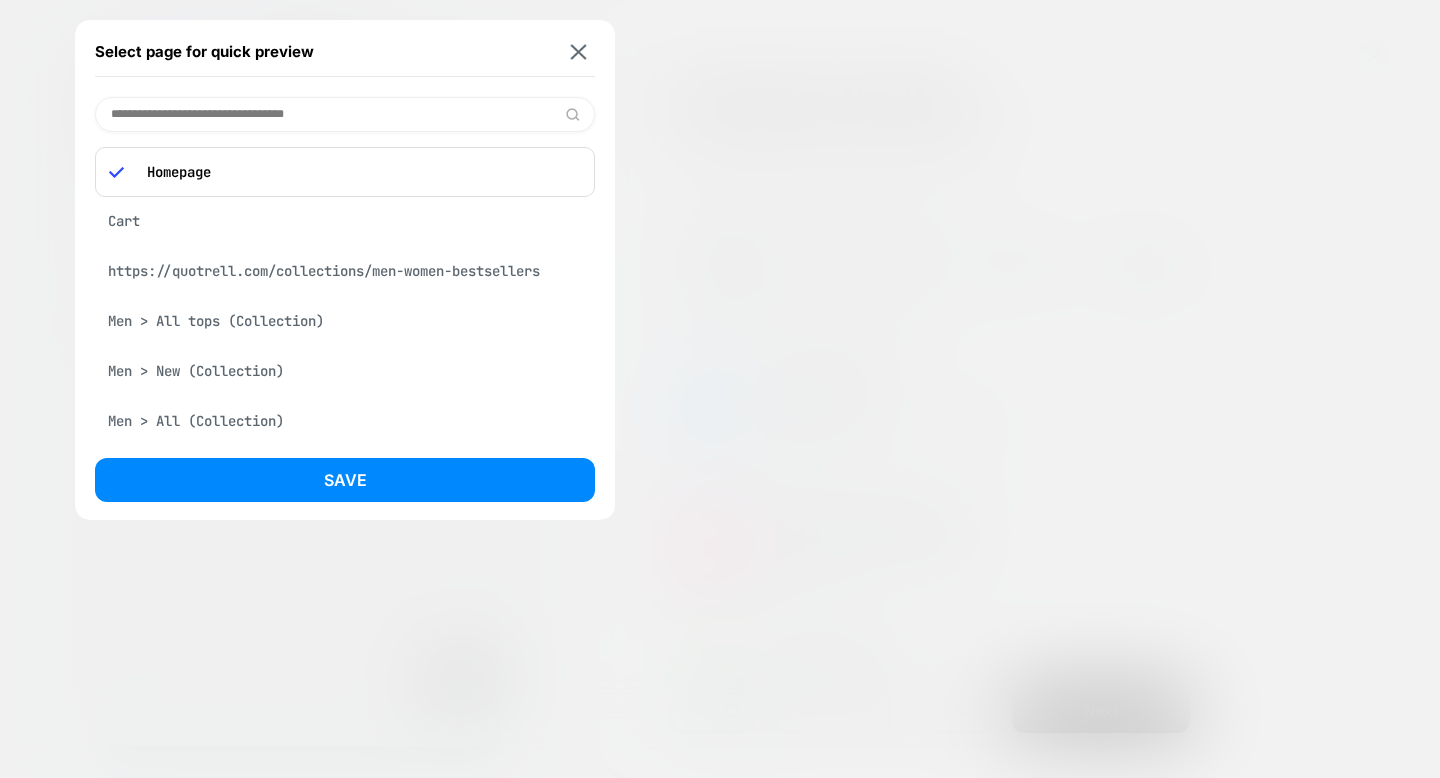 click at bounding box center (345, 114) 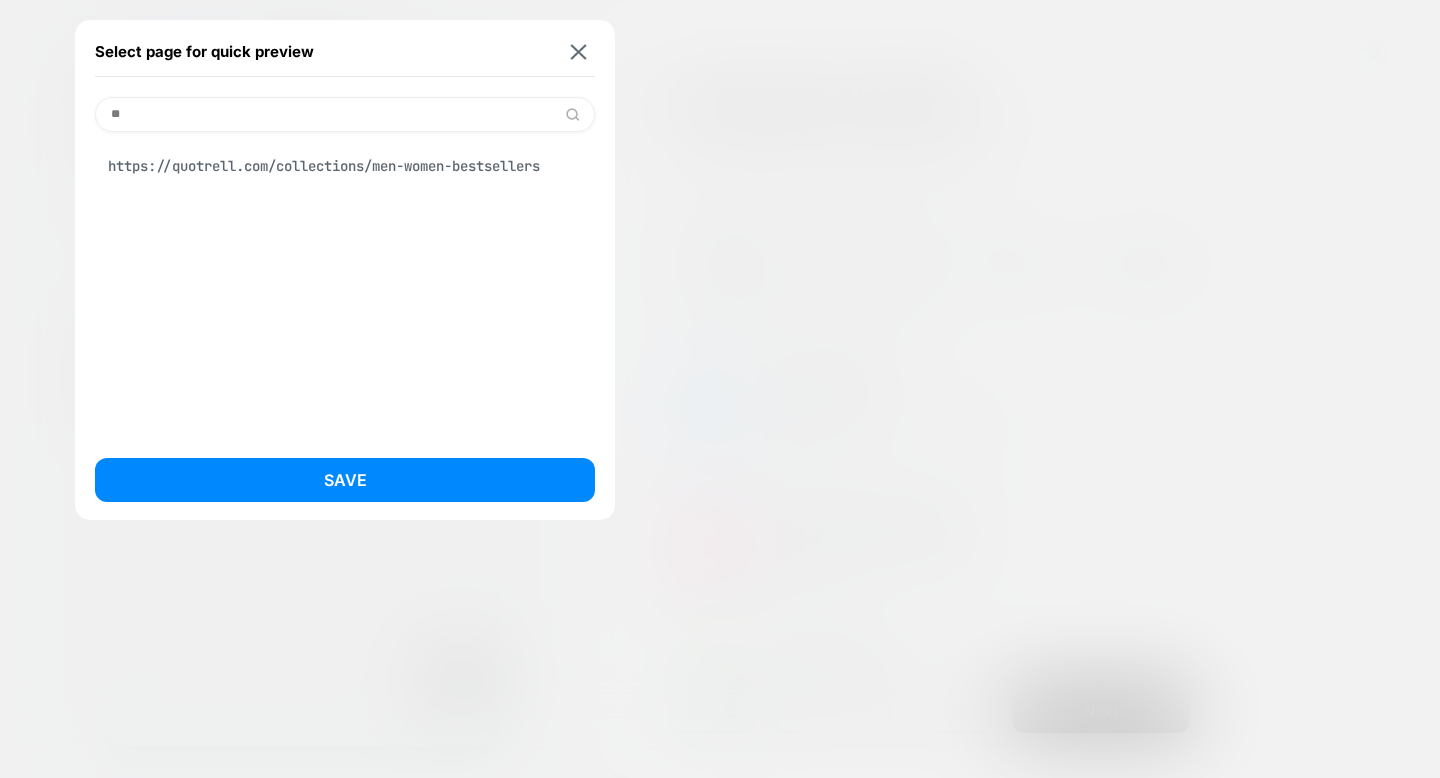 type on "*" 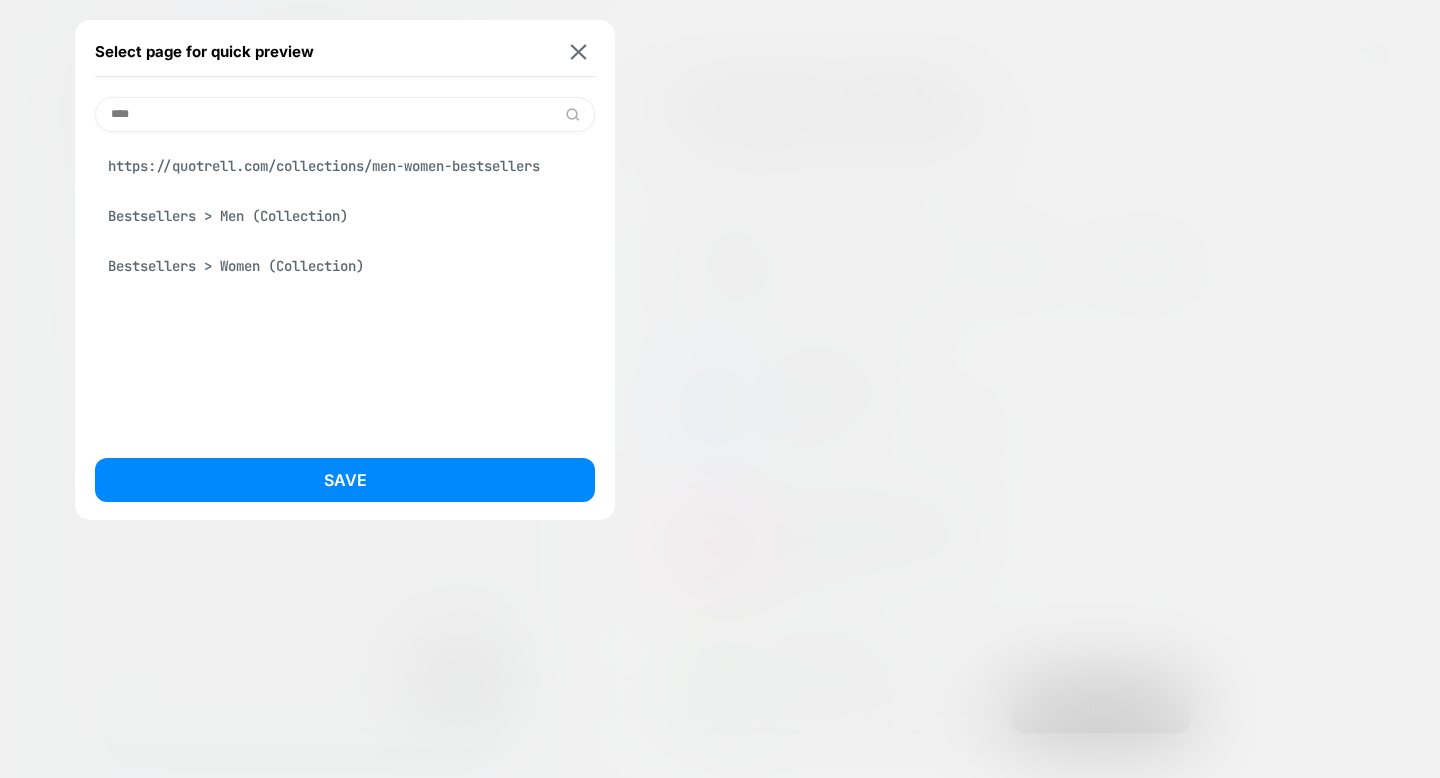 type on "****" 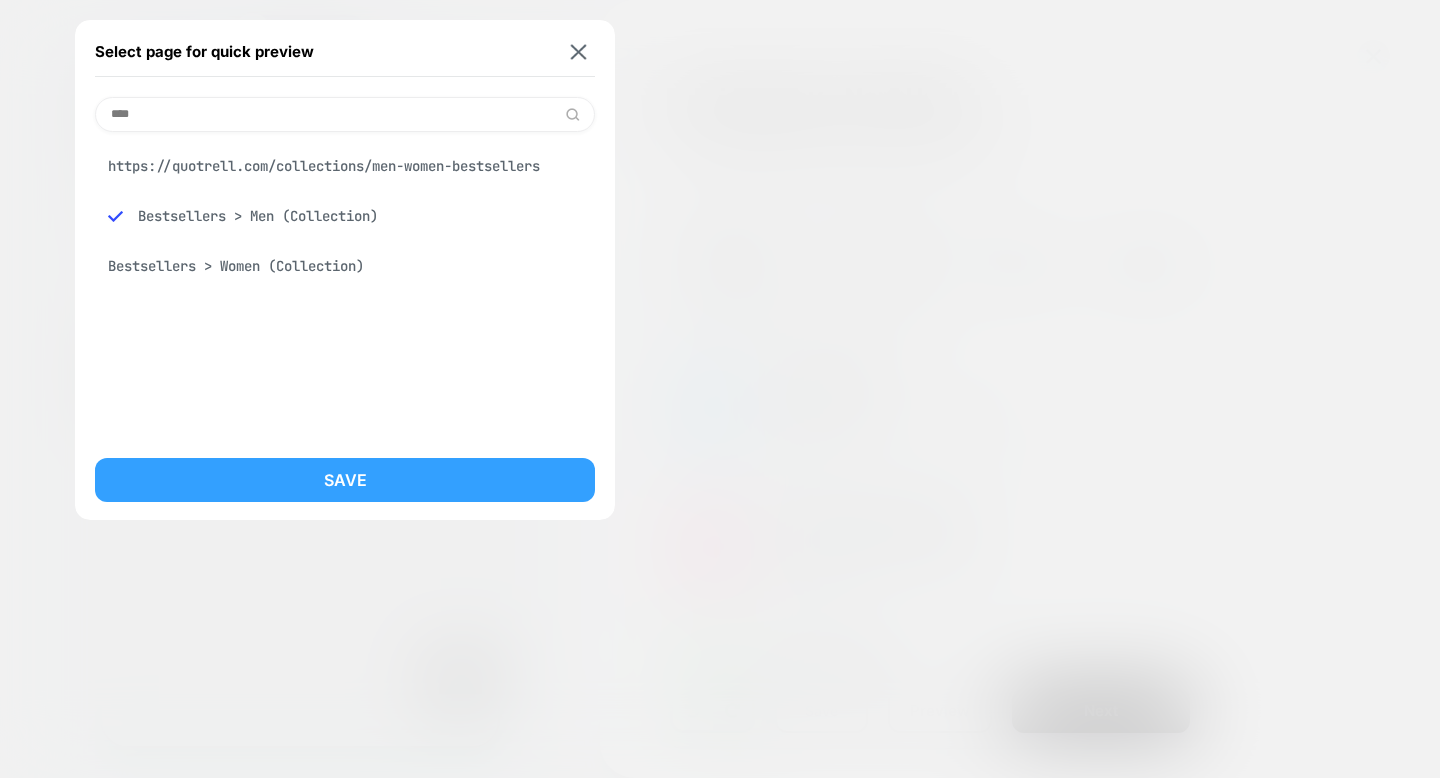 click on "Save" at bounding box center [345, 480] 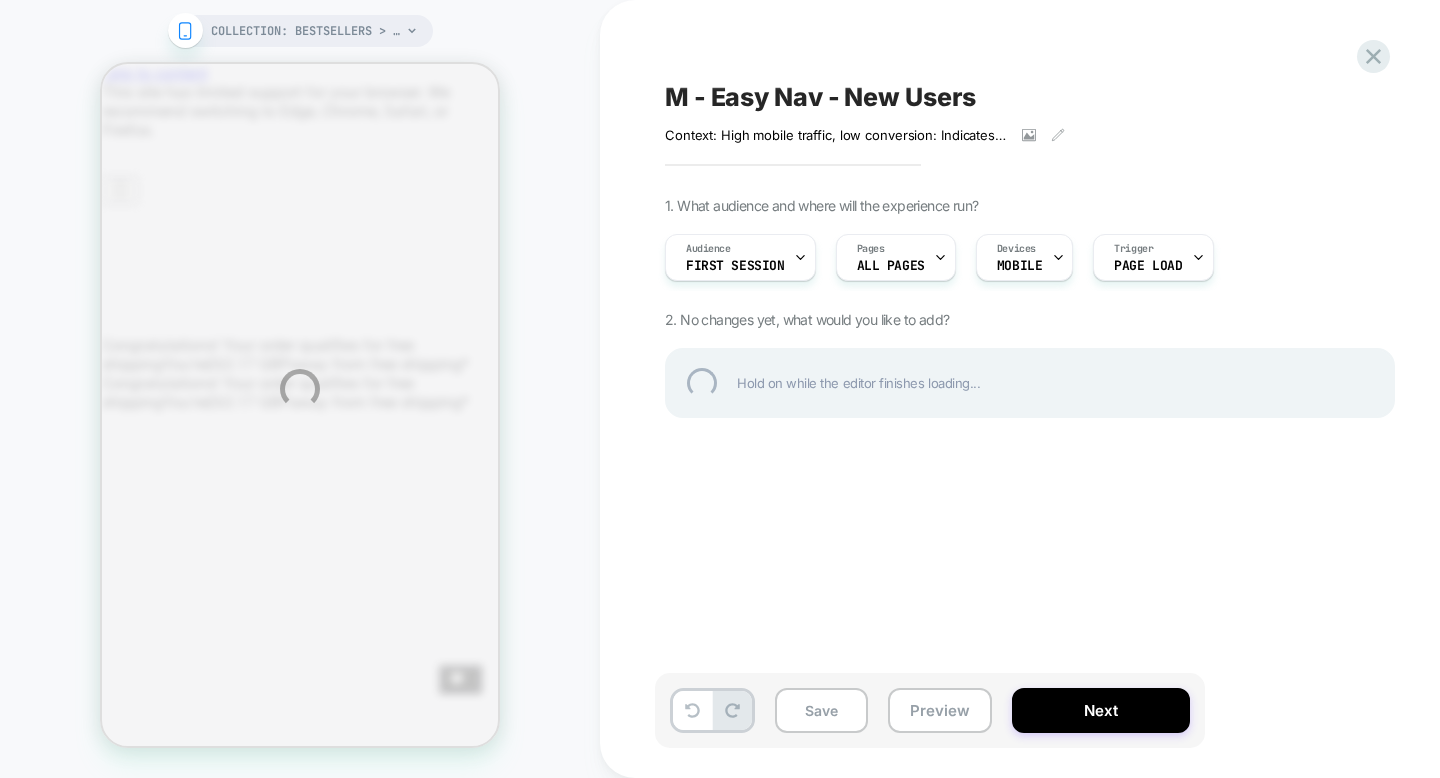 click on "COLLECTION: Bestsellers > Men (Category) COLLECTION: Bestsellers > Men (Category) M - Easy Nav - New Users Context:  High mobile traffic, low conversion:  Indicates potential  friction in mobile. Goal: Increase Mobile conversion by reducing friction in the funnel. Make Mobile experiences seamless and fast. Hypothesis: Mobile traffic isn't converting due to lack of clear navigation to relevant stores (men/women) Prediction: If we add chip stick nav at the top of the mobile experience, it will help direct traffic more effectively. ﻿ Click to view images Click to edit experience details Context: High mobile traffic, low conversion: Indicates potential friction in mobile.Goal: Increase Mobile conversion by reducing friction in the funnel. Make Mobile experiences seamless and fast.Hypothesis: Mobile traffic isn't converting due to lack of clear navigation to relevant stores (men/women)Prediction:If we add chip stick nav at the top of the mobile experience, it will help direct traffic more effectively.﻿ Pages" at bounding box center (720, 389) 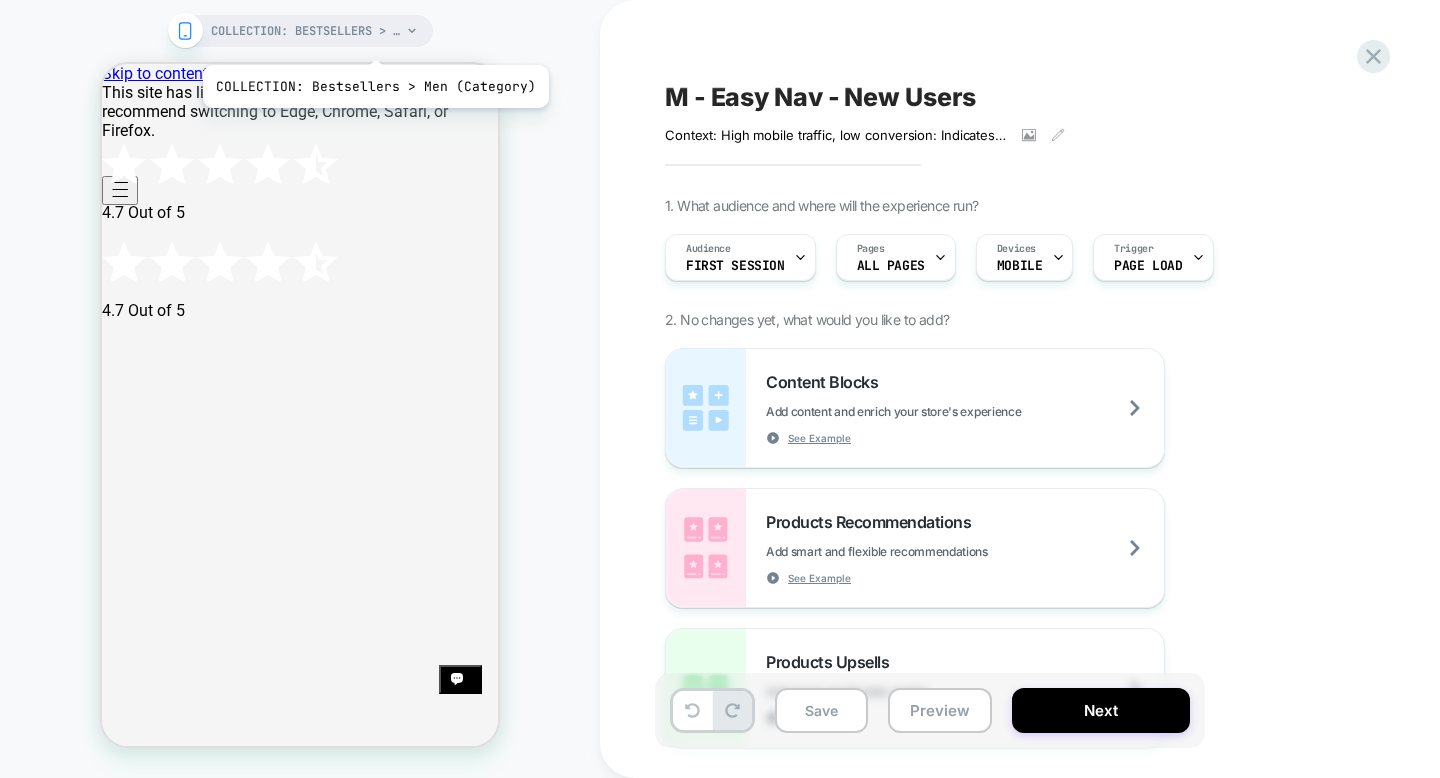 click on "COLLECTION: Bestsellers > Men (Category)" at bounding box center [306, 31] 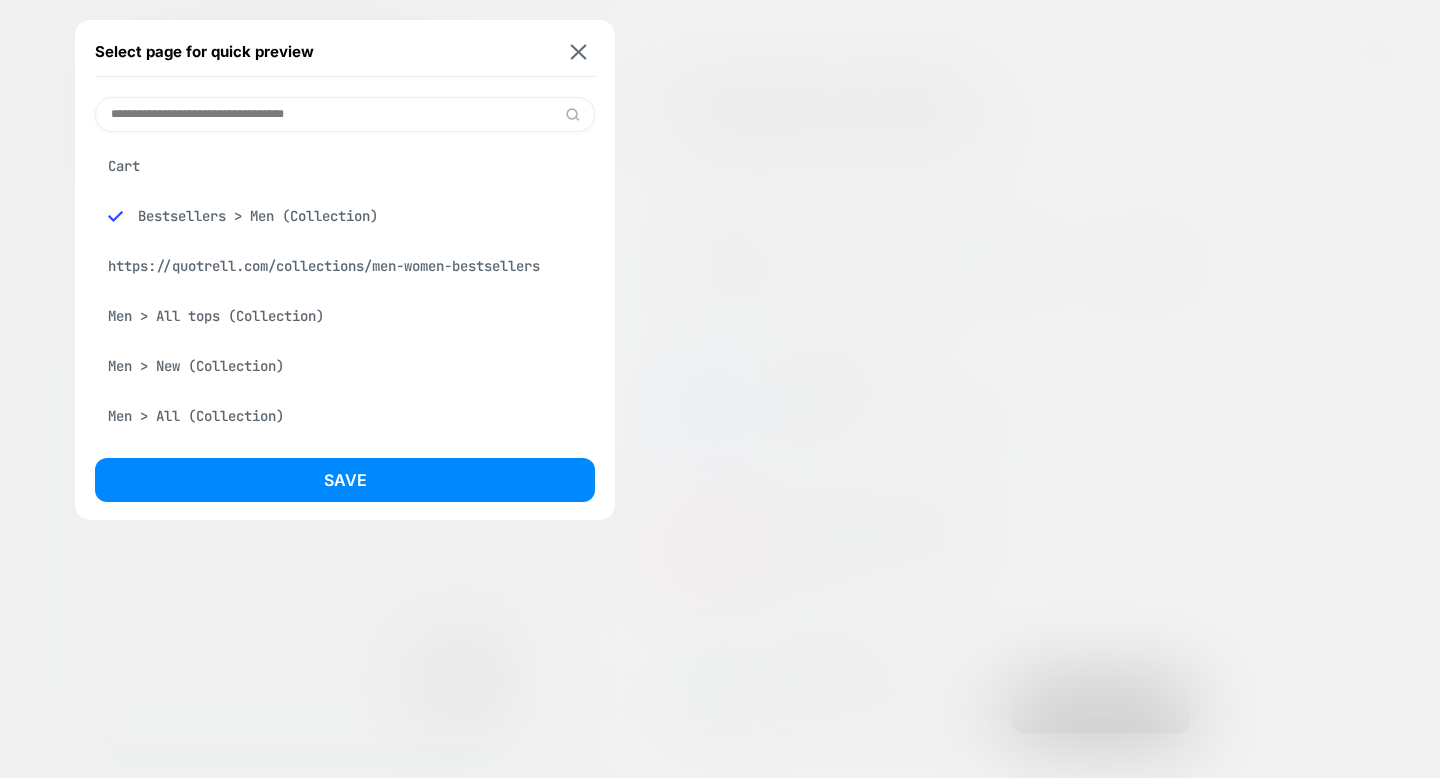 click at bounding box center (345, 114) 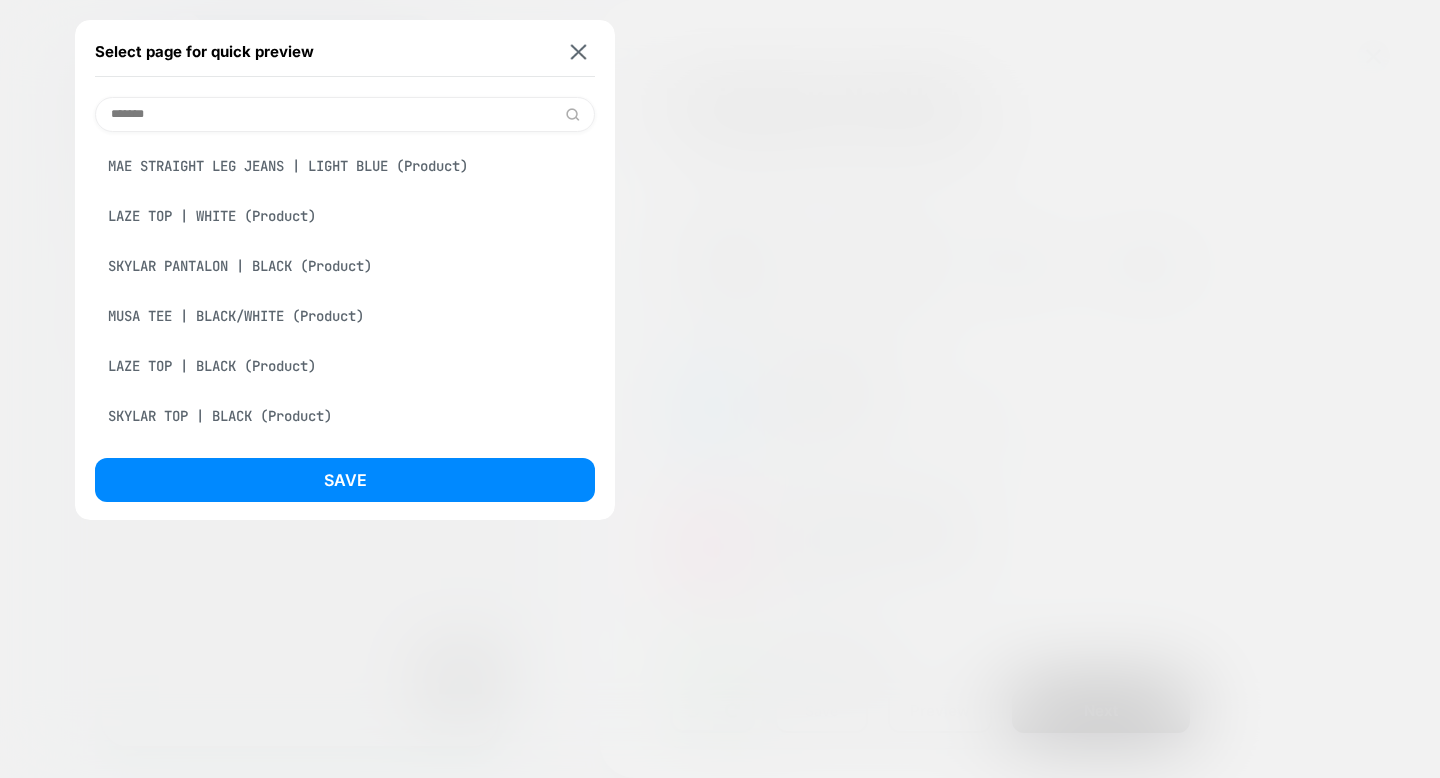 type on "*******" 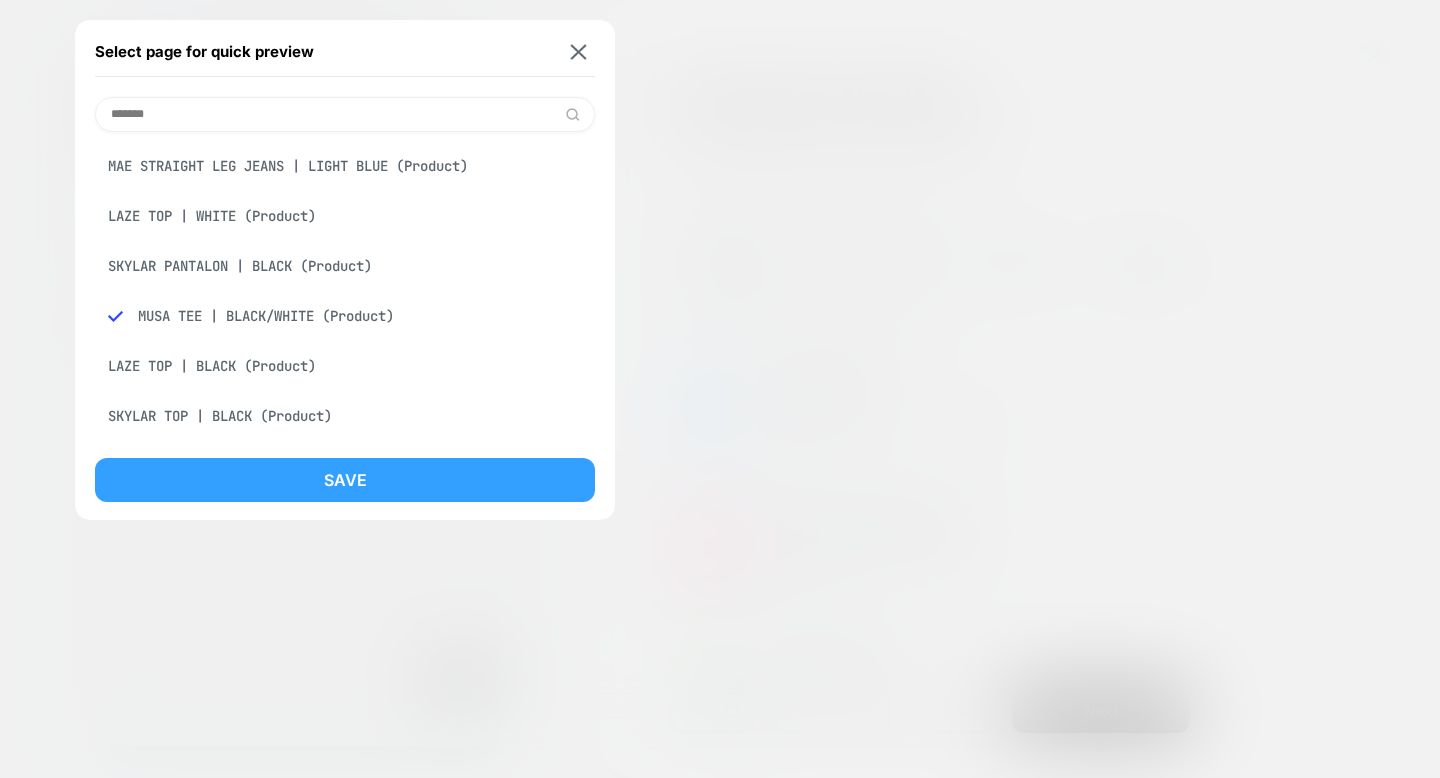 click on "Save" at bounding box center [345, 480] 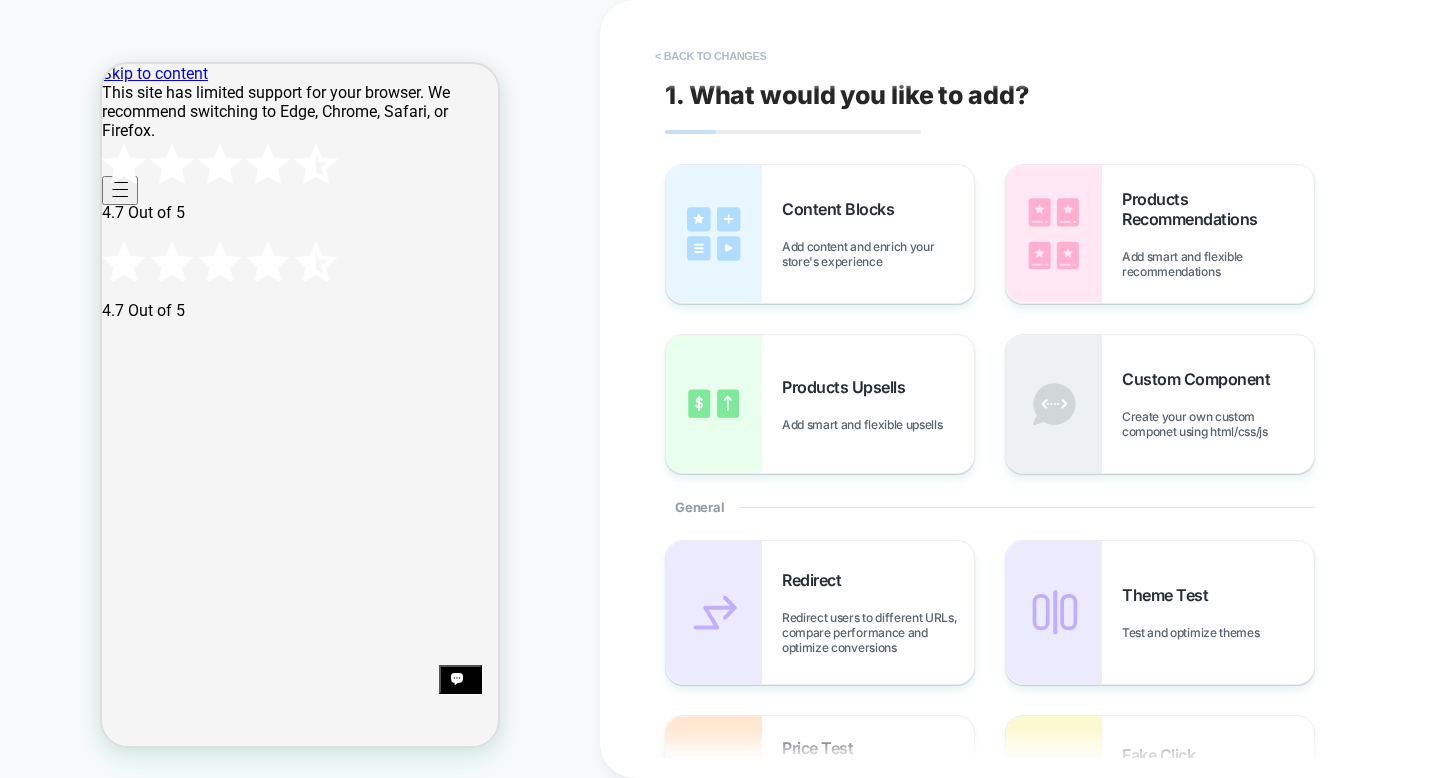 click on "< Back to changes" at bounding box center (711, 56) 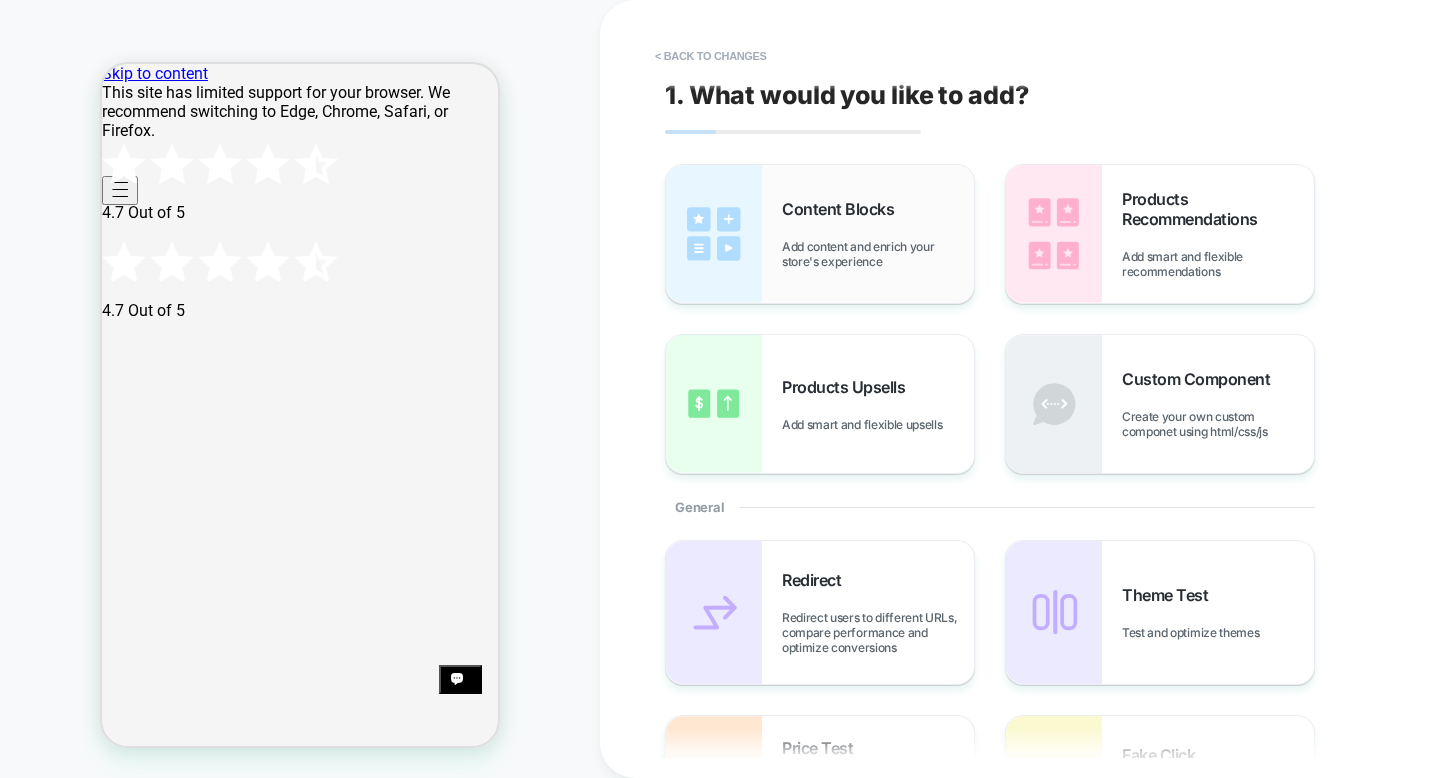 click at bounding box center (714, 234) 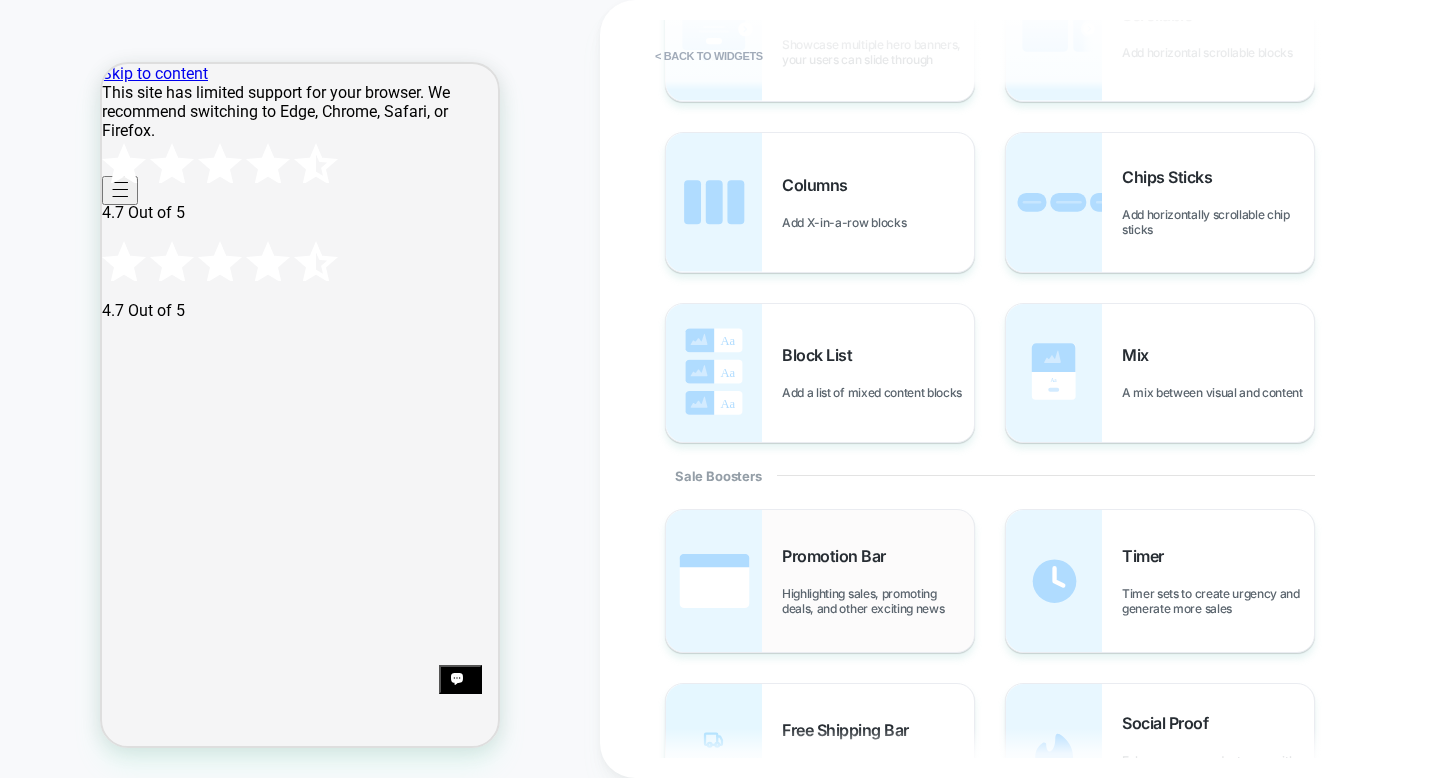 scroll, scrollTop: 903, scrollLeft: 0, axis: vertical 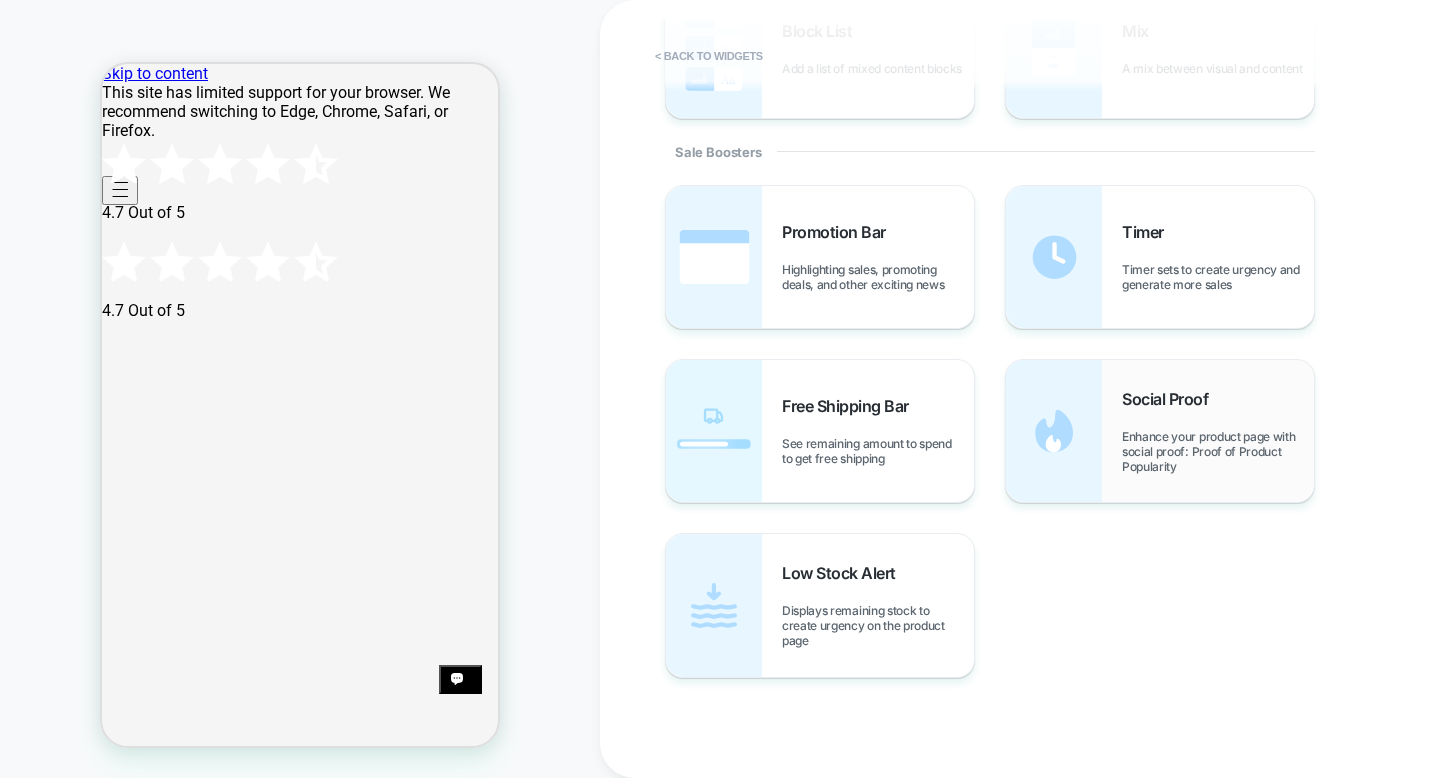 click on "Social Proof Enhance your product page with social proof: Proof of Product Popularity" at bounding box center (1160, 431) 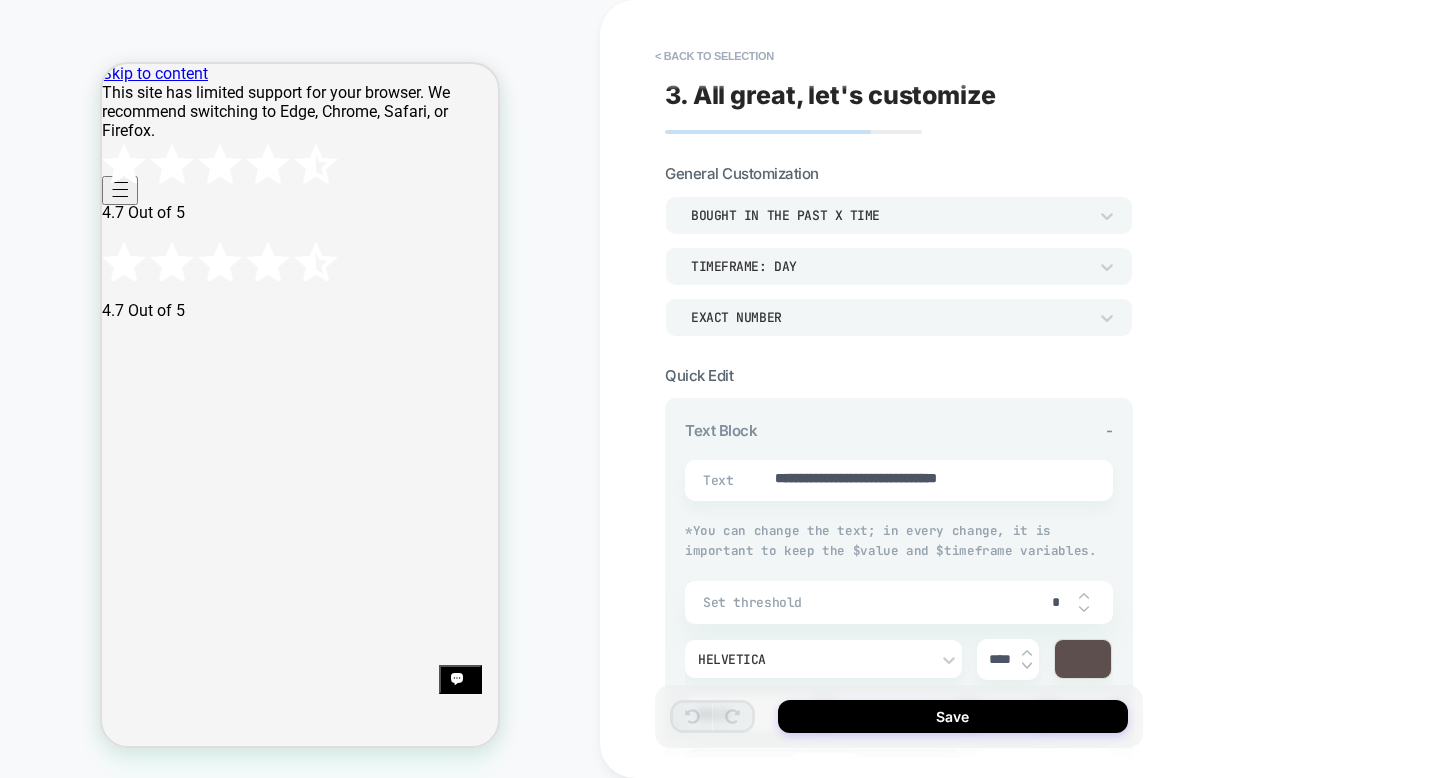 type on "*" 